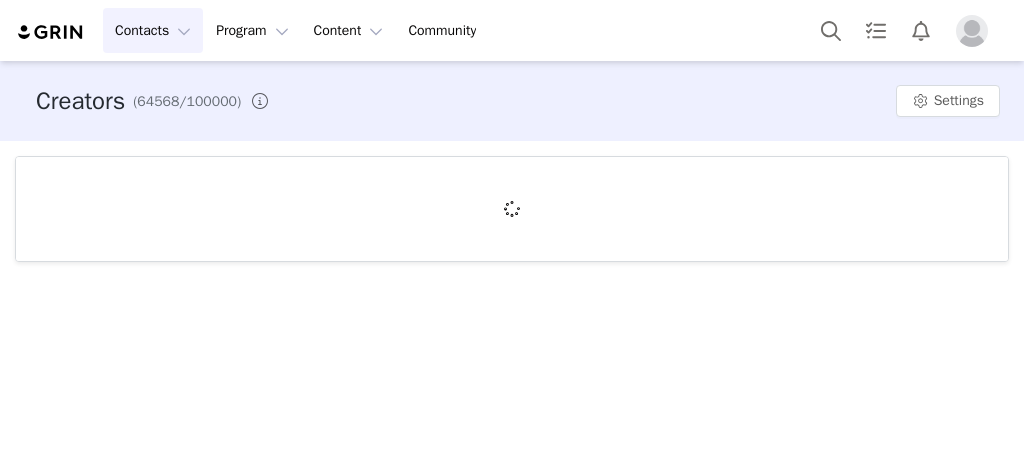 scroll, scrollTop: 0, scrollLeft: 0, axis: both 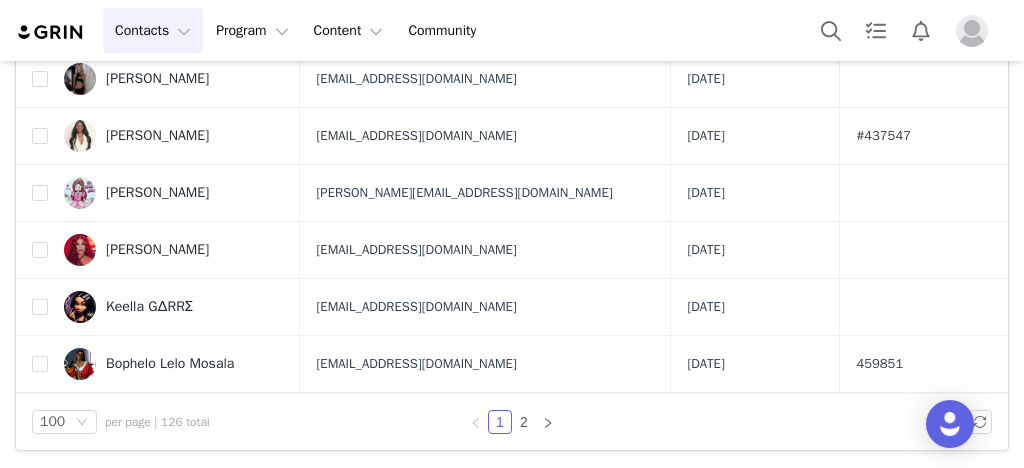 click on "Filters   Filter Logic  And Or  Archived  Select No  Owner  Select Ashley Hernandez  Contact Tag  Select    Relationship Stage  Select 4: LOCKED IN  Contact Created Date   Activation  Select    Gender  Select  Content Progress  Select  Campaign  Select    Advanced Filters   + Add Field  Apply Filters Clear All 3 Filters Views      Add Creators      Columns  Contact   Email   Follow Up Date   Sprinklr Case #   Alice Orso  contactaliceorso@gmail.com  thereal Shyk  Shykpromo@gmail.com 2025-07-02  Brianna Duncan  Briduncanbusinessmngr@gmail.com 2025-07-02  Jessica Sosa  Jessicapsosa@yahoo.com 2025-07-02 #428843  Casey Hurry  casey@kentons.co.uk 2025-07-02 #436725  Nadia Hari  aidanhari0906@gmail.com 2025-07-02 #430393  Kamaria James🤍  kamariamichelle10@gmail.com 2025-07-02 #429663  Jaylee Ortega  jayleeannortega00@gmail.com 2025-07-02 #431658  Abby Owusuwaah  abigailowusuwaah59@gmail.com 2025-07-02  Lise Tallon  lisenavy@outlook.com 2025-07-02 #430811  JADE JOHNSTONE  2025-07-02 #429340  Cleopatra Dues  1" at bounding box center [512, 151] 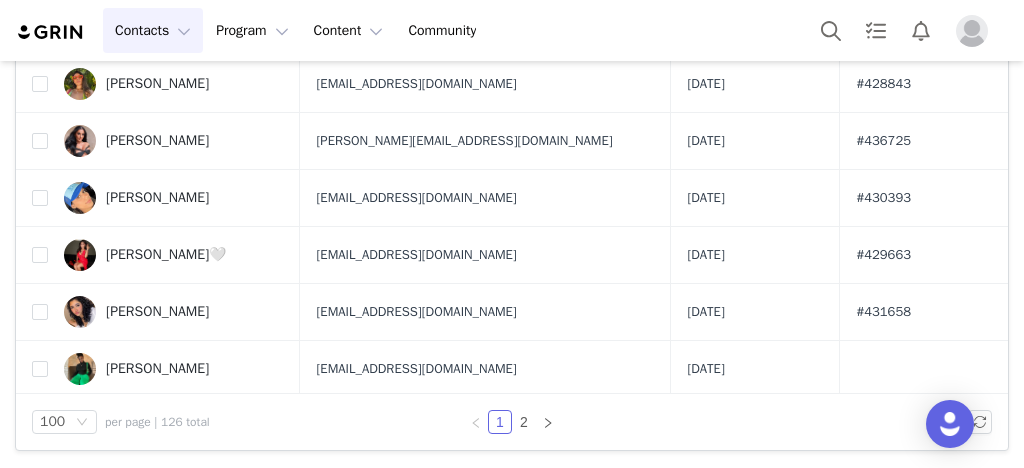 scroll, scrollTop: 0, scrollLeft: 0, axis: both 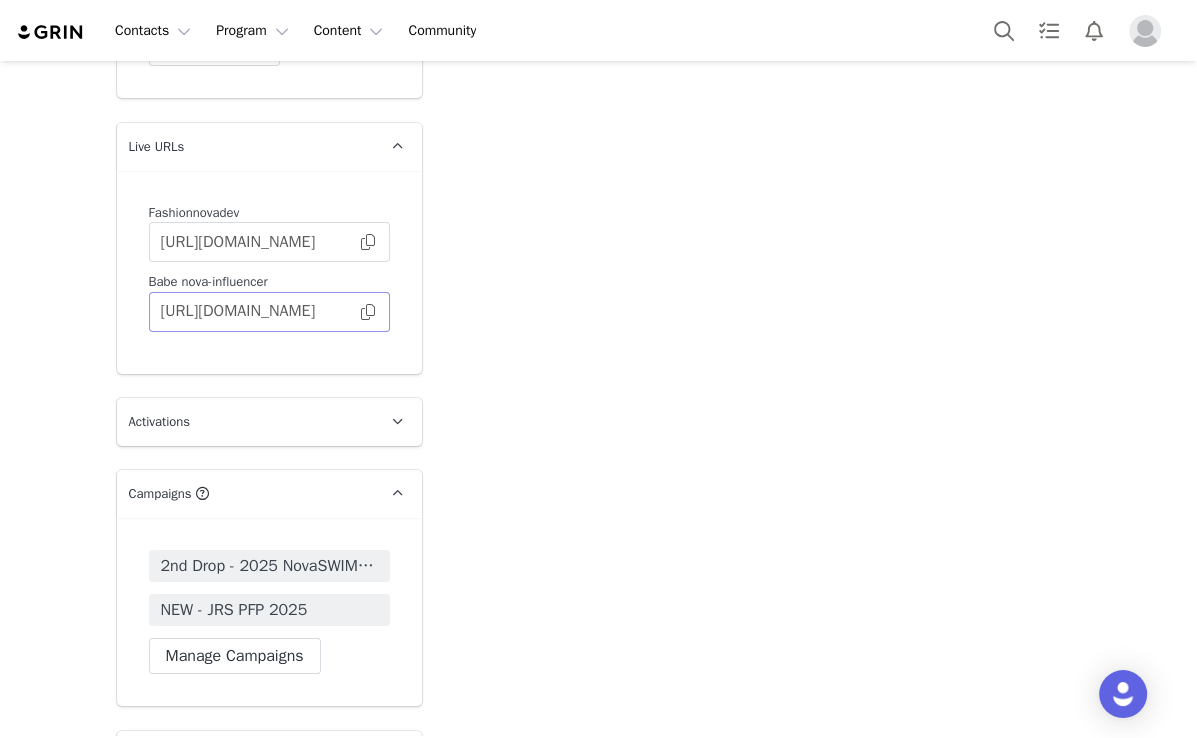 click at bounding box center [368, 312] 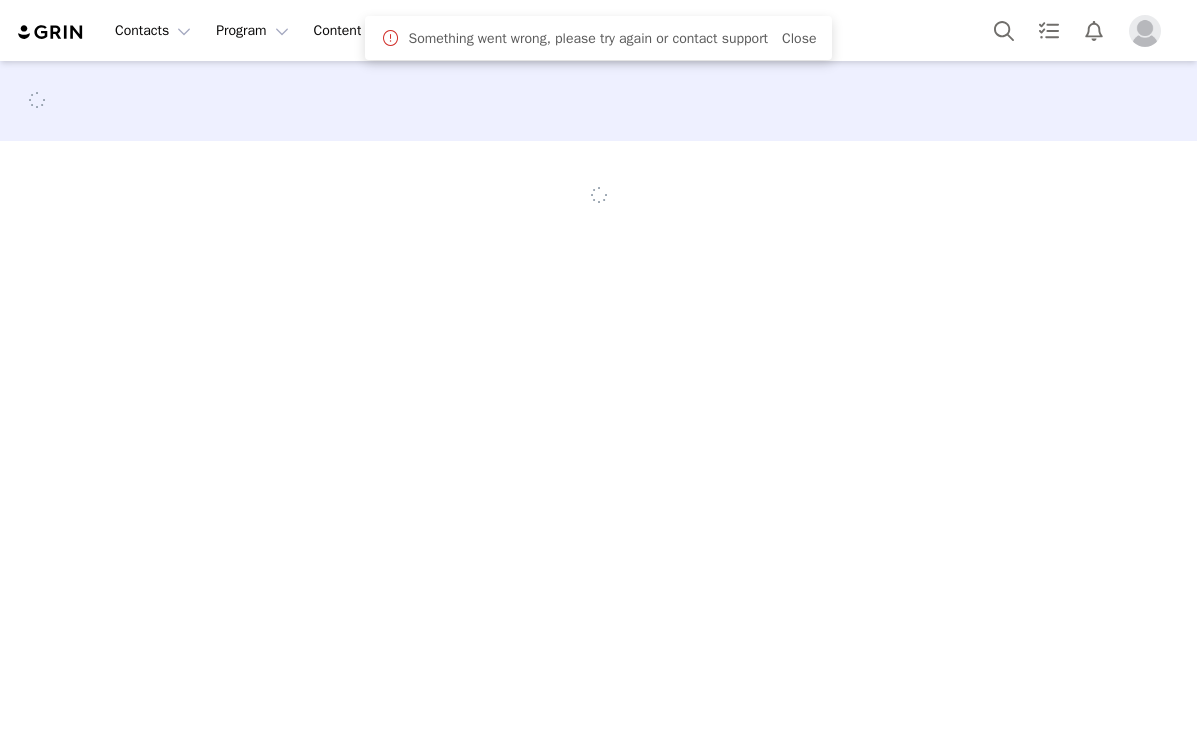 scroll, scrollTop: 0, scrollLeft: 0, axis: both 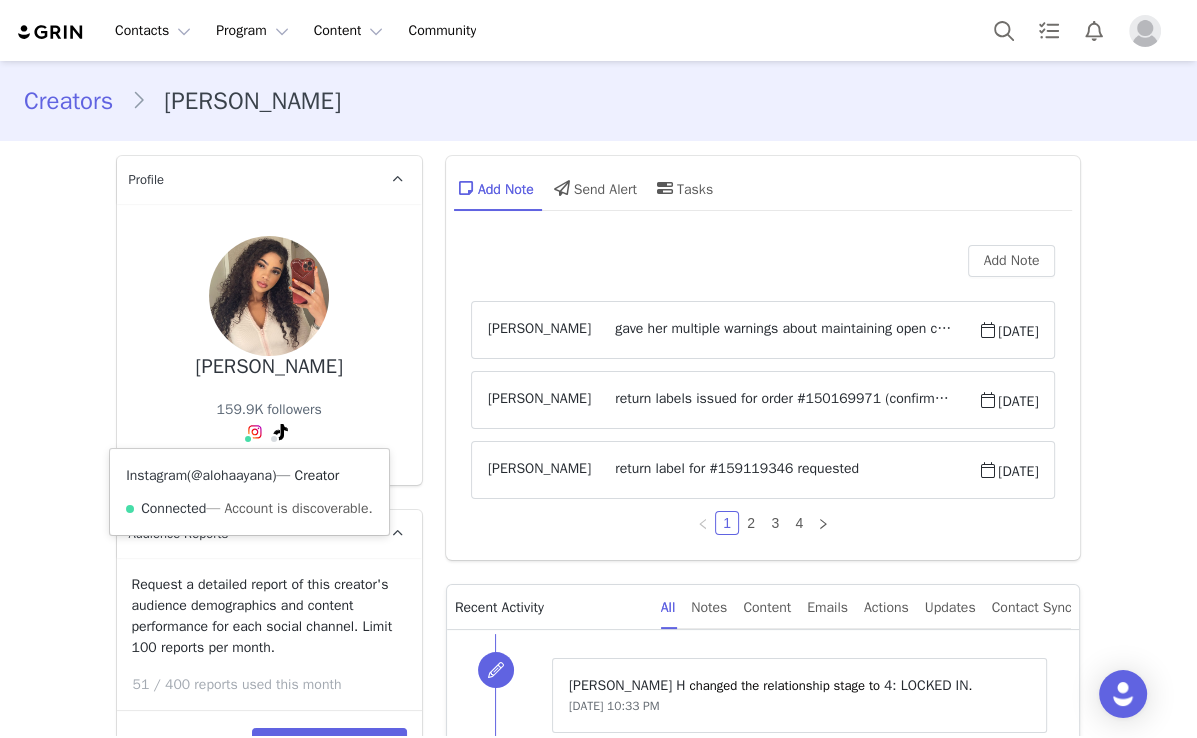 click on "@alohaayana" at bounding box center [231, 475] 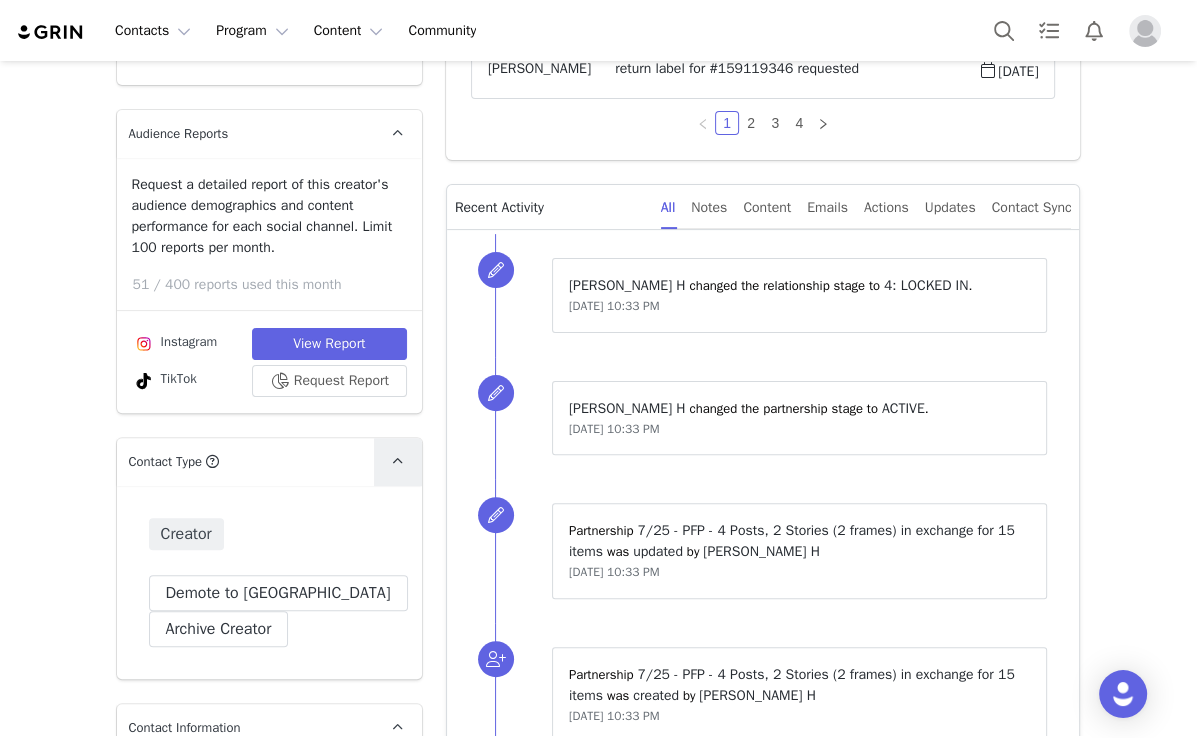 scroll, scrollTop: 80, scrollLeft: 0, axis: vertical 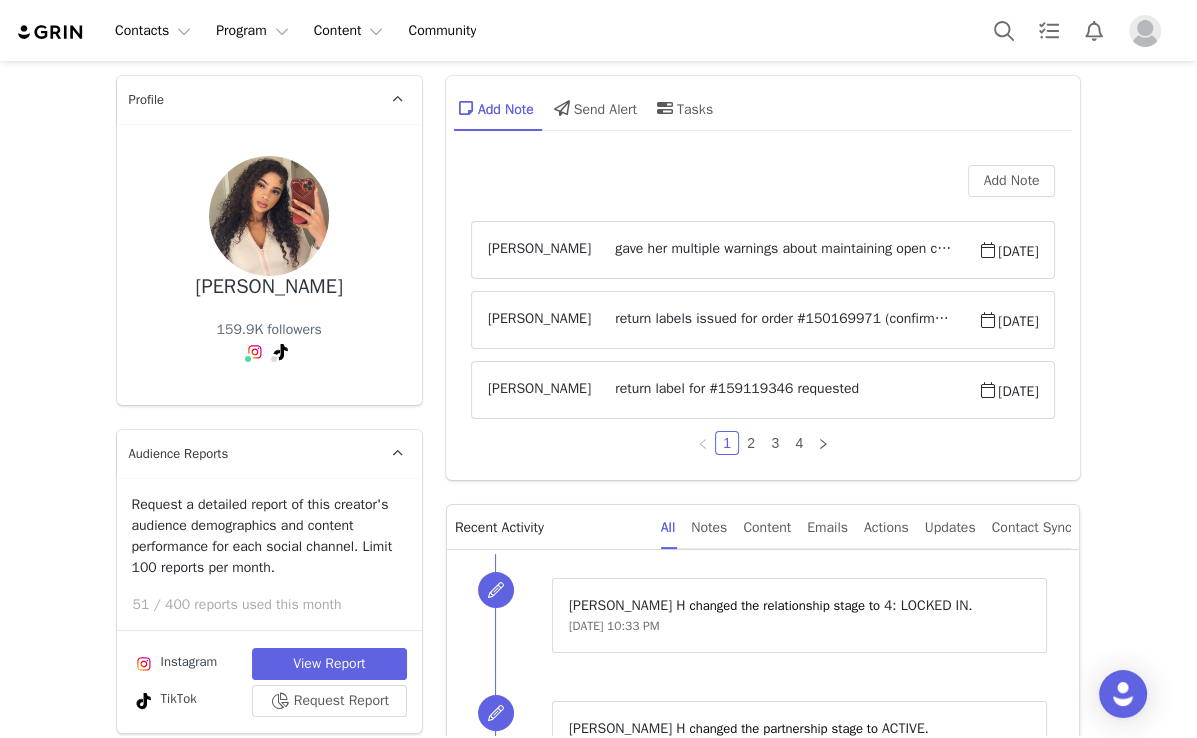 click on "gave her multiple warnings about maintaining open communication
constantly tags photographers and waits weeks to acknowledge my message and then removes it" at bounding box center [784, 250] 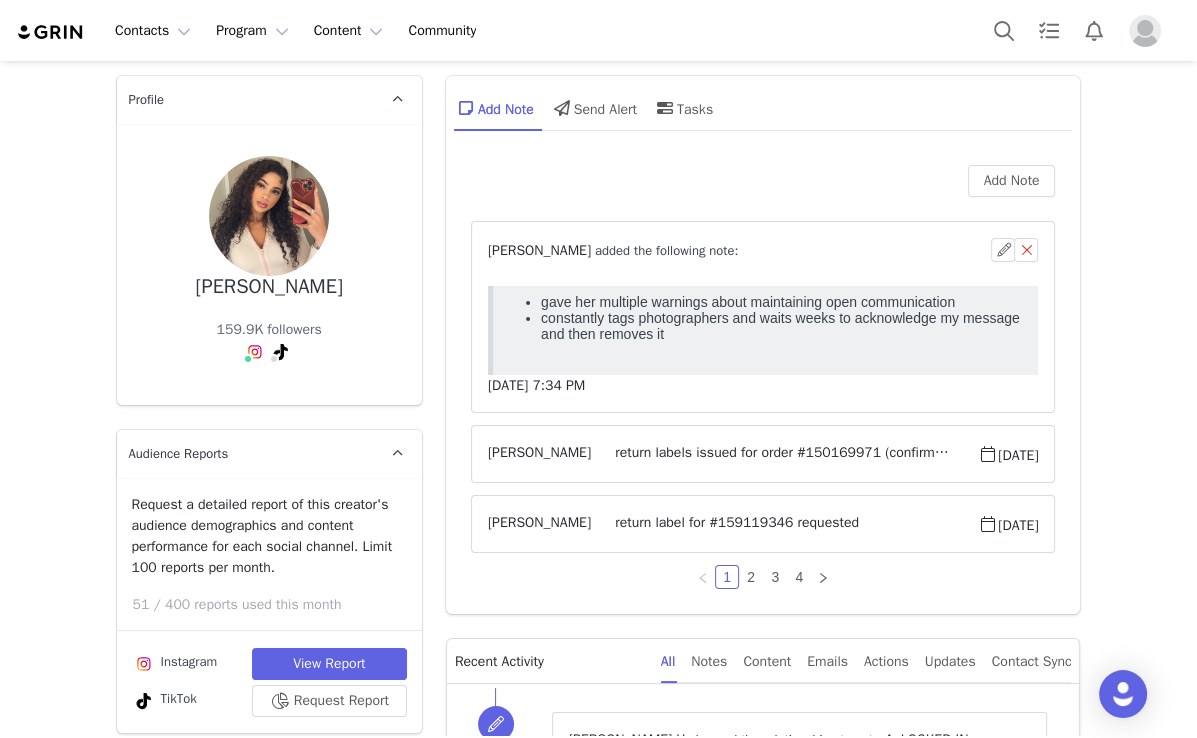 scroll, scrollTop: 0, scrollLeft: 0, axis: both 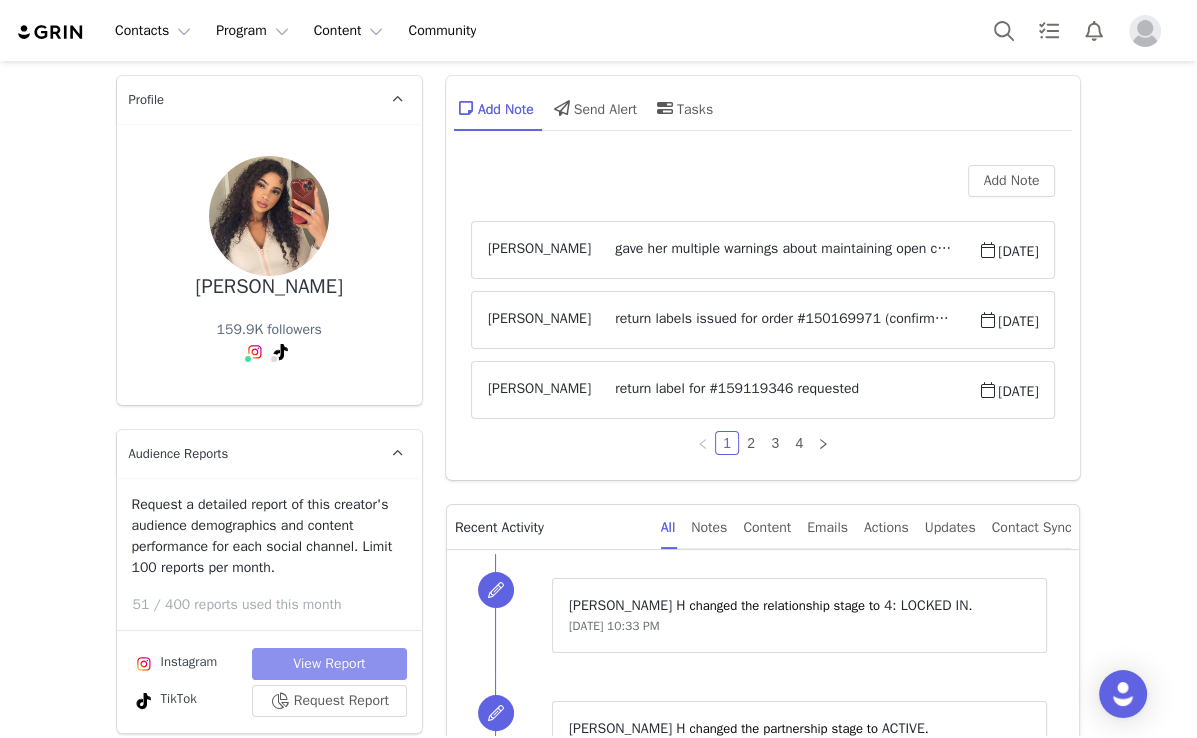 drag, startPoint x: 351, startPoint y: 646, endPoint x: 358, endPoint y: 609, distance: 37.65634 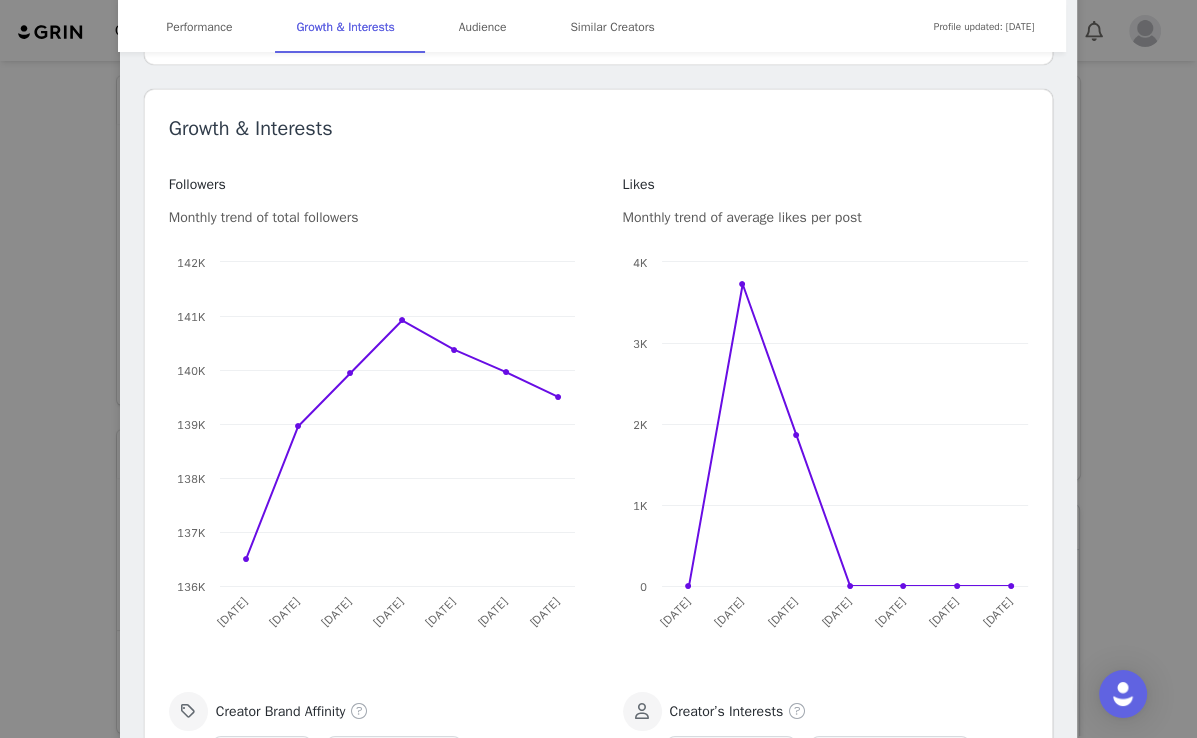 scroll, scrollTop: 1120, scrollLeft: 0, axis: vertical 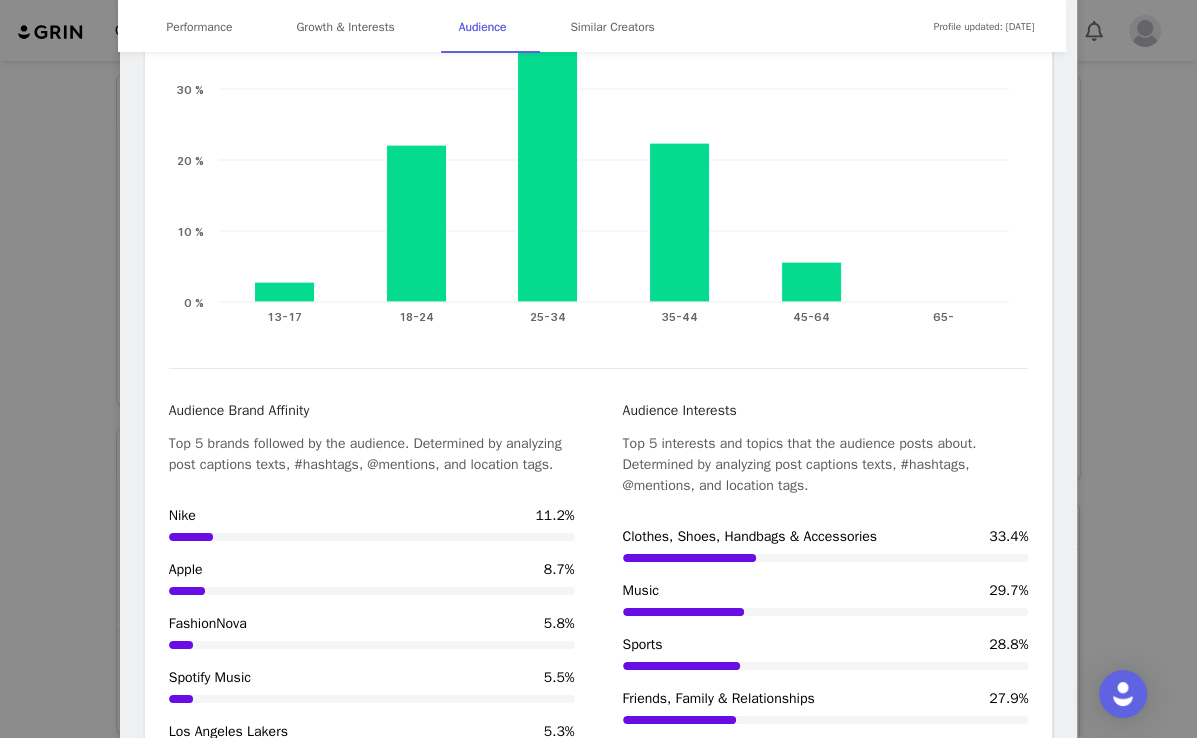 click on "AYANA 🌺 Verified @alohaayana 🧿 Los Angeles, CA📍
@fashionnova Location Los Angeles, California, United States Language English Age Group 25-34 Gender Female Profile updated: Jun 27, 2025 Performance Growth & Interests Audience Similar Creators Performance     139.5K Followers - Engagement Rate - Sponsored Posts Performance - Average Likes Per Post     87 Average Comments Per Post - Average Views Per Video     9.39K Average Views Per Reel  Top Content  May 17, 2024 Find me where the peace is at 🌅     4.15K     75 Apr 05, 2024 Blessings 🙏🏽
#travel #jamaica #reels #braids     92.68K     439 Mar 29, 2024 In touch but out of reach 💛     27.84K     241 Jun 05, 2024 Pure bliss ❣️ @fashionnova     7.82K     334 Nov 20, 2023 Missing Turks 🐬     7.52K     188 Jan 21, 2024 🤭🤭
#reels #curlyhair     6.49K     111 Mar 26, 2024 Endless blue 🩵🩵🐋     5.17K     181 May 07, 2024 Little black dress 🖤     4.99K     129 Feb 23, 2024     4.57K     99 May 23, 2024     4.33K     110" at bounding box center [598, 369] 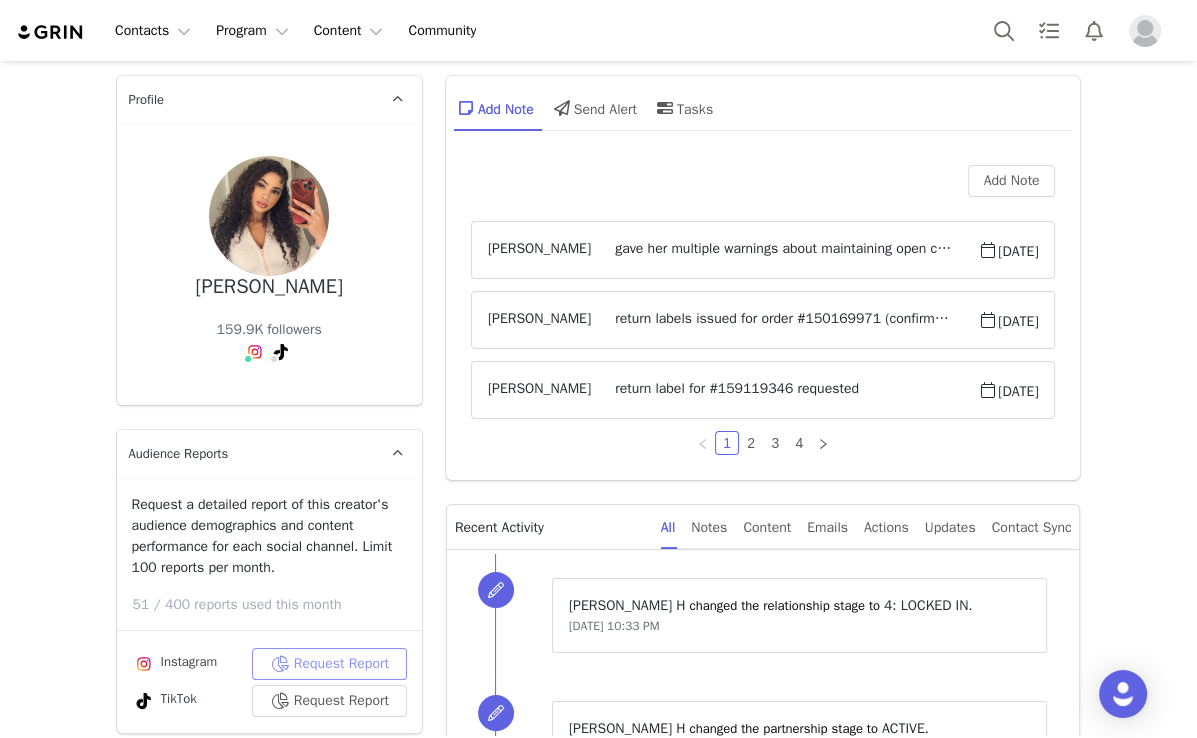 scroll, scrollTop: 0, scrollLeft: 0, axis: both 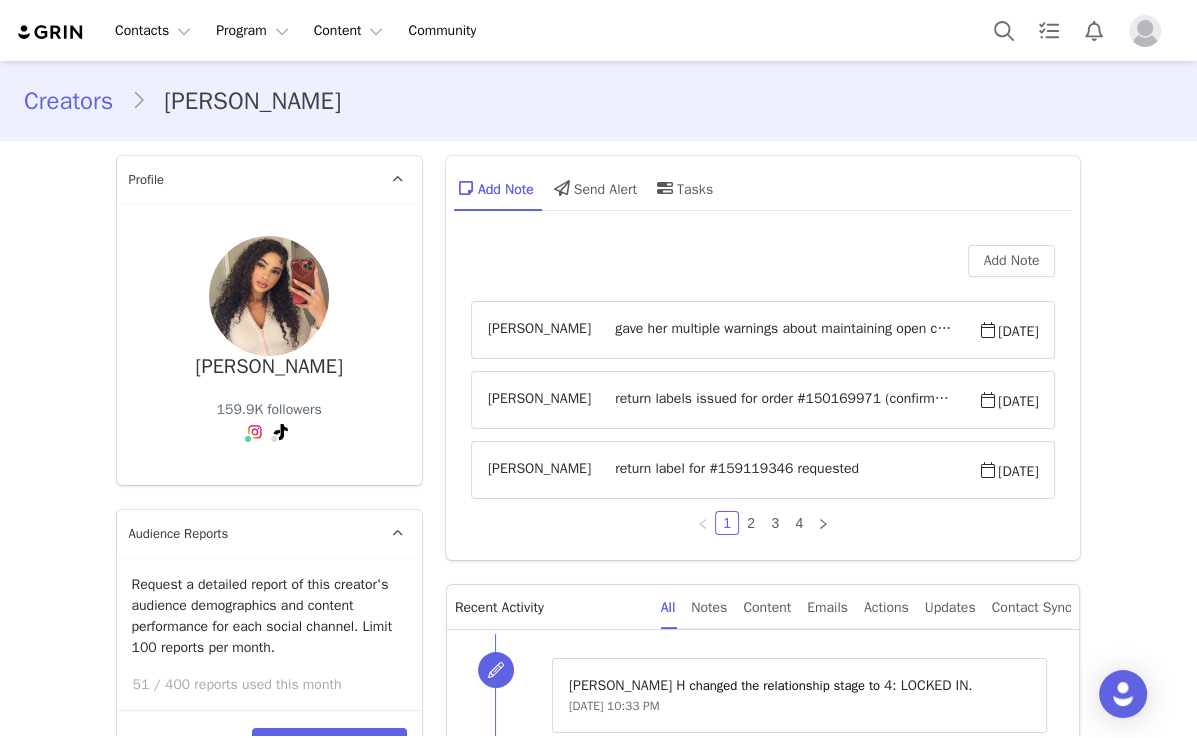 click on "gave her multiple warnings about maintaining open communication
constantly tags photographers and waits weeks to acknowledge my message and then removes it" at bounding box center (784, 330) 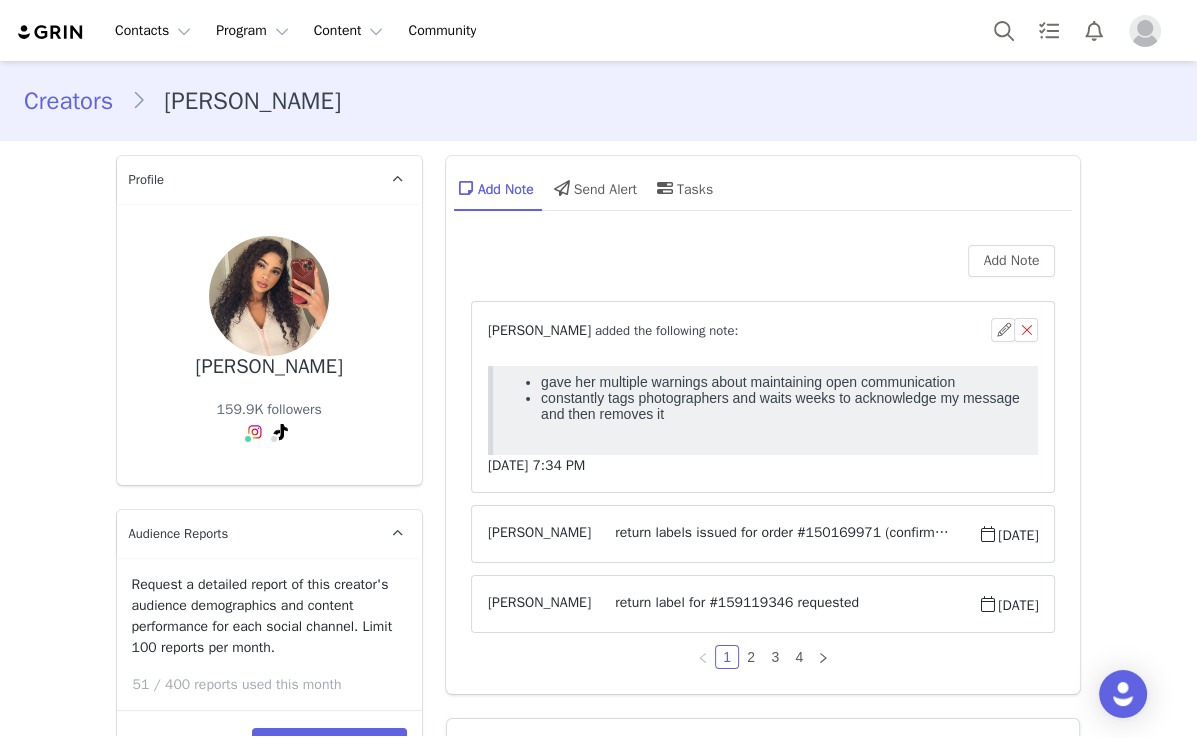 scroll, scrollTop: 0, scrollLeft: 0, axis: both 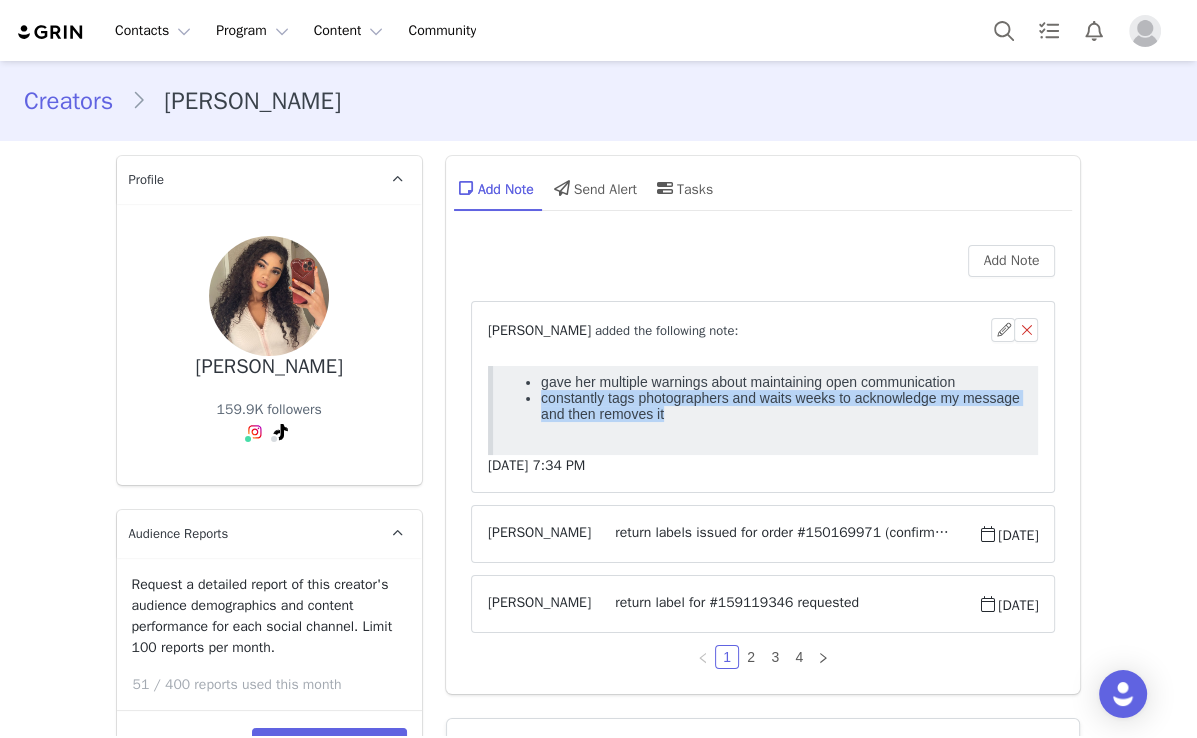 drag, startPoint x: 539, startPoint y: 405, endPoint x: 676, endPoint y: 418, distance: 137.6154 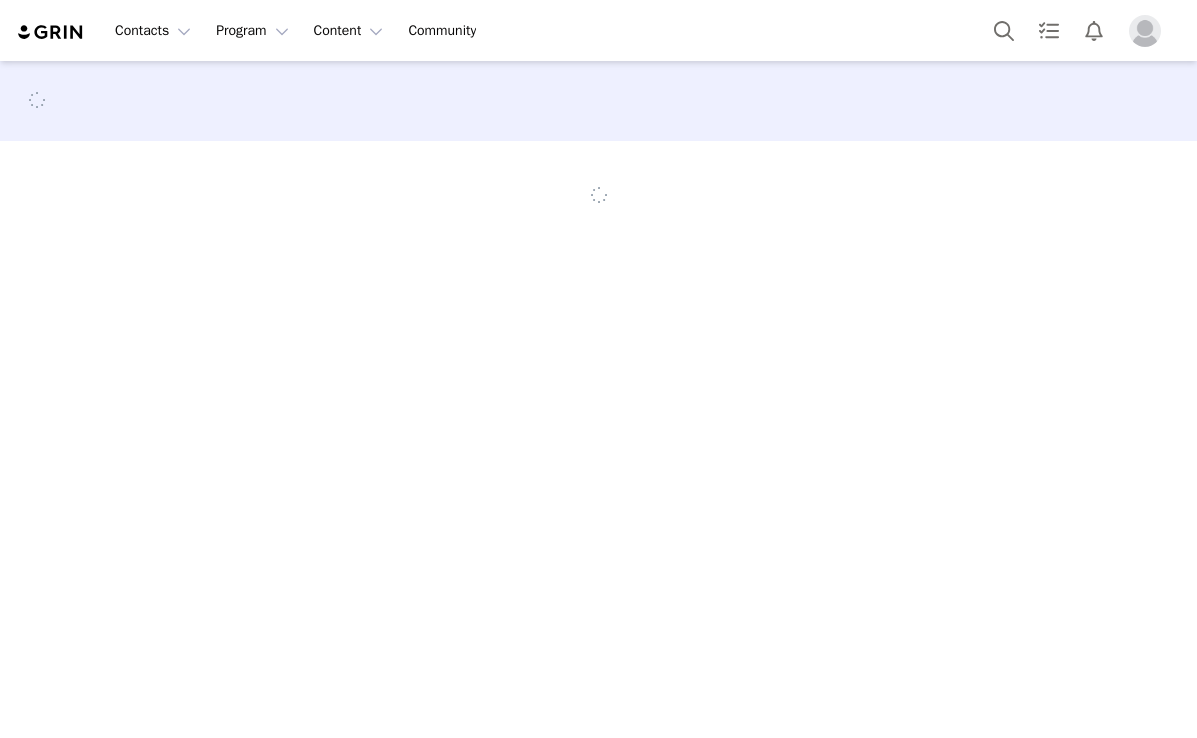 scroll, scrollTop: 0, scrollLeft: 0, axis: both 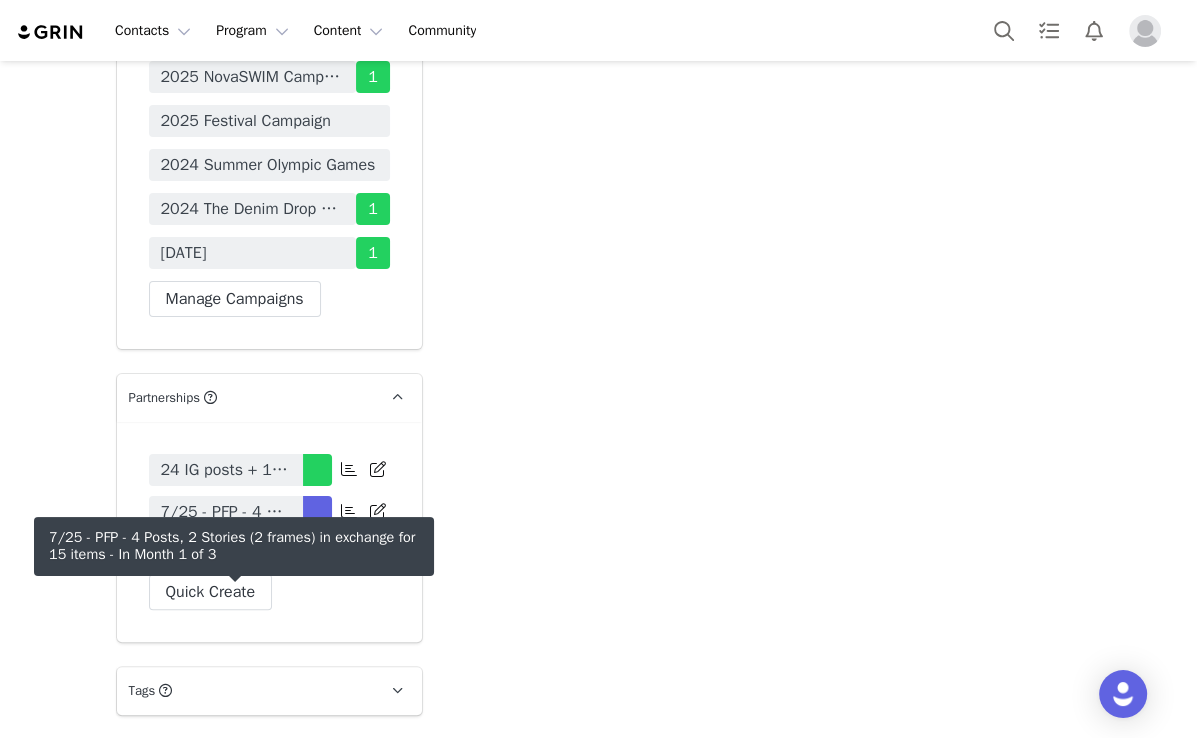 click on "7/25 - PFP - 4 Posts, 2 Stories (2 frames) in exchange for 15 items" at bounding box center [226, 512] 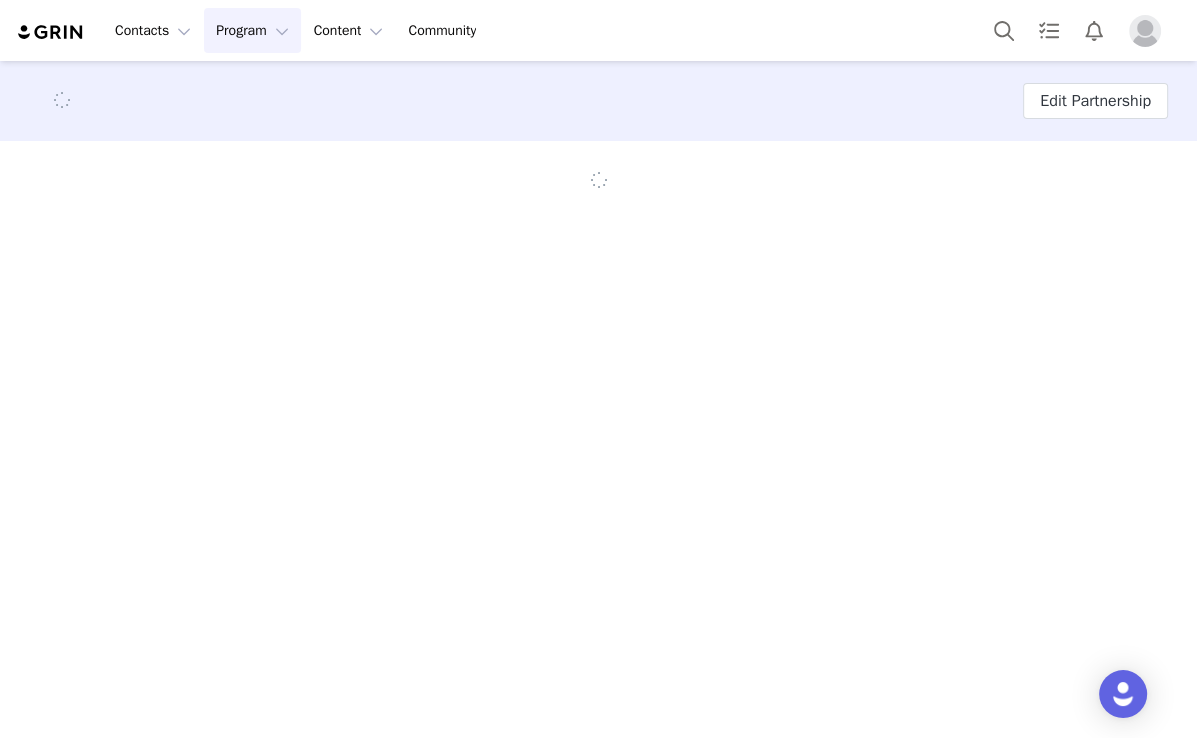 scroll, scrollTop: 0, scrollLeft: 0, axis: both 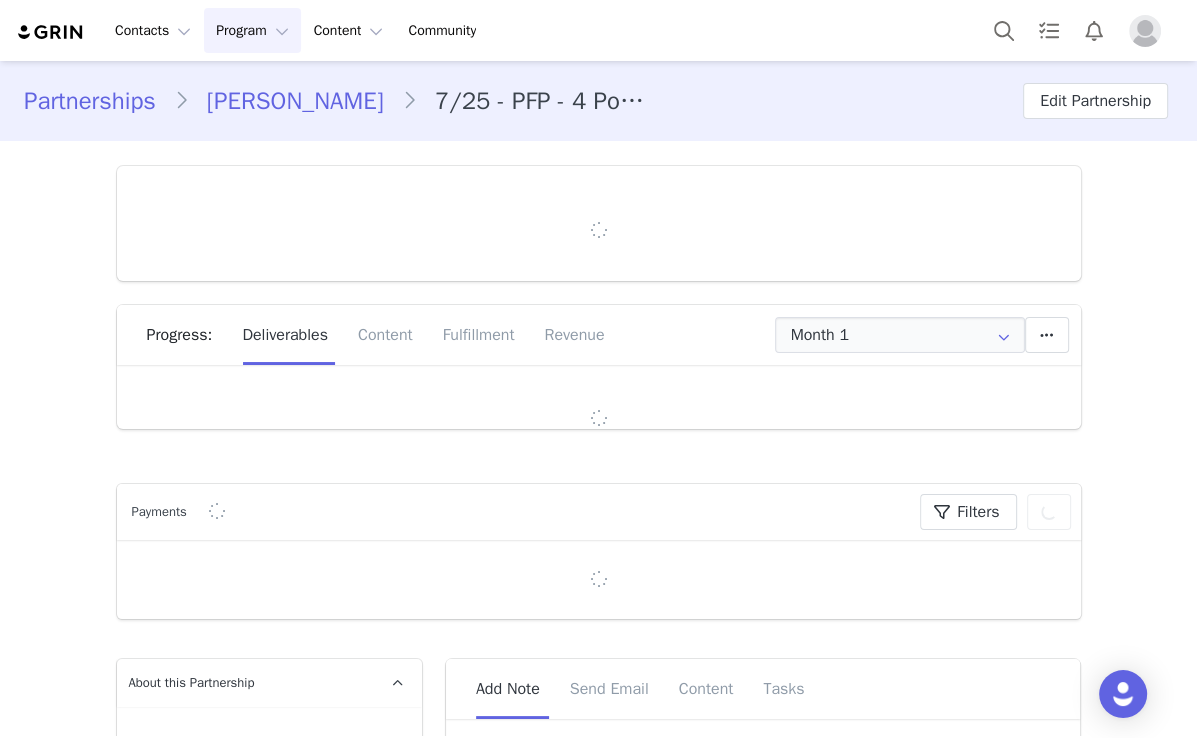 type on "+1 (United States)" 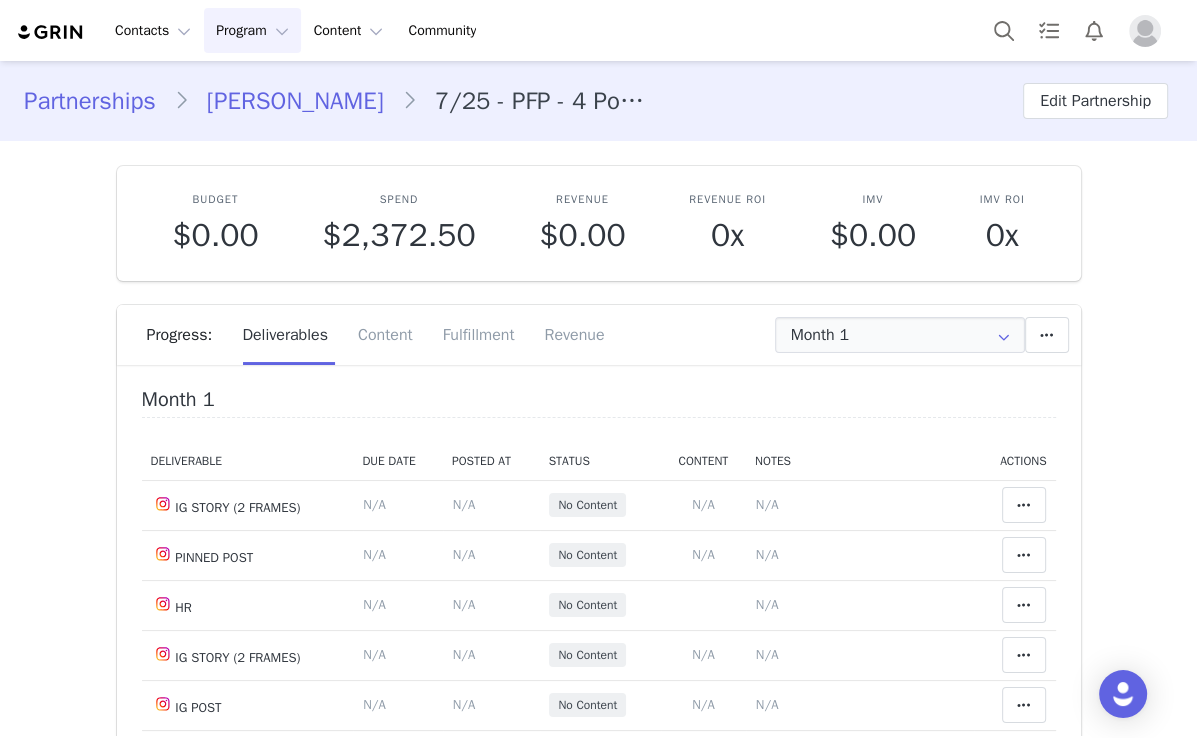 scroll, scrollTop: 0, scrollLeft: 0, axis: both 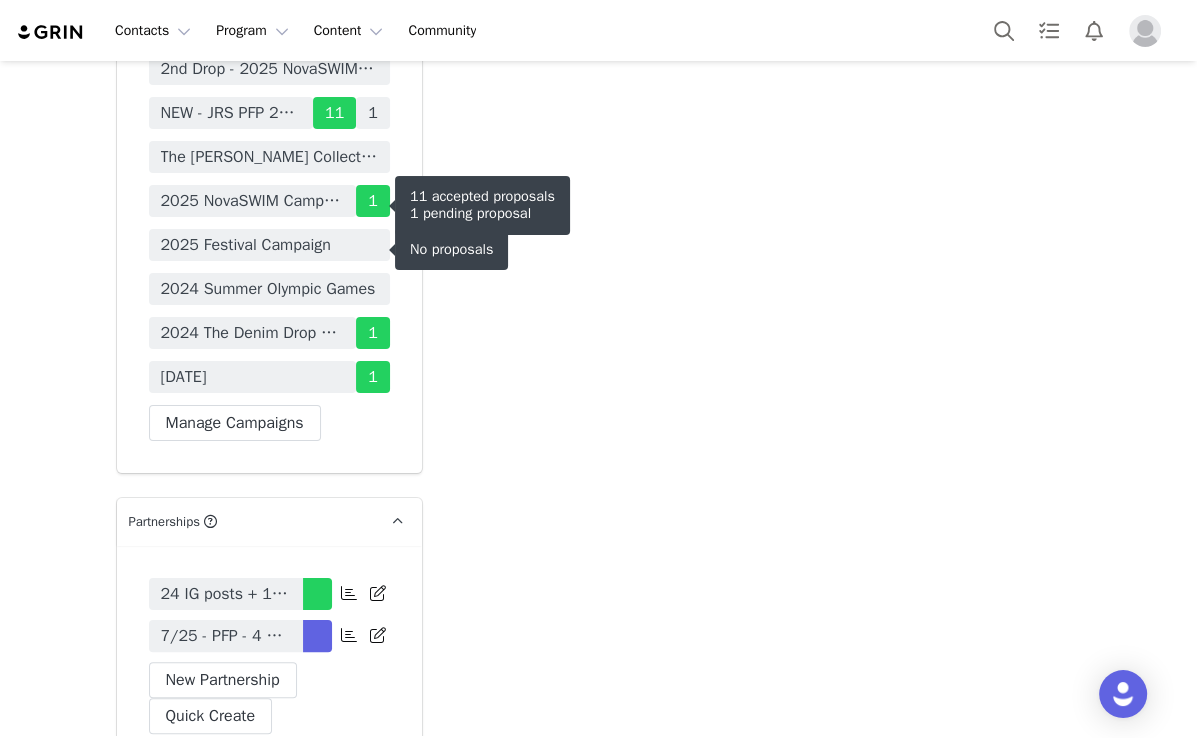 click on "1" at bounding box center (373, 113) 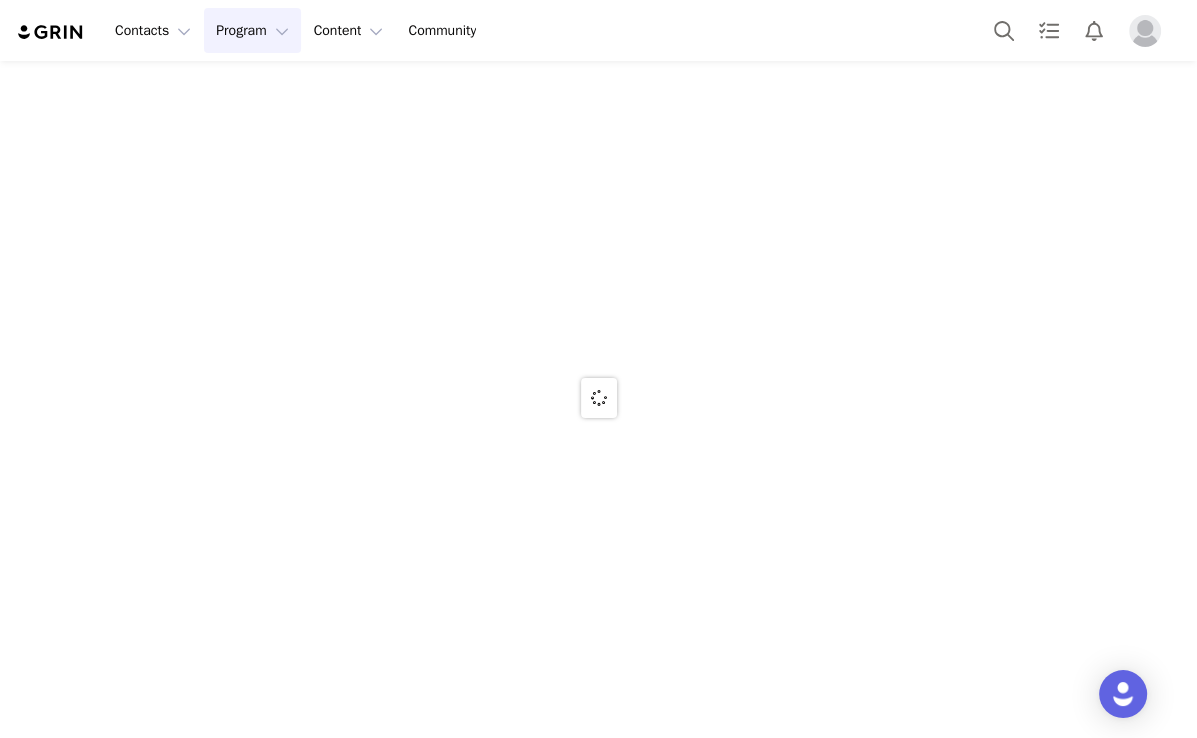 scroll, scrollTop: 0, scrollLeft: 0, axis: both 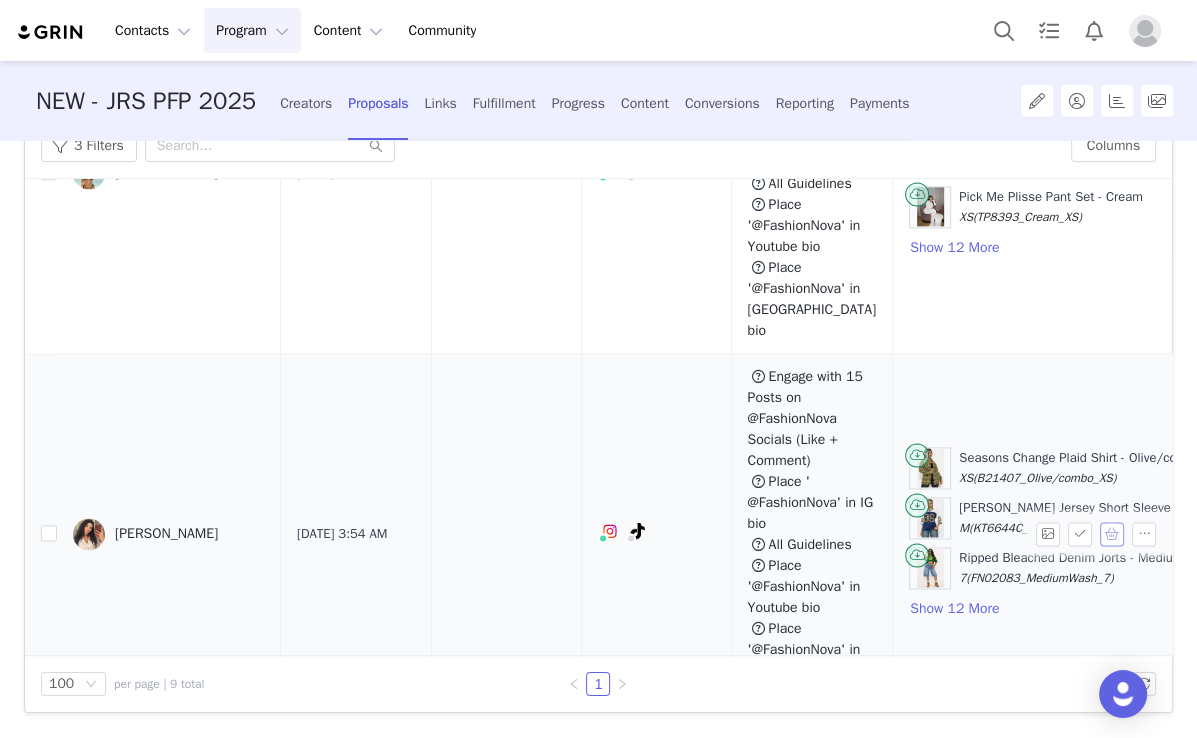 click at bounding box center (1112, 534) 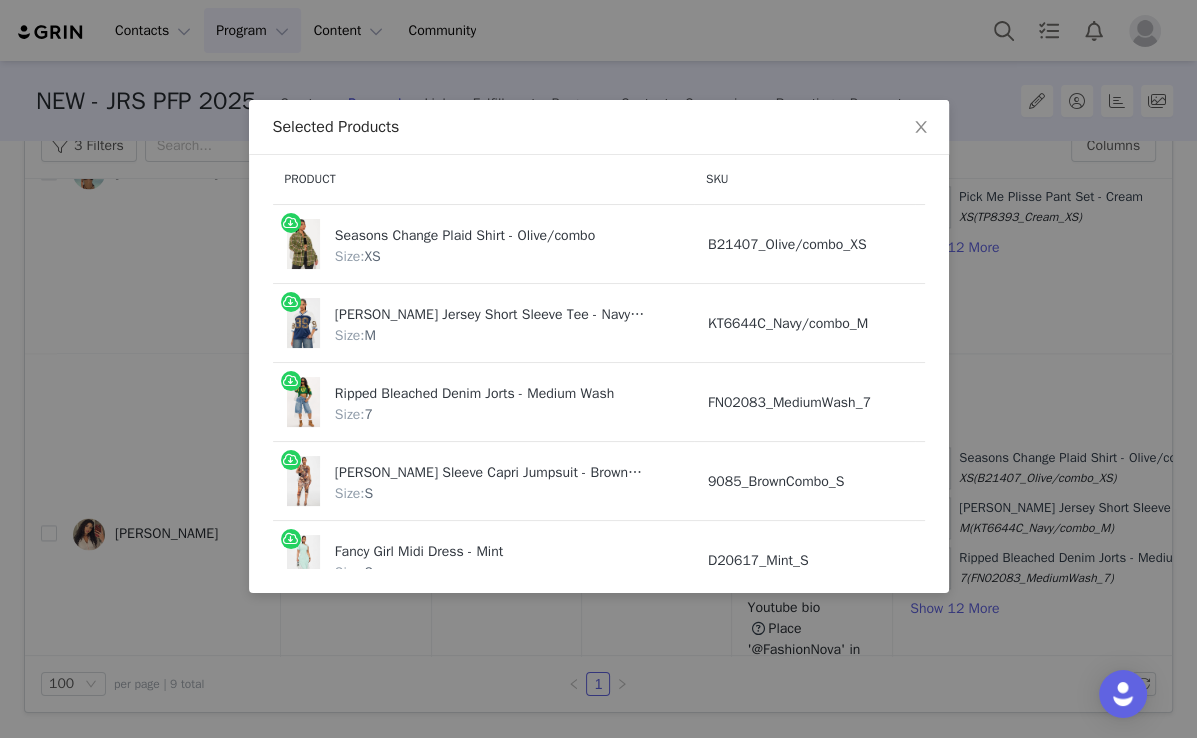 scroll, scrollTop: 0, scrollLeft: 0, axis: both 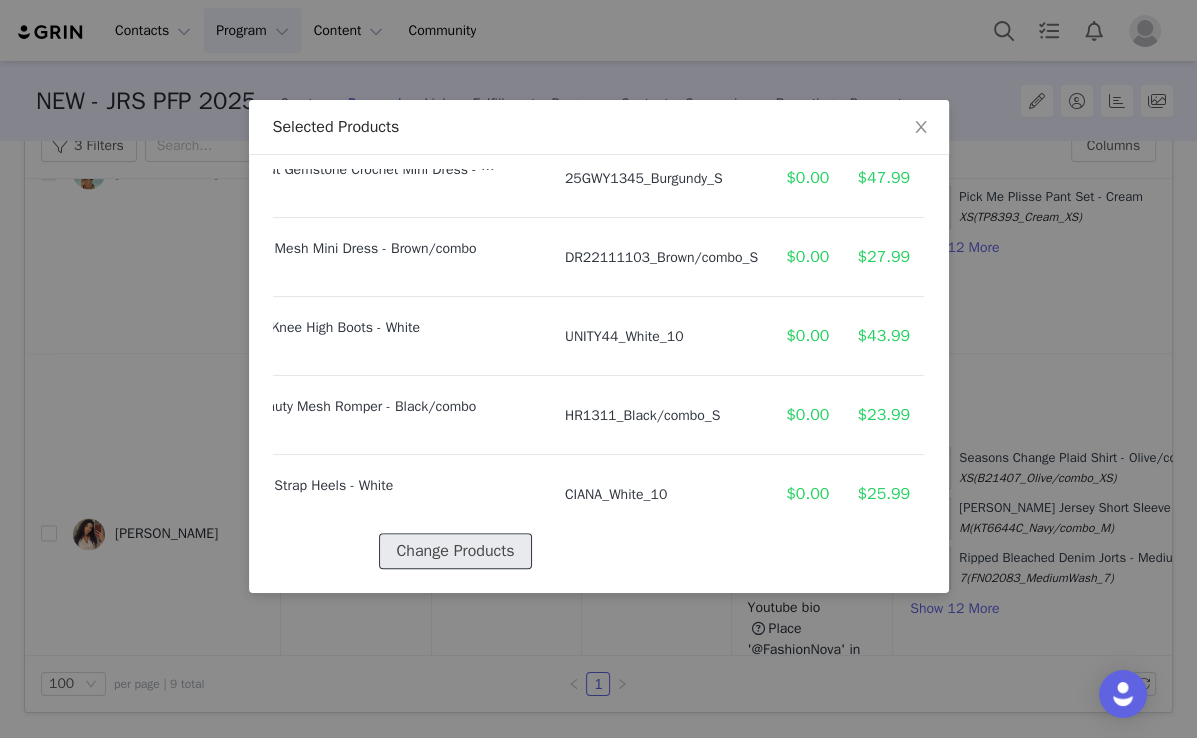 click on "Change Products" at bounding box center [455, 551] 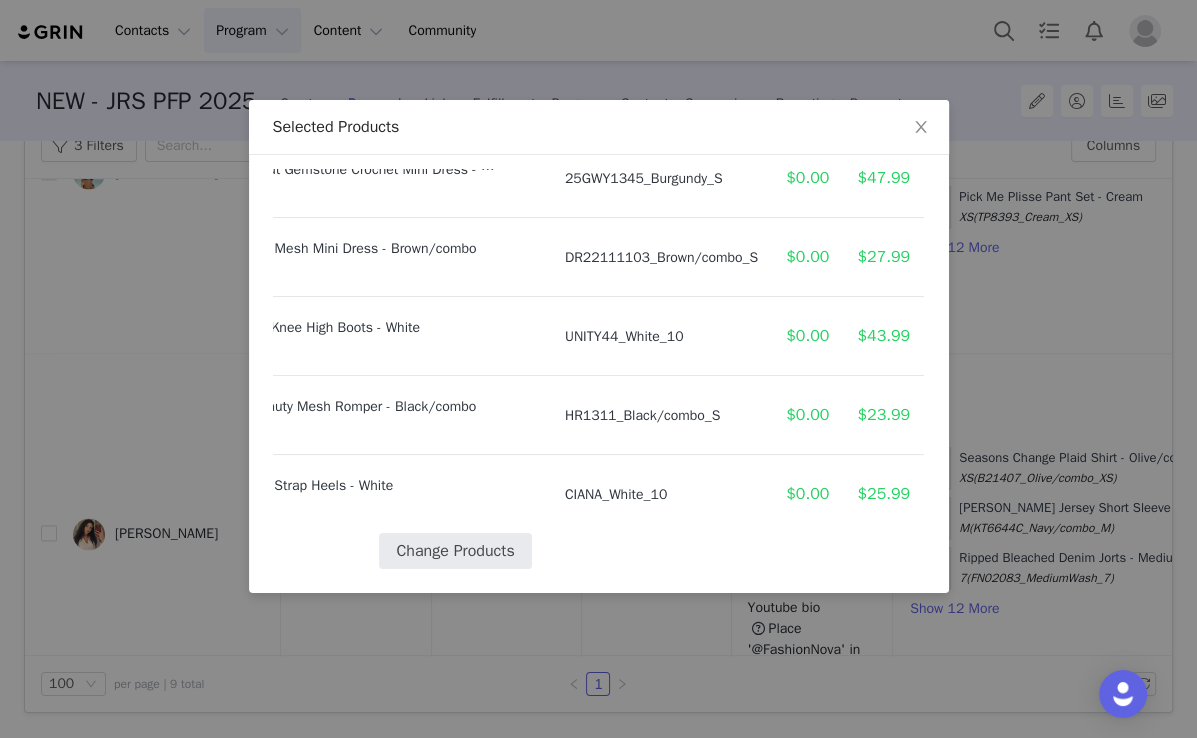 select on "23421034" 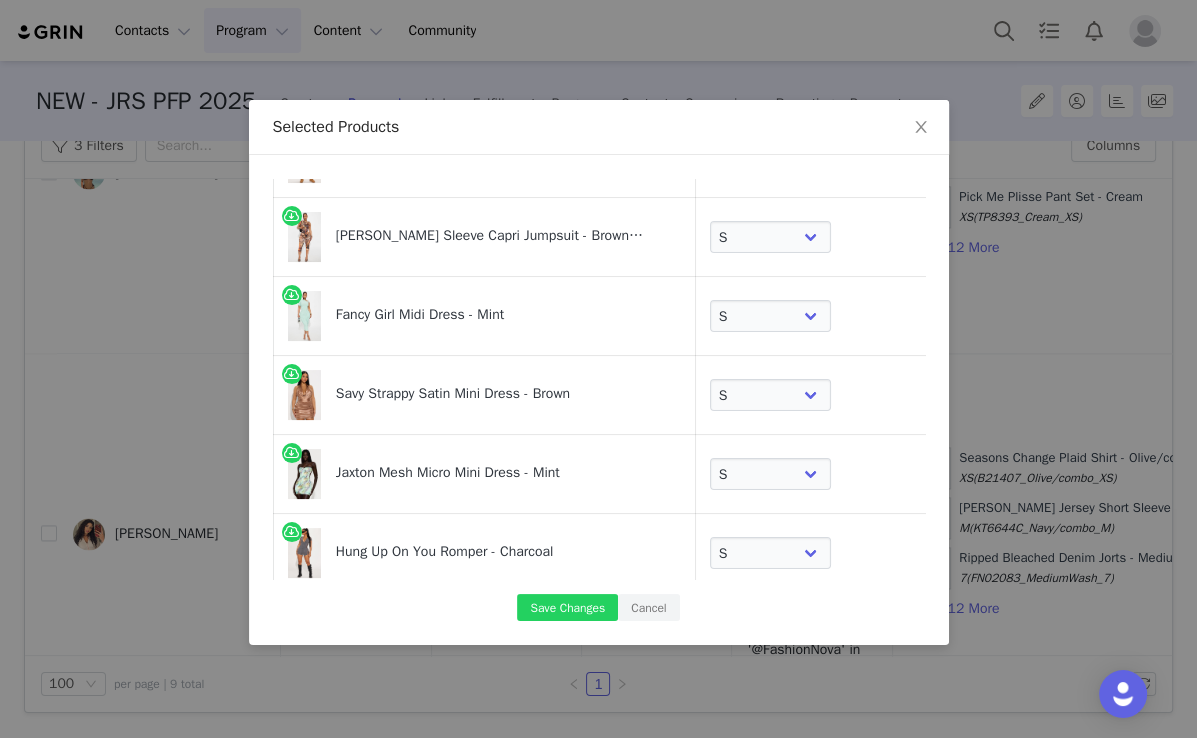 scroll, scrollTop: 0, scrollLeft: 0, axis: both 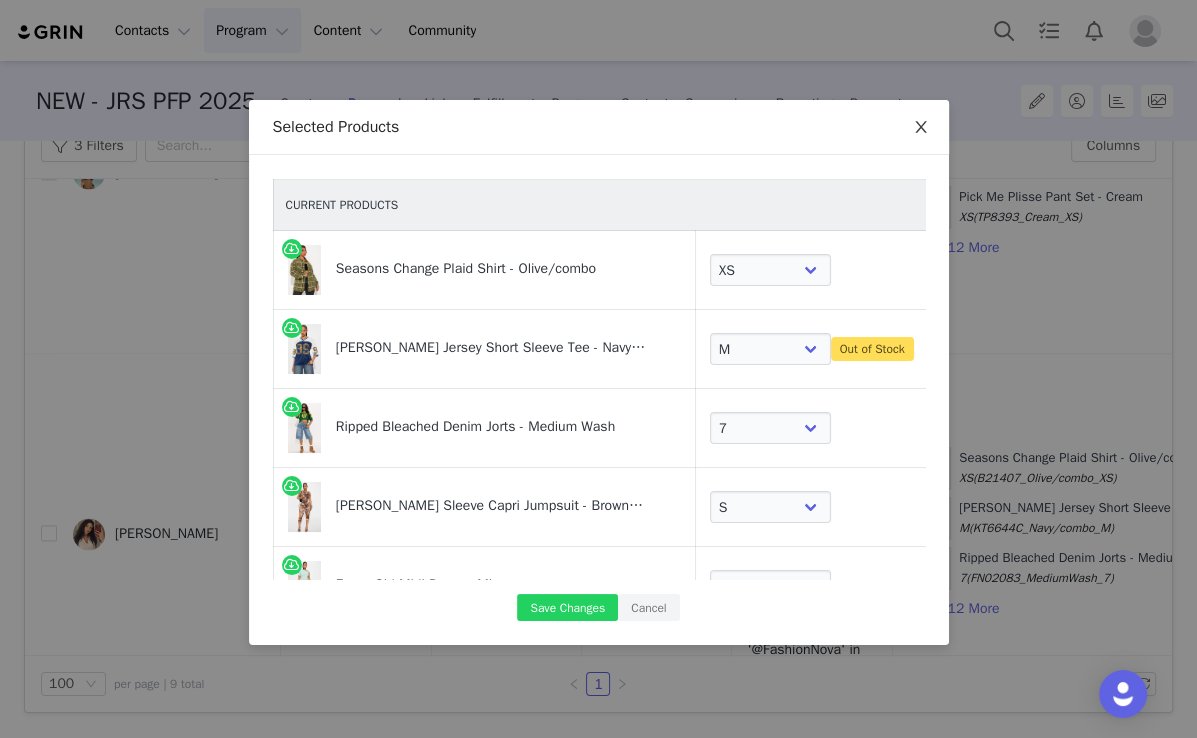 click 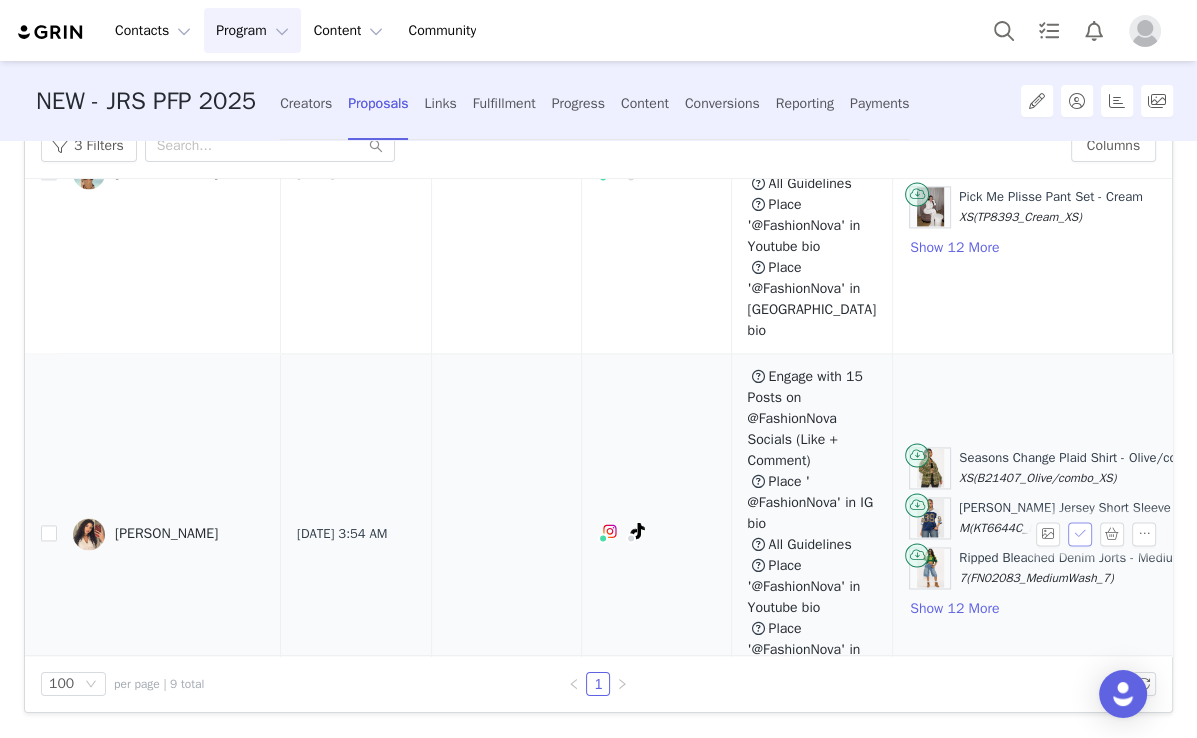 click at bounding box center [1080, 534] 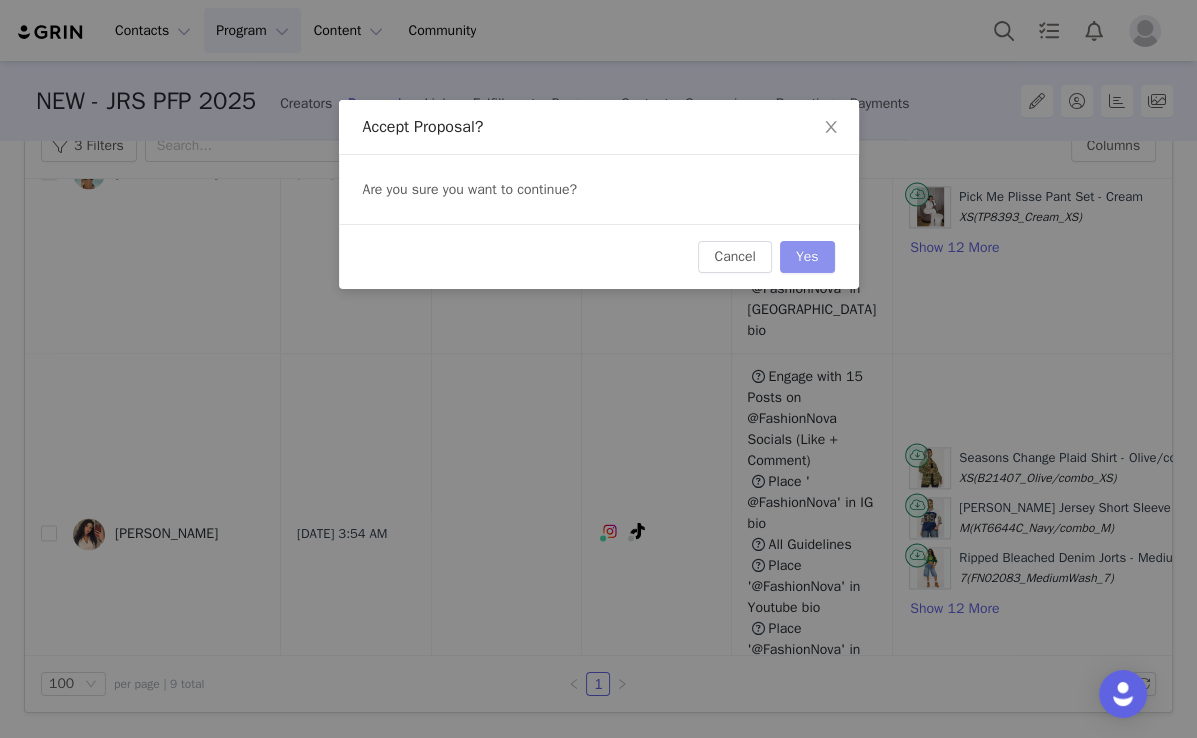click on "Yes" at bounding box center [807, 257] 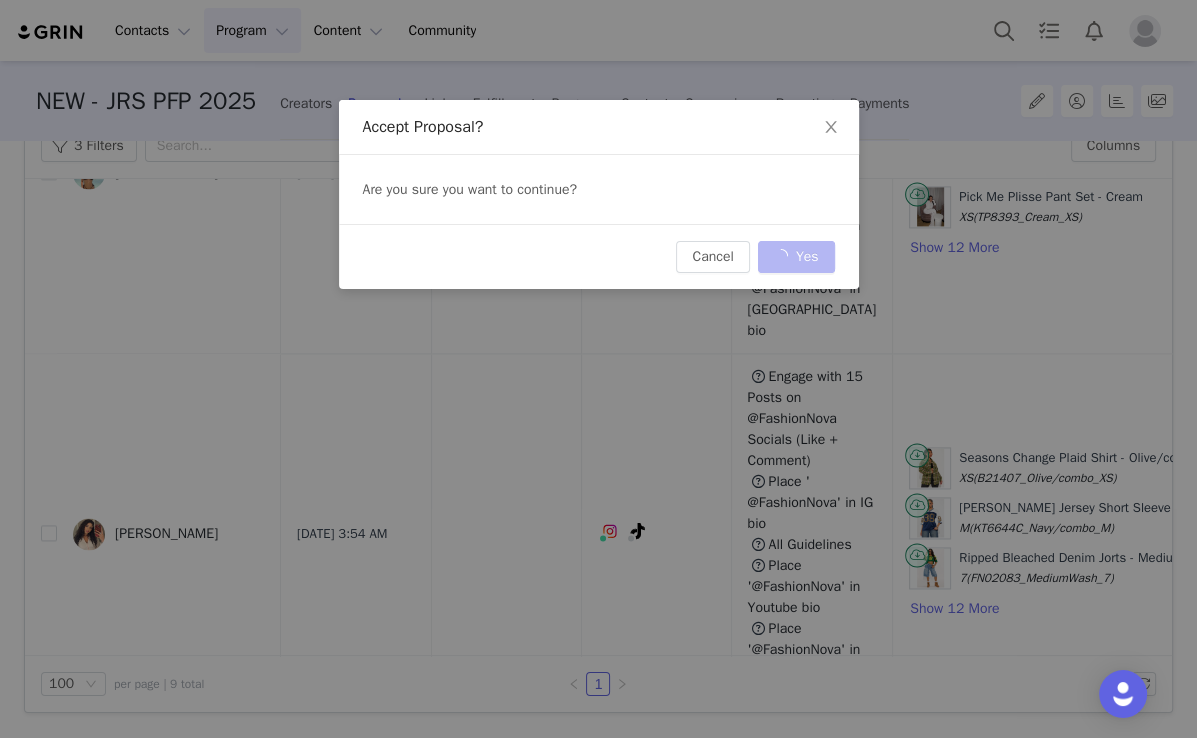 scroll, scrollTop: 127, scrollLeft: 0, axis: vertical 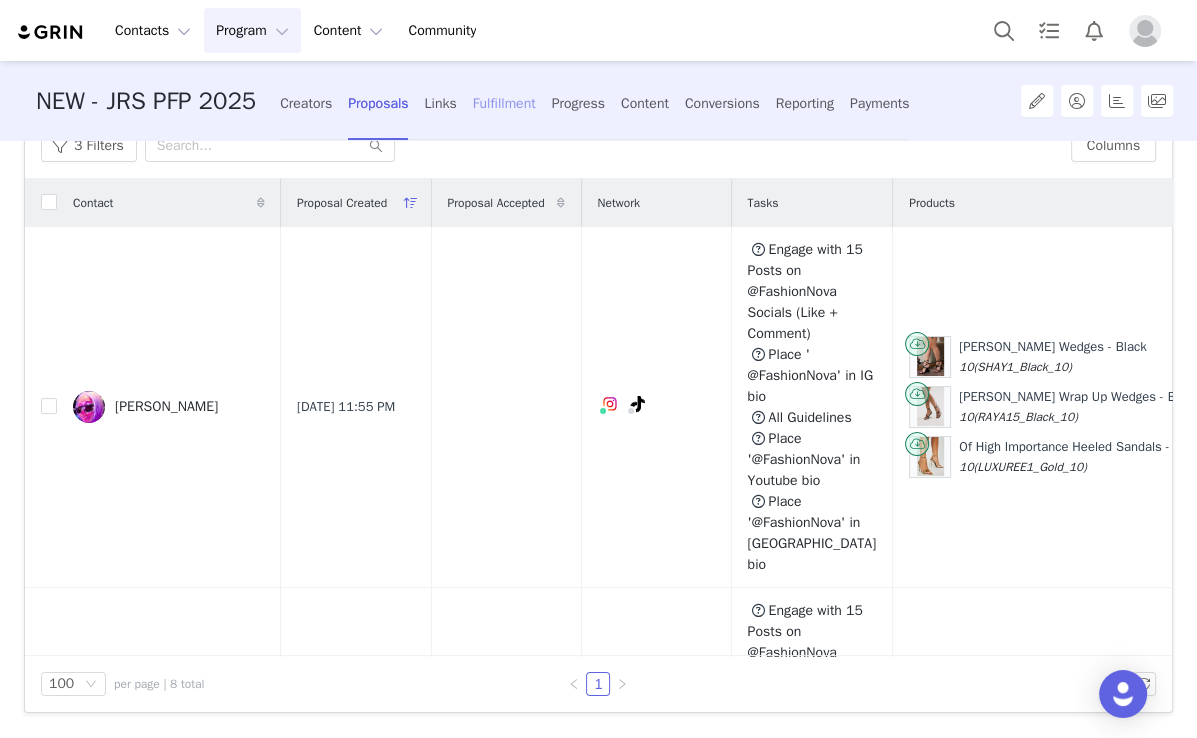 click on "Fulfillment" at bounding box center (504, 103) 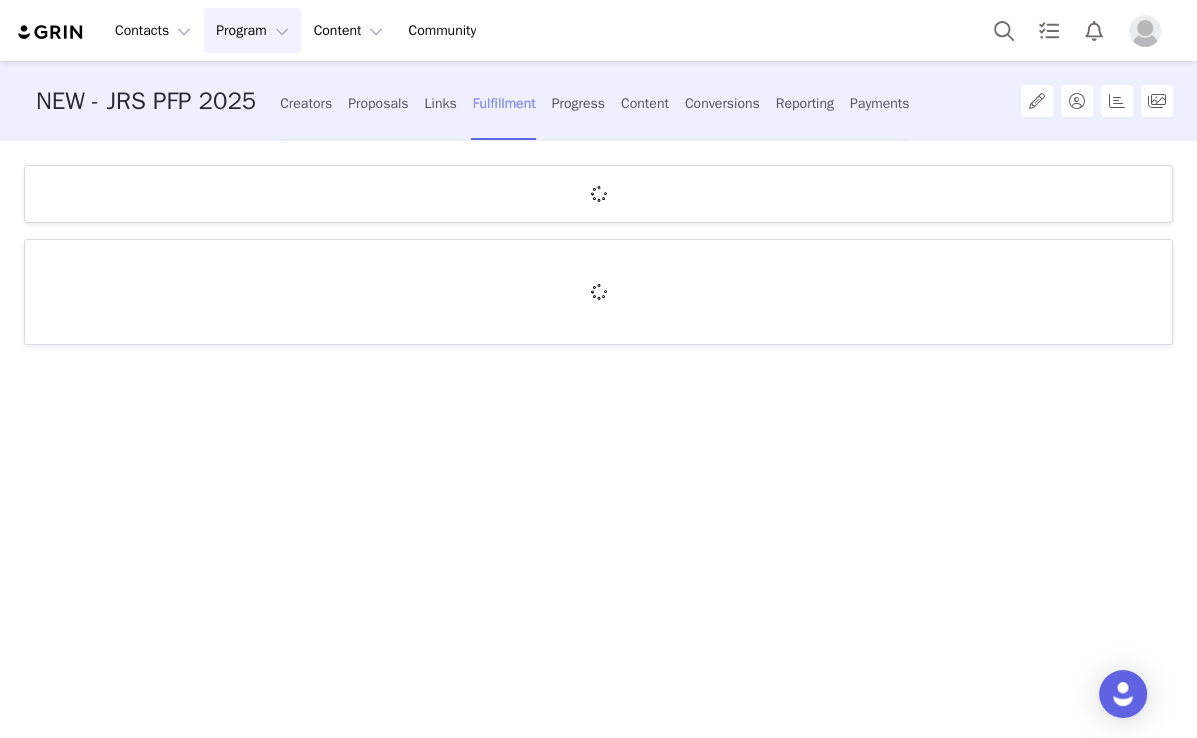 scroll, scrollTop: 0, scrollLeft: 0, axis: both 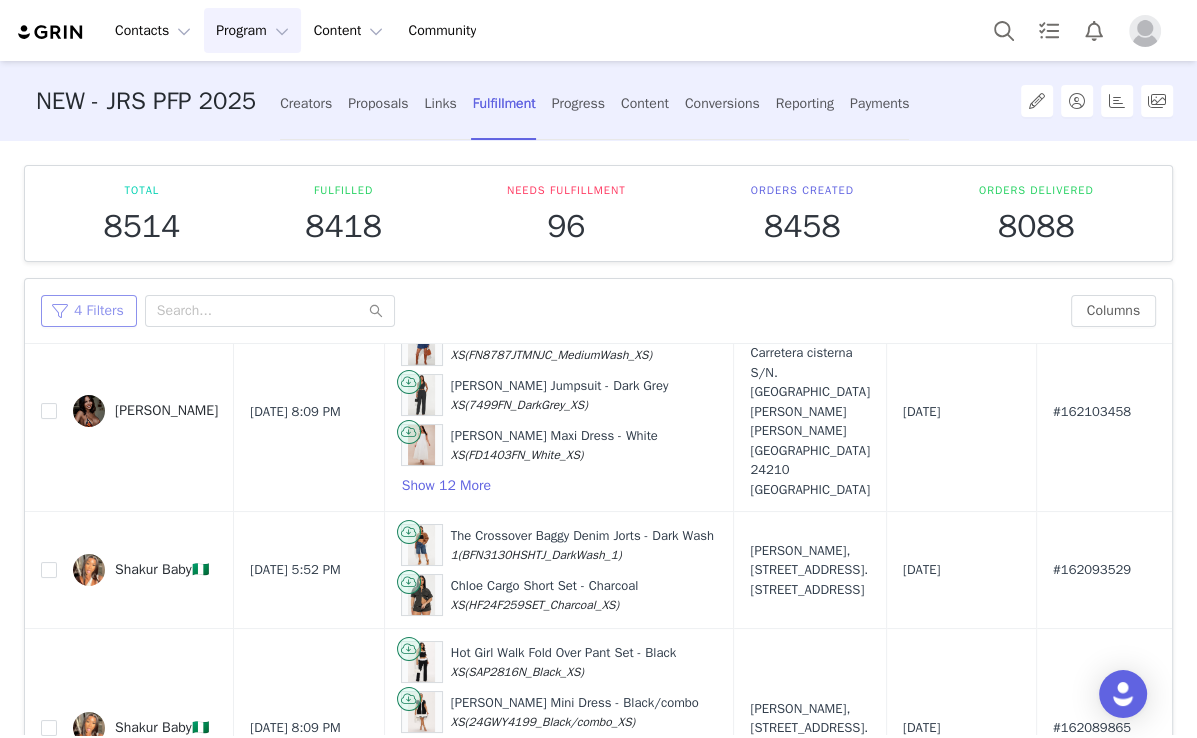 click on "4 Filters" at bounding box center (89, 311) 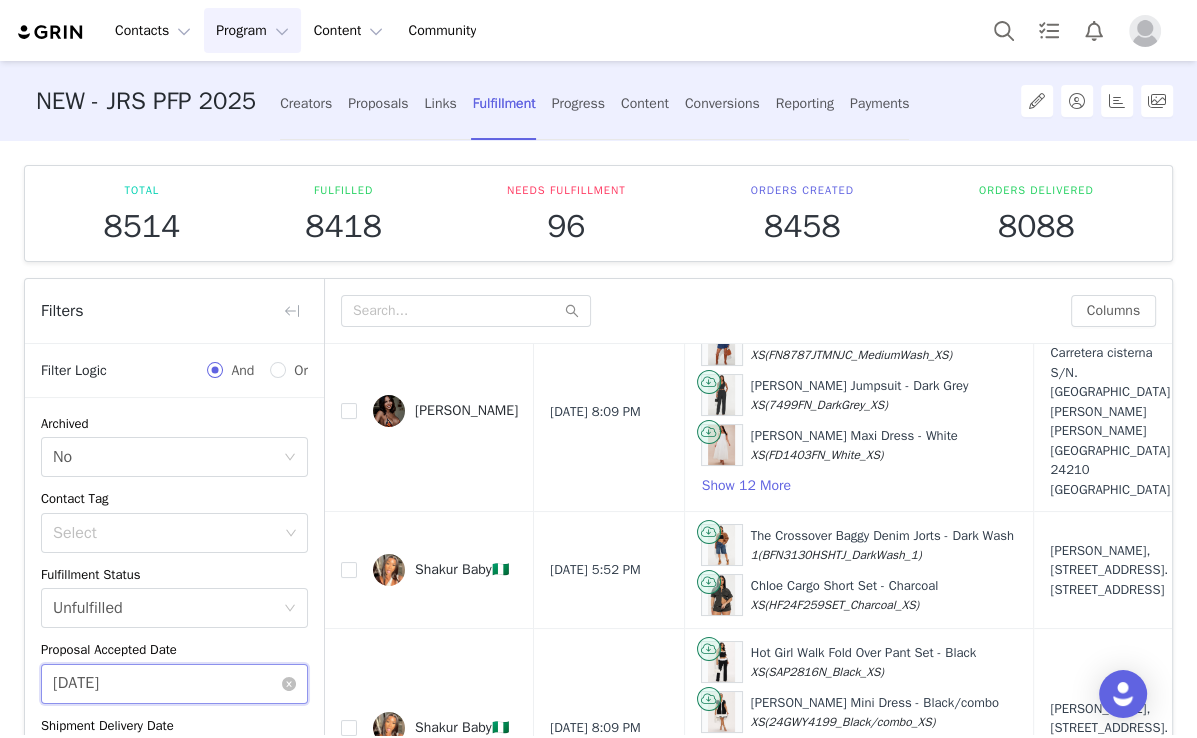 click on "07/08/2025" at bounding box center (174, 684) 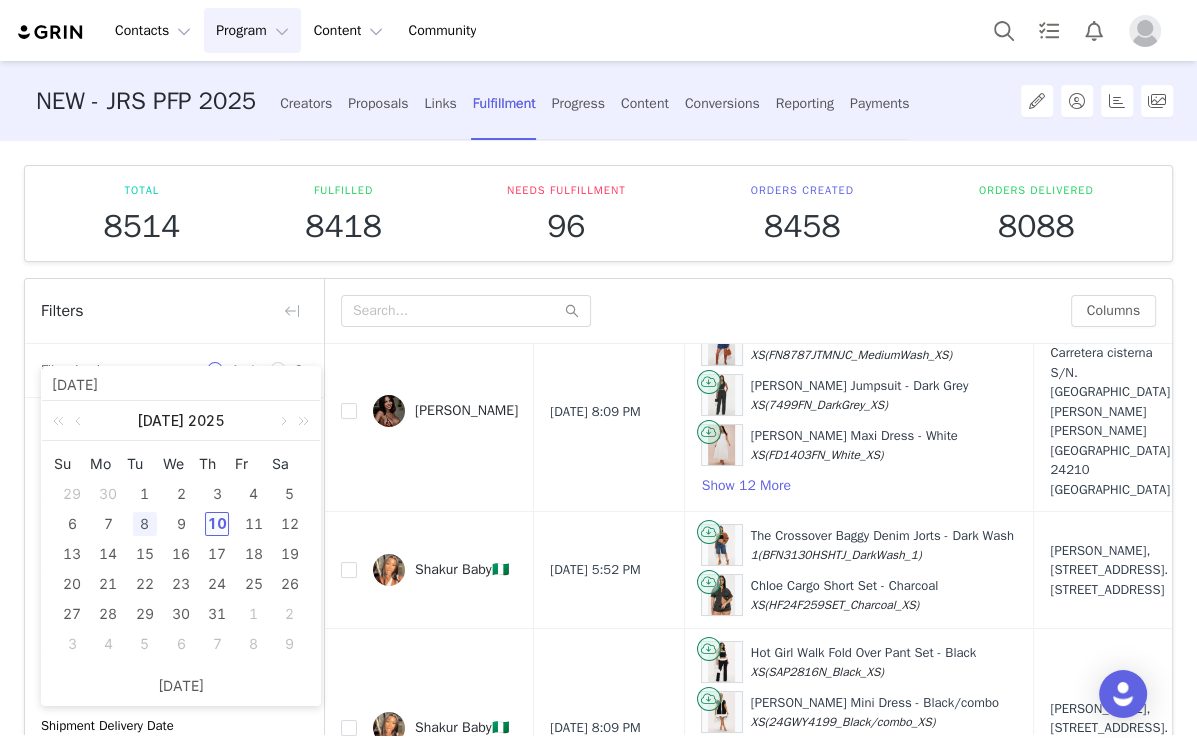click on "10" at bounding box center [217, 524] 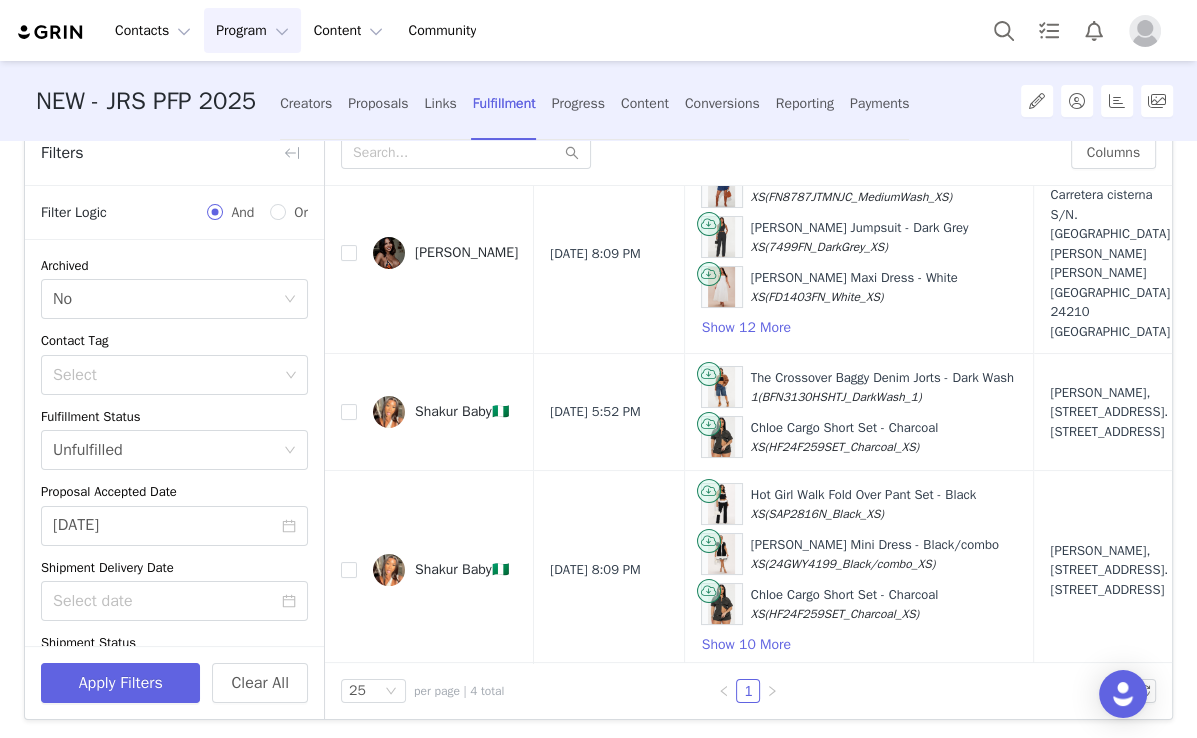 scroll, scrollTop: 160, scrollLeft: 0, axis: vertical 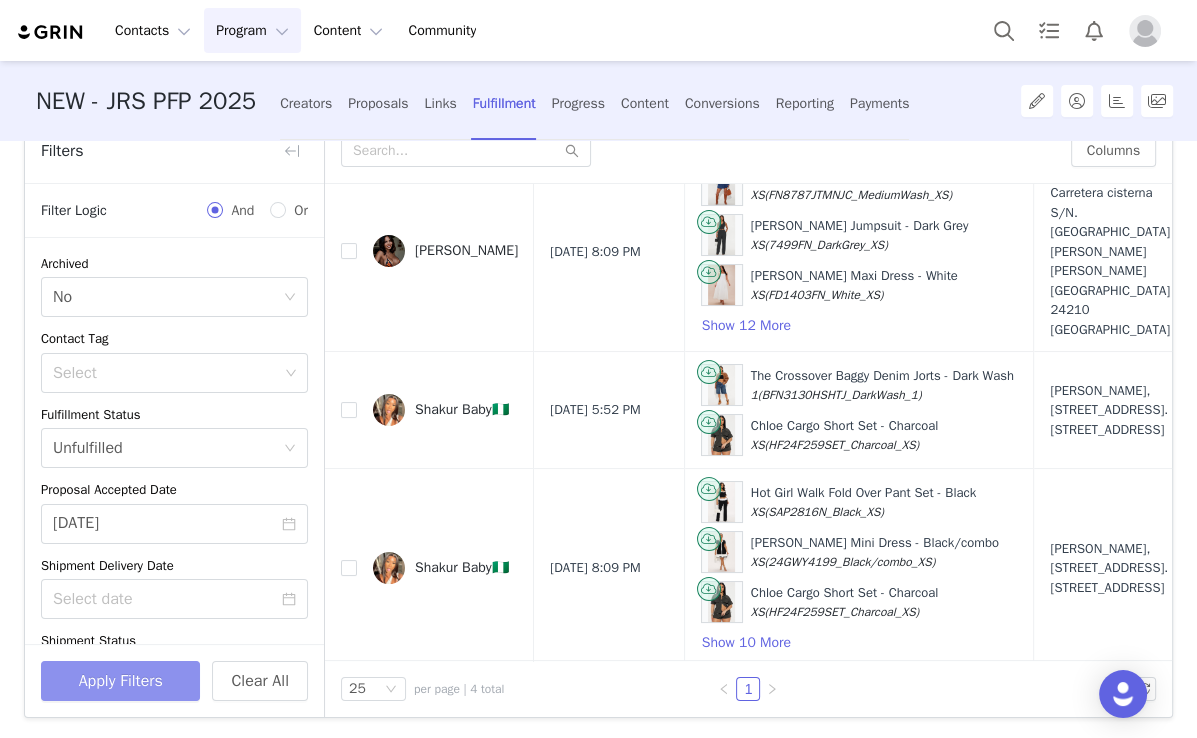 click on "Apply Filters" at bounding box center [120, 681] 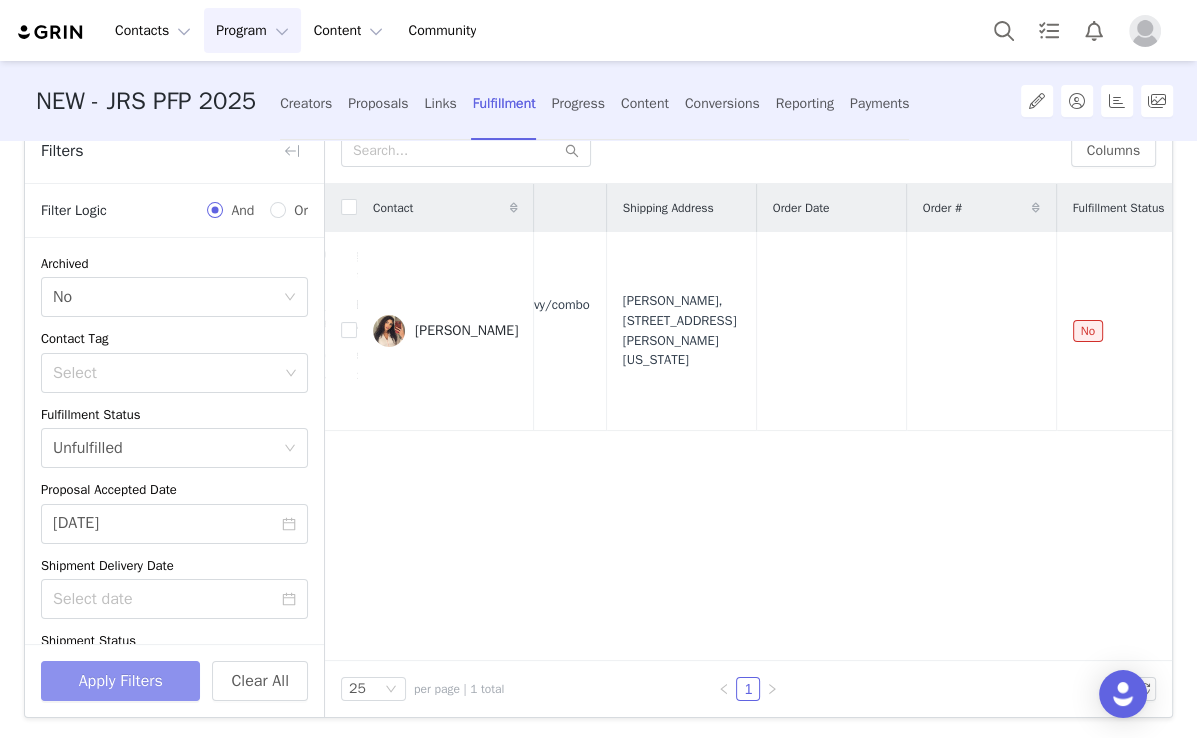 scroll, scrollTop: 0, scrollLeft: 720, axis: horizontal 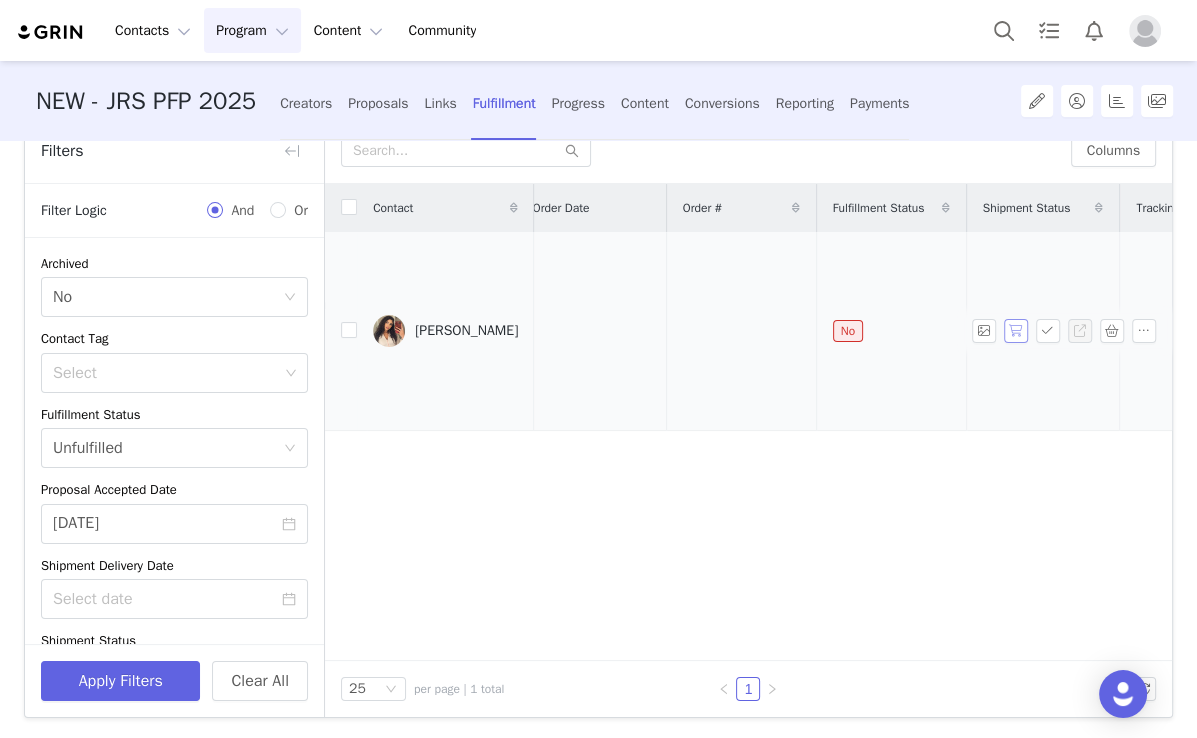 click at bounding box center (1016, 331) 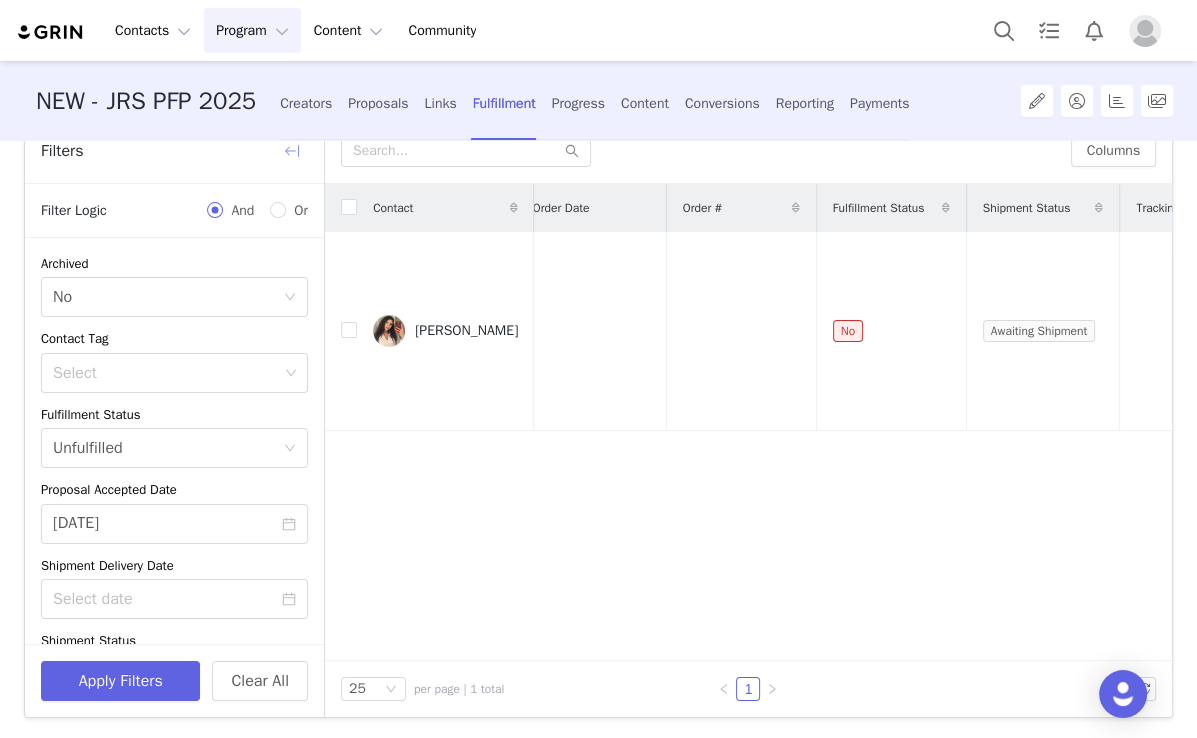 click at bounding box center [292, 151] 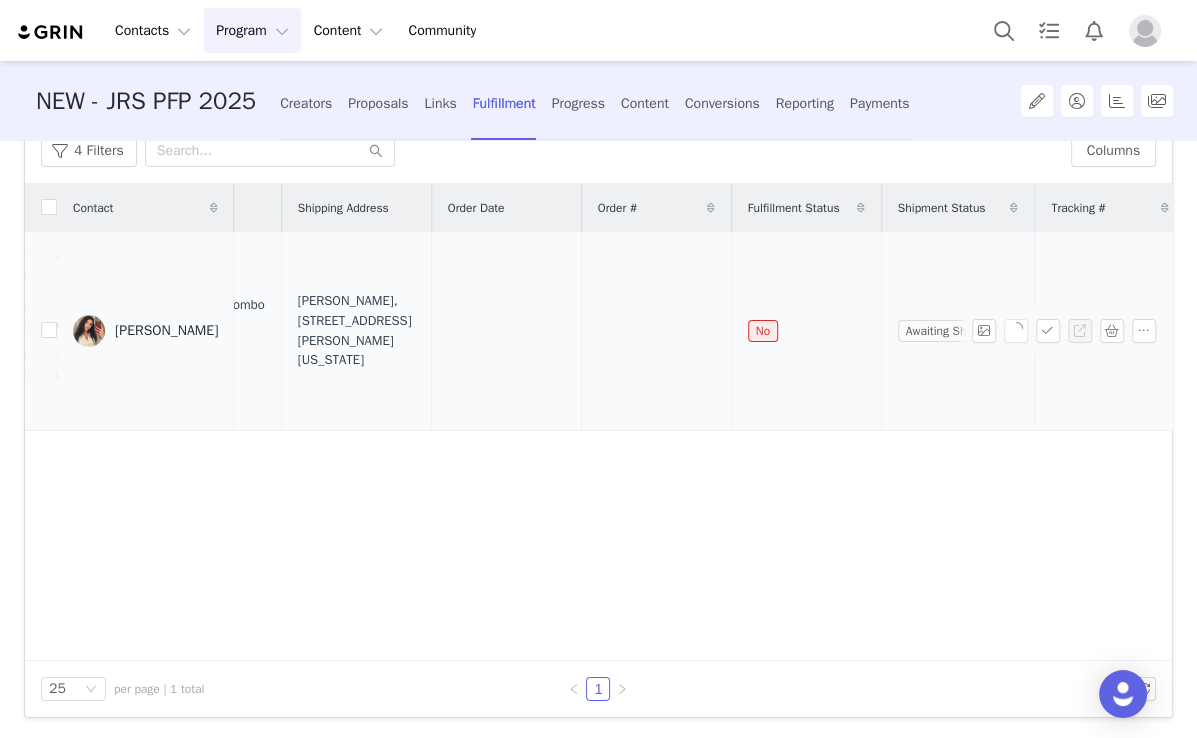 scroll, scrollTop: 0, scrollLeft: 503, axis: horizontal 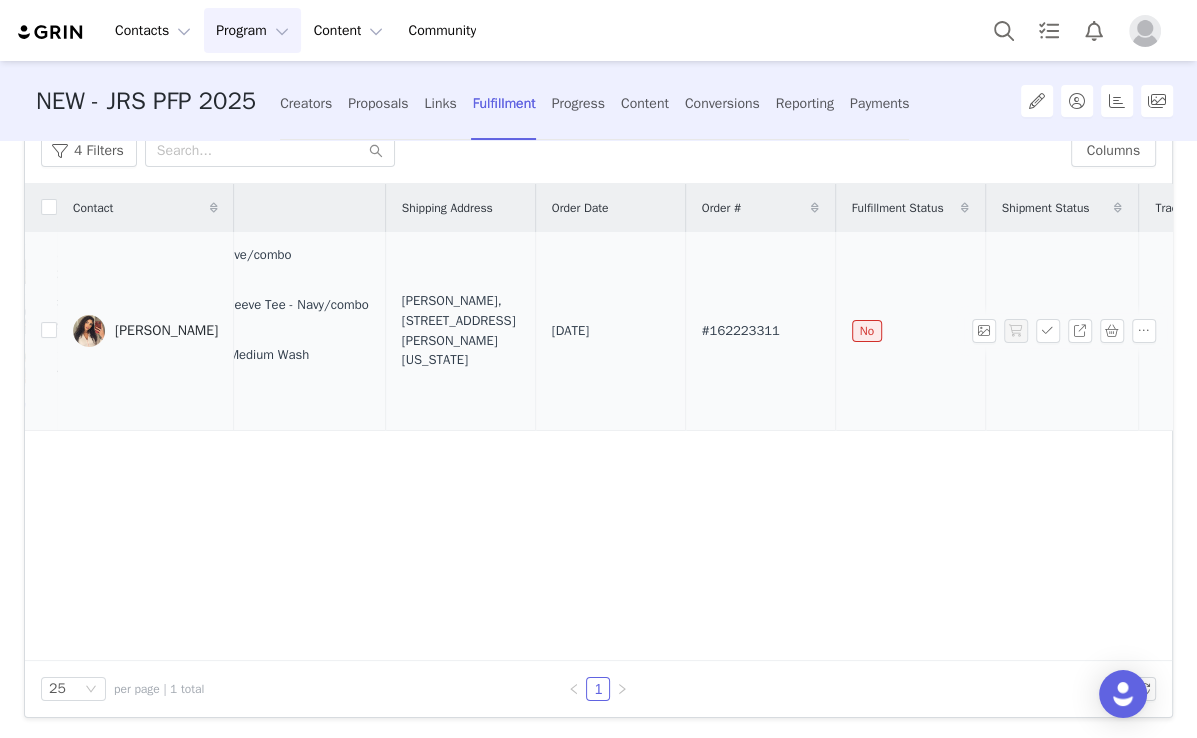 drag, startPoint x: 653, startPoint y: 328, endPoint x: 758, endPoint y: 324, distance: 105.076164 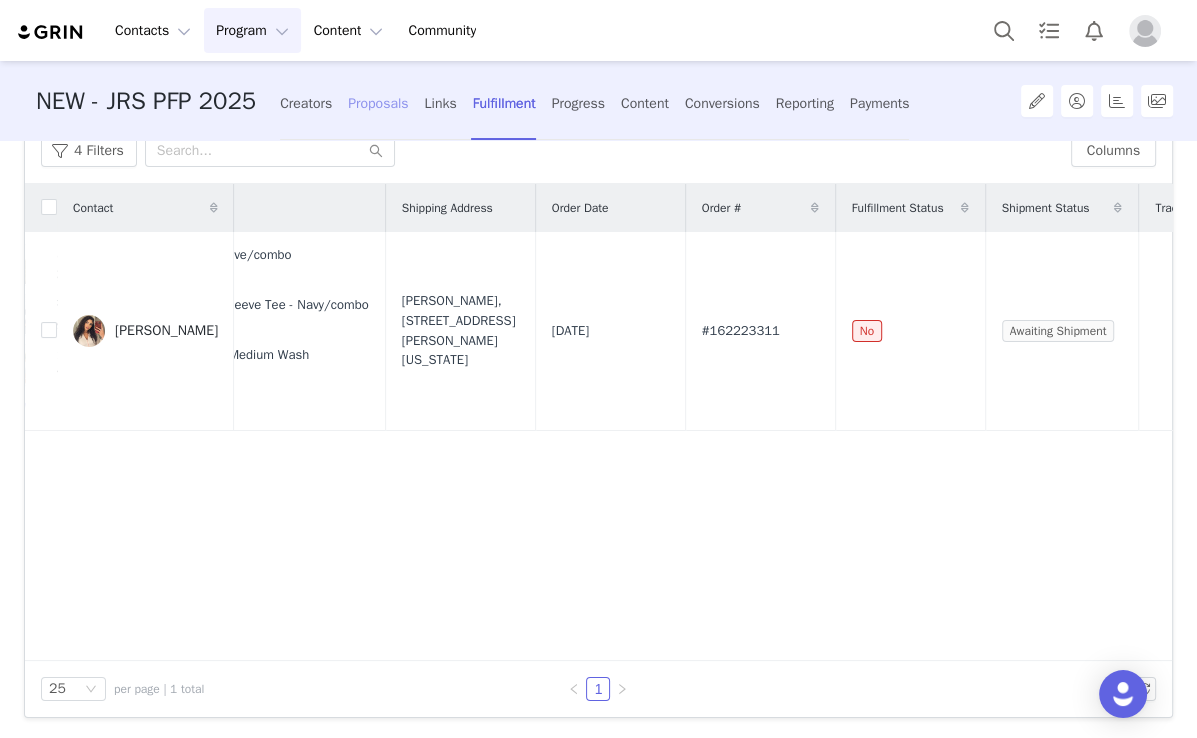 click on "Proposals" at bounding box center (378, 103) 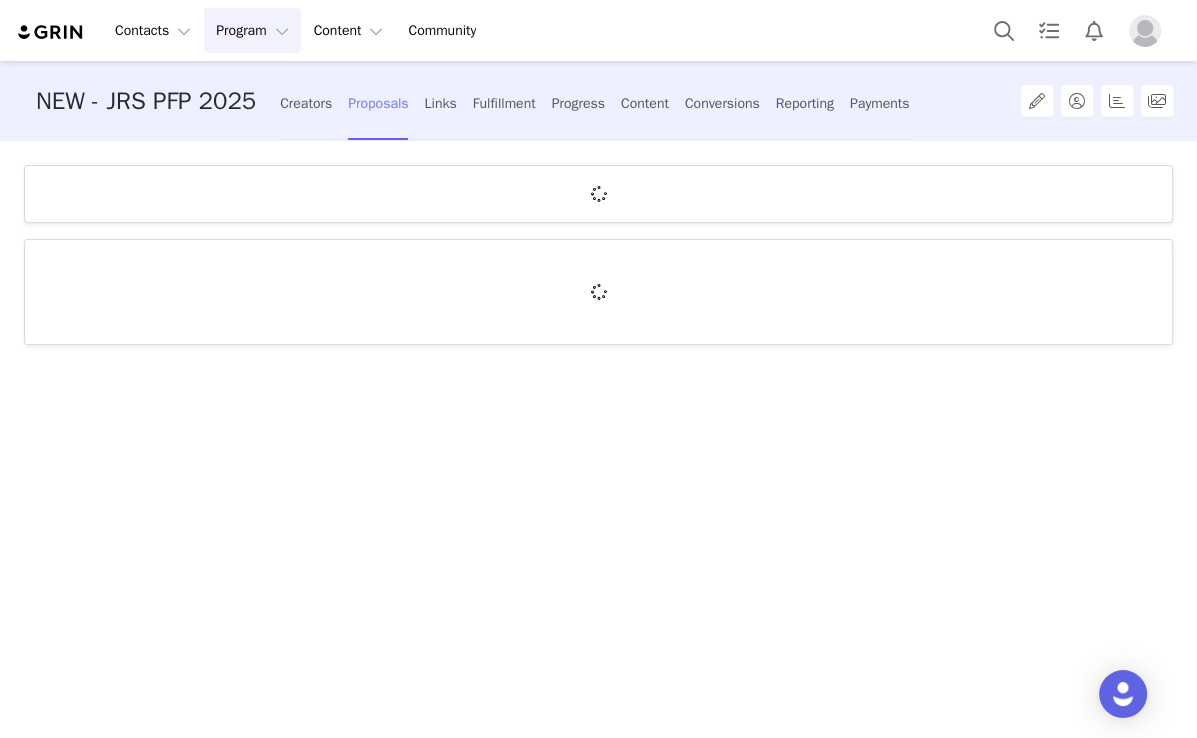 scroll, scrollTop: 0, scrollLeft: 0, axis: both 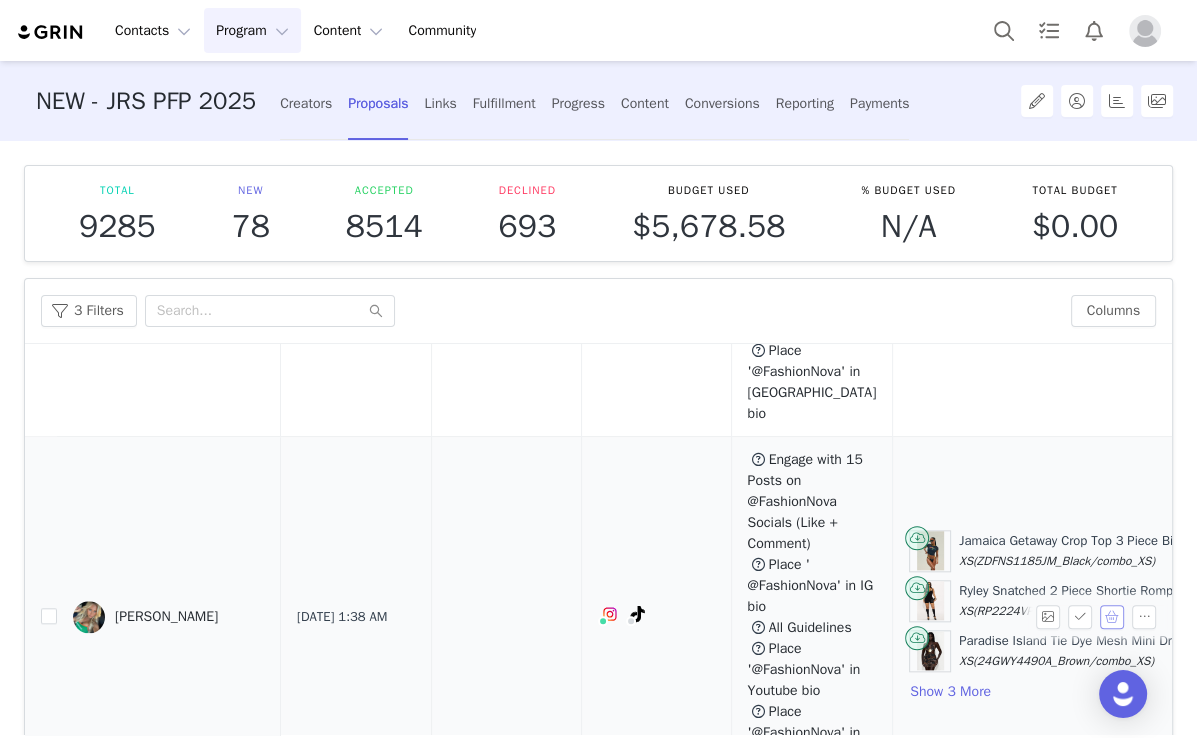 click at bounding box center (1112, 617) 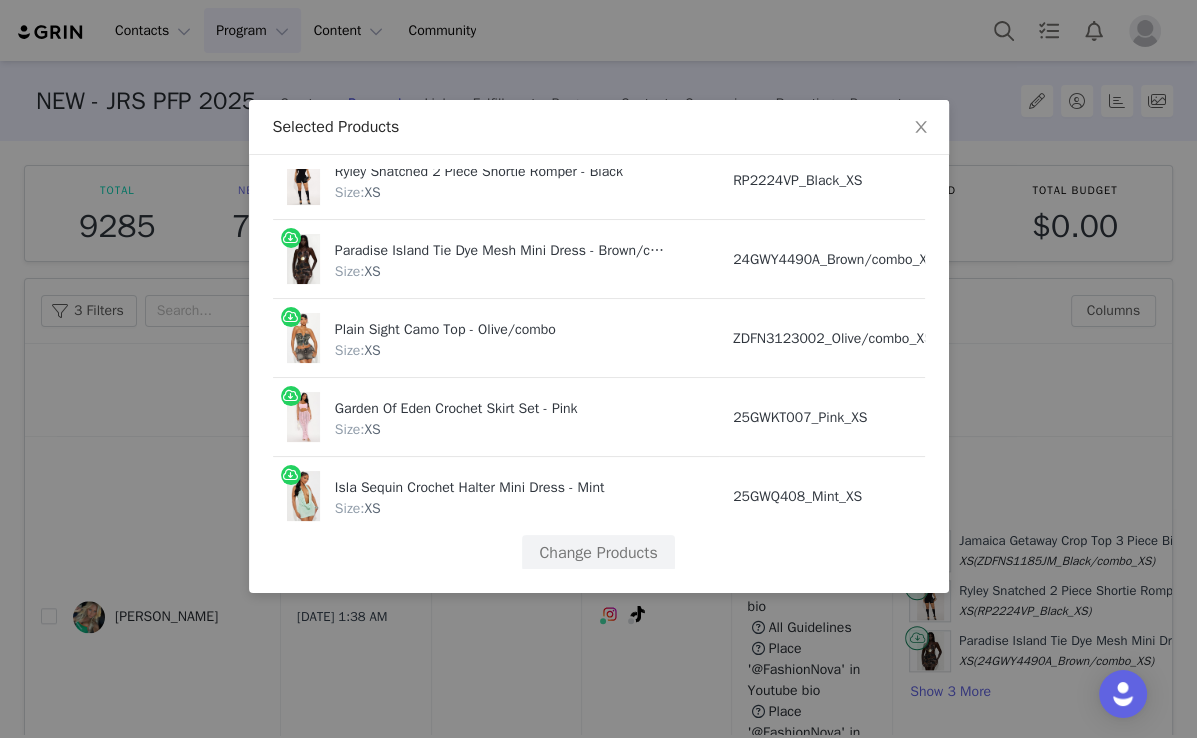 scroll, scrollTop: 171, scrollLeft: 0, axis: vertical 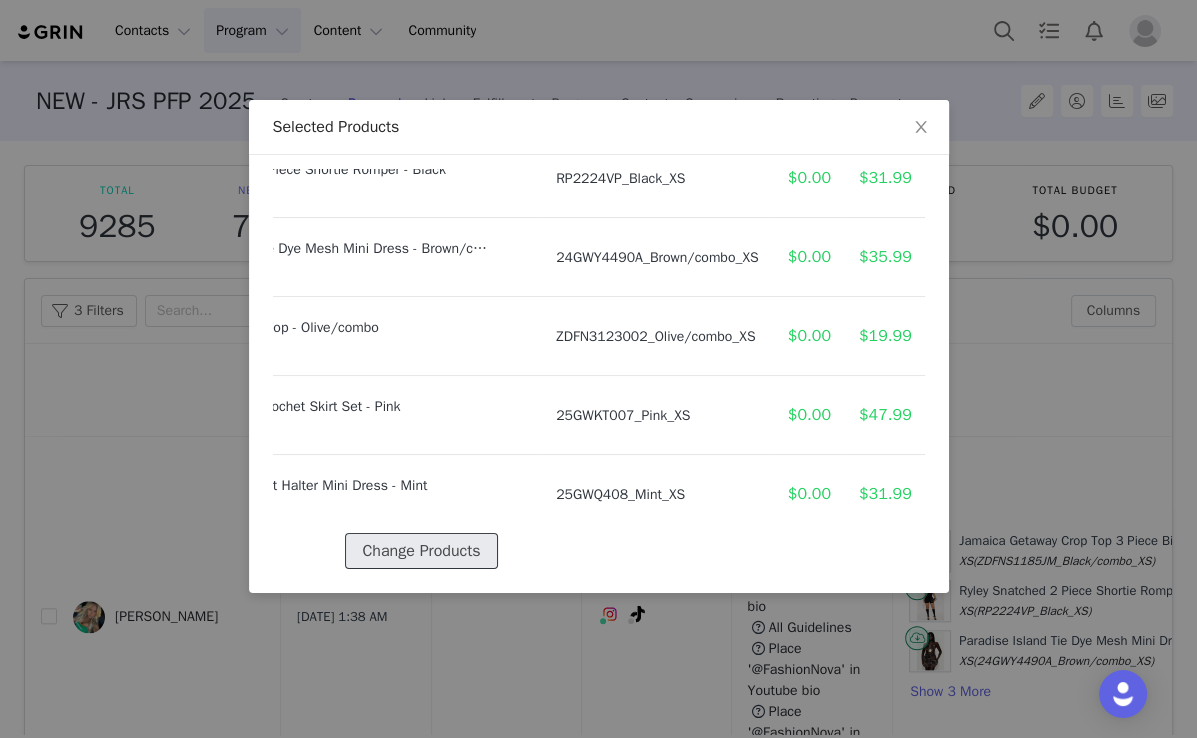 click on "Change Products" at bounding box center [421, 551] 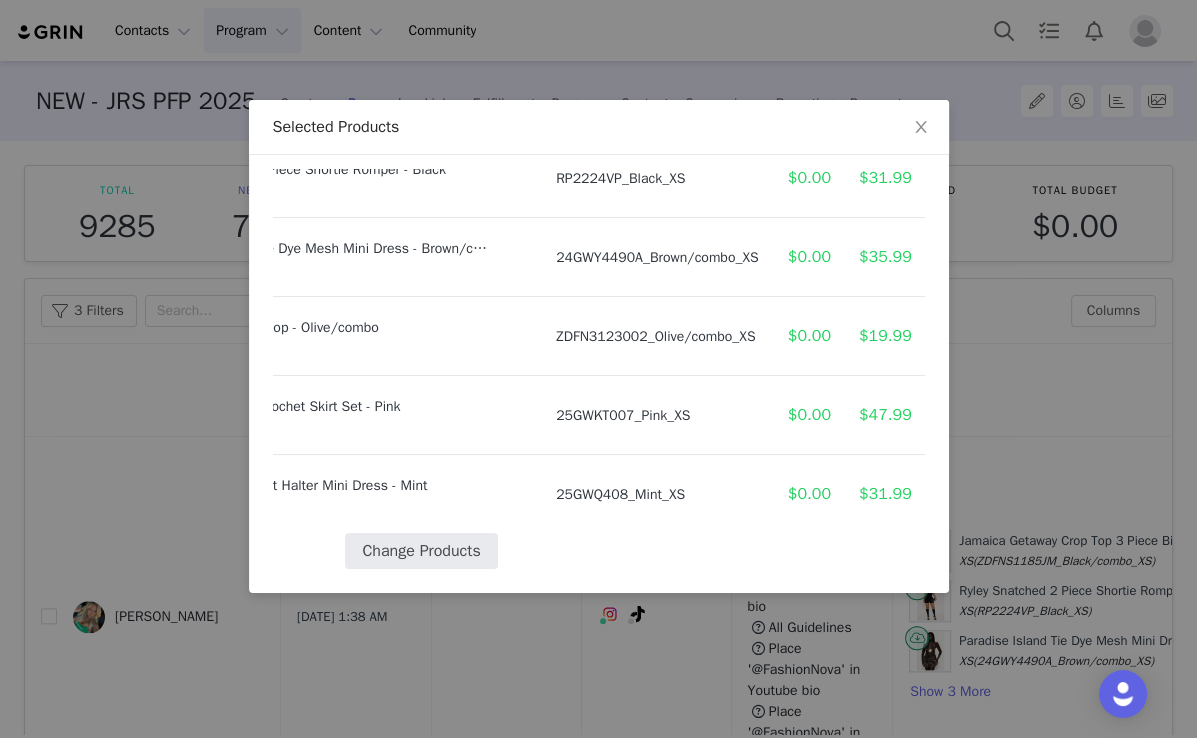 select on "26249261" 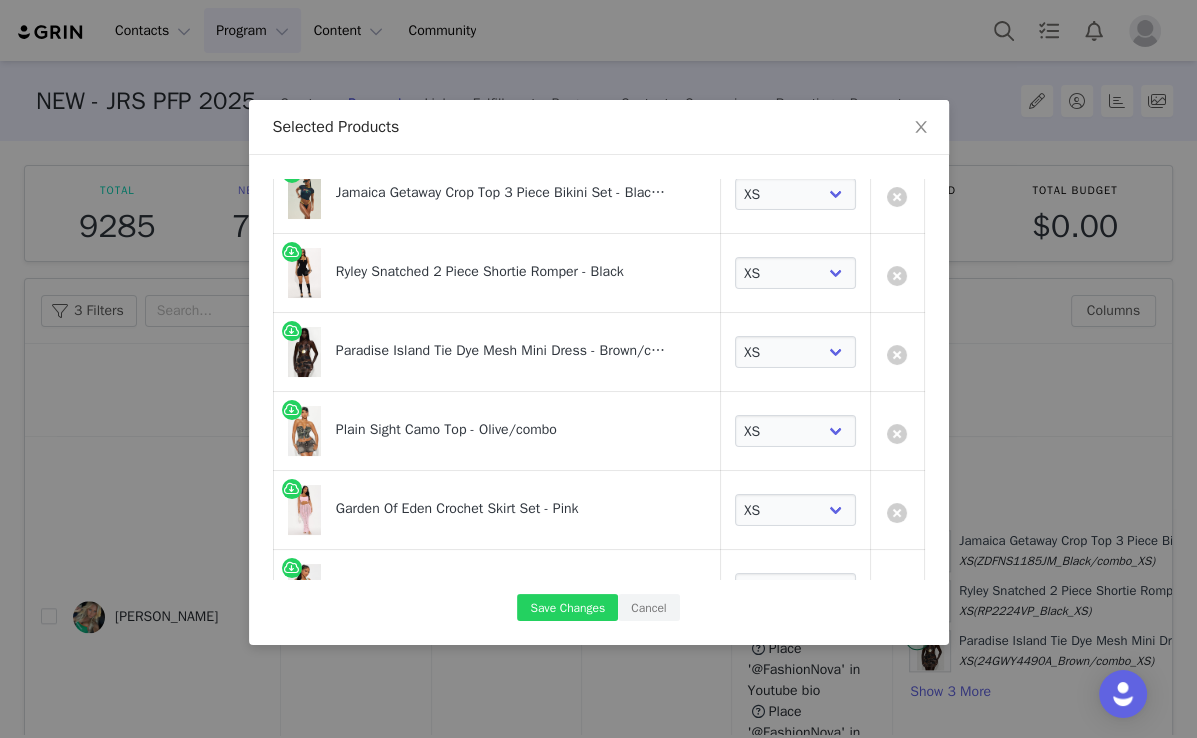 scroll, scrollTop: 200, scrollLeft: 0, axis: vertical 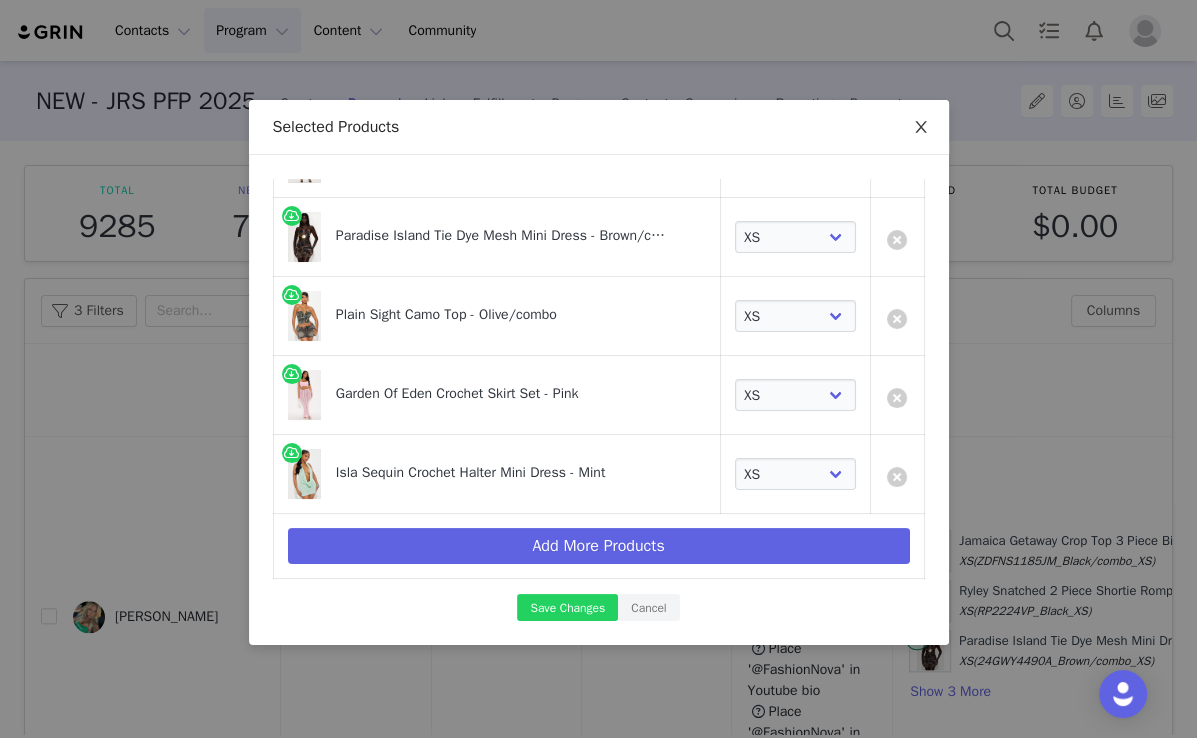 click 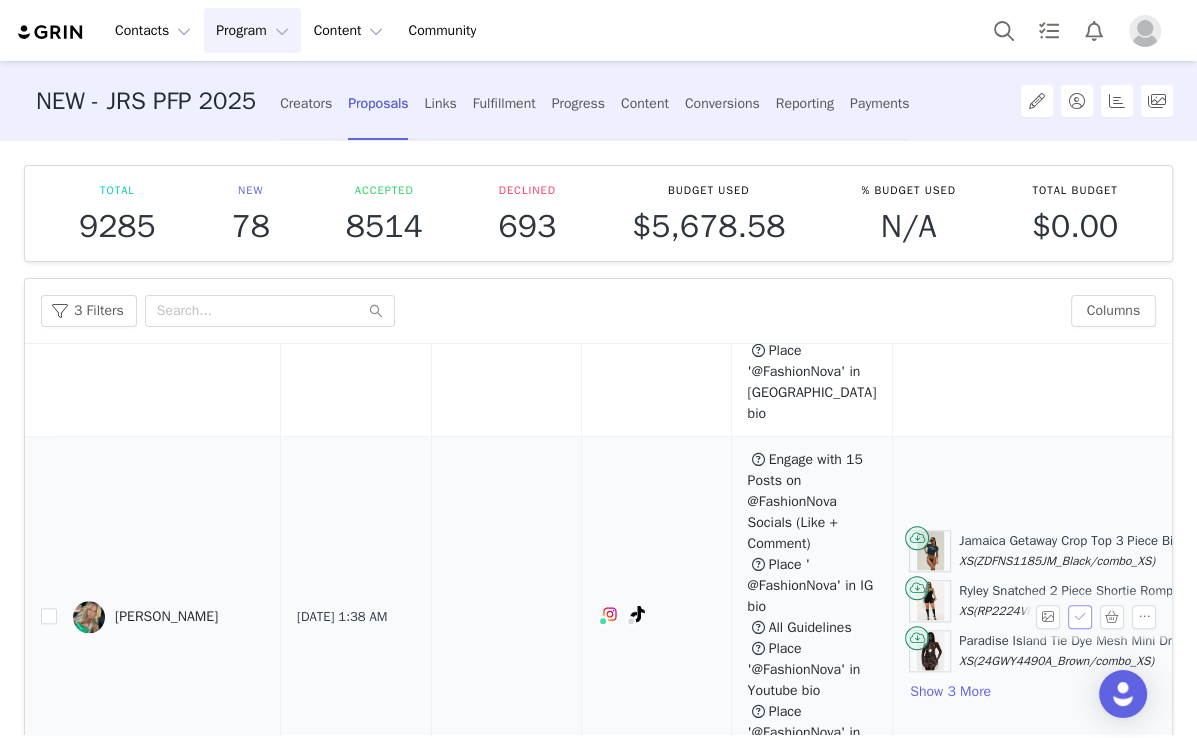 click at bounding box center [1080, 617] 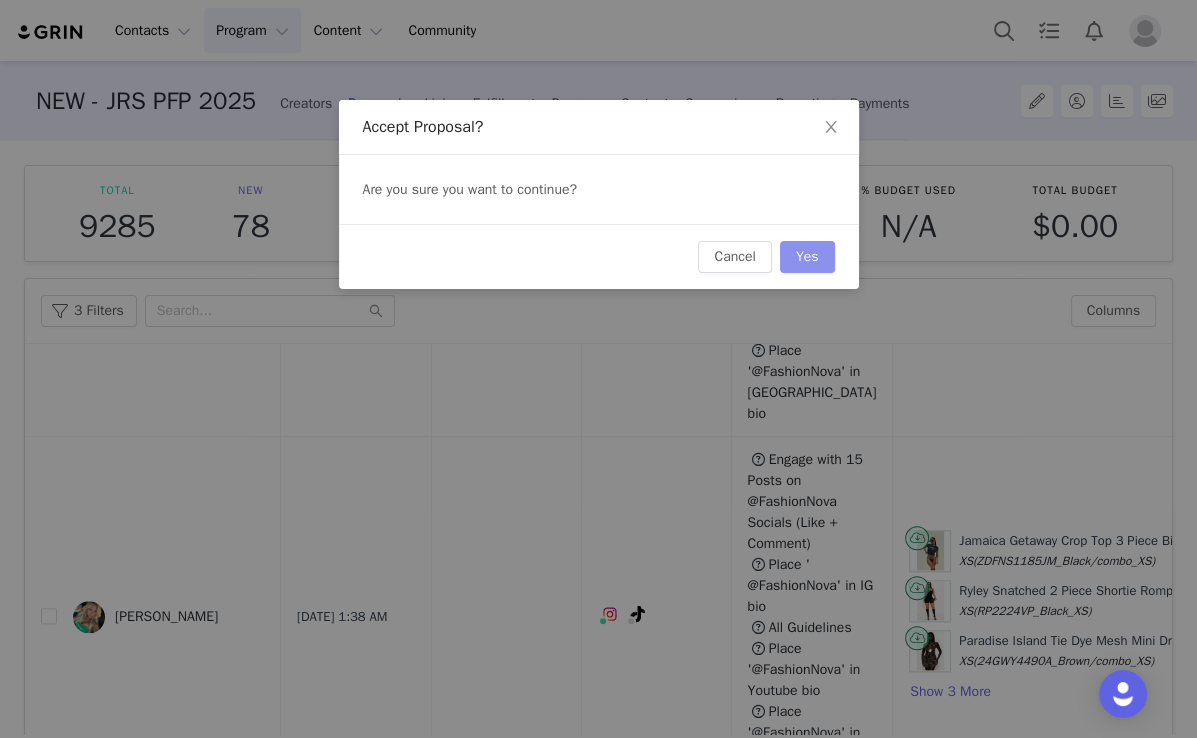 click on "Yes" at bounding box center (807, 257) 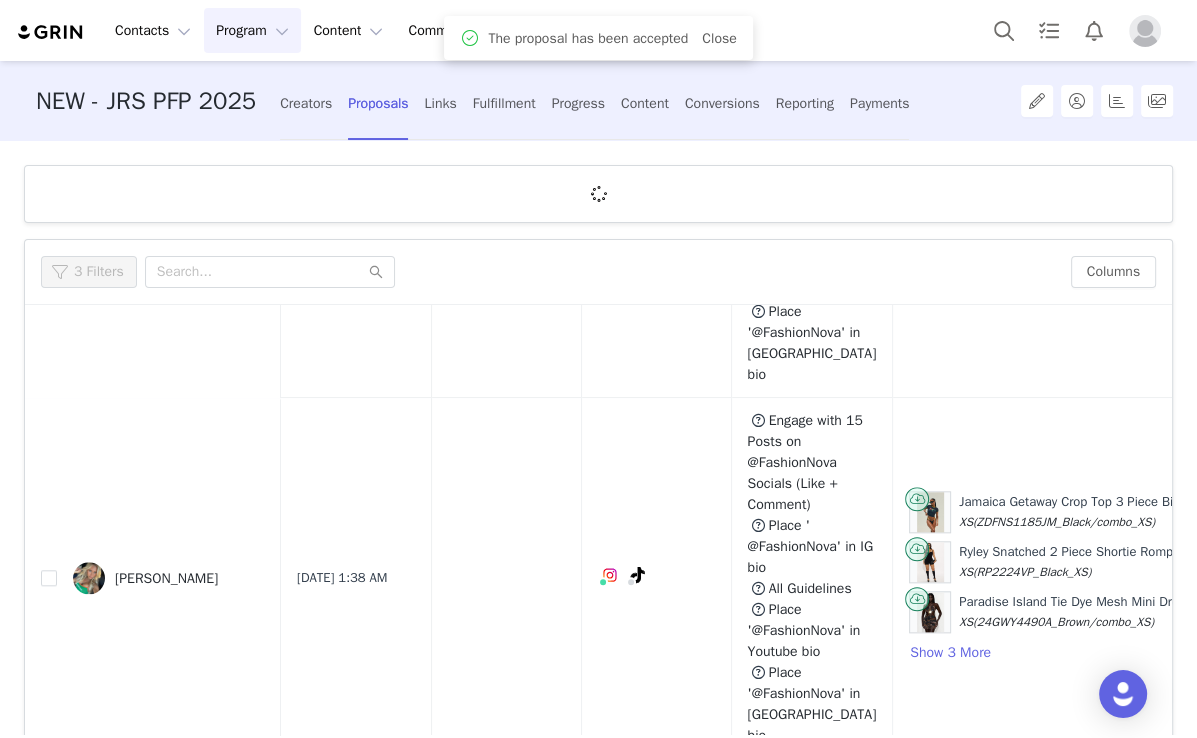scroll, scrollTop: 0, scrollLeft: 0, axis: both 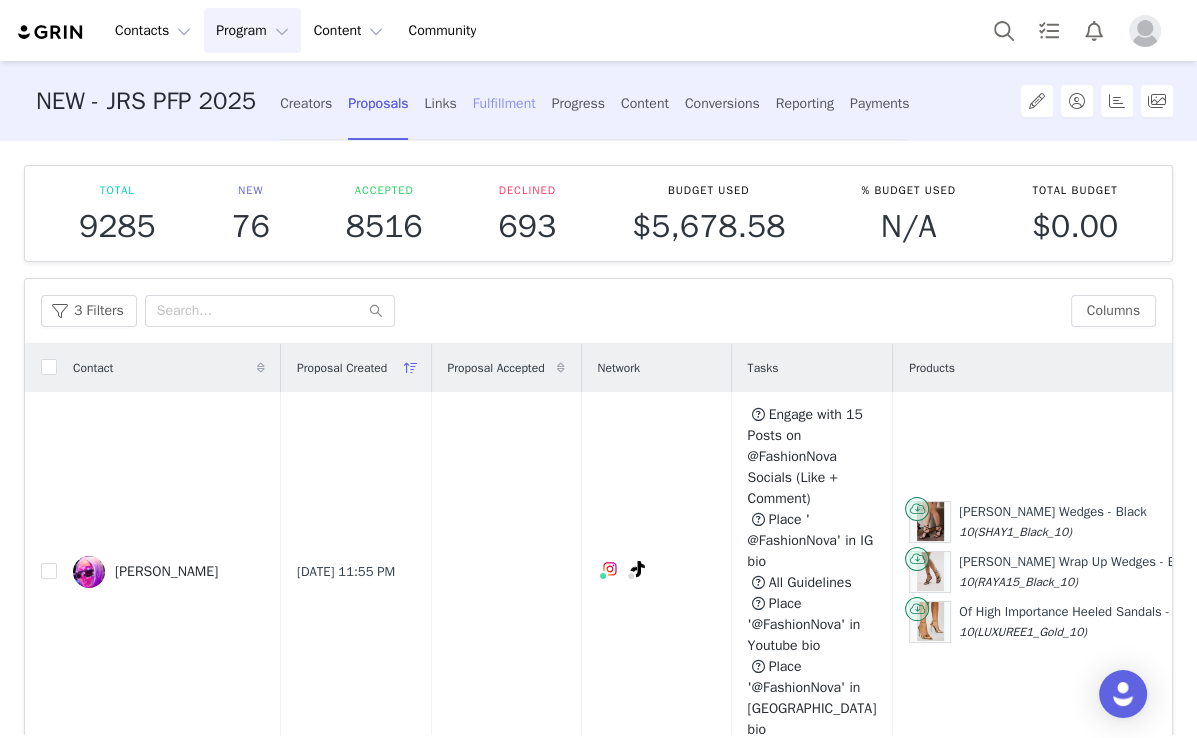 click on "Fulfillment" at bounding box center [504, 103] 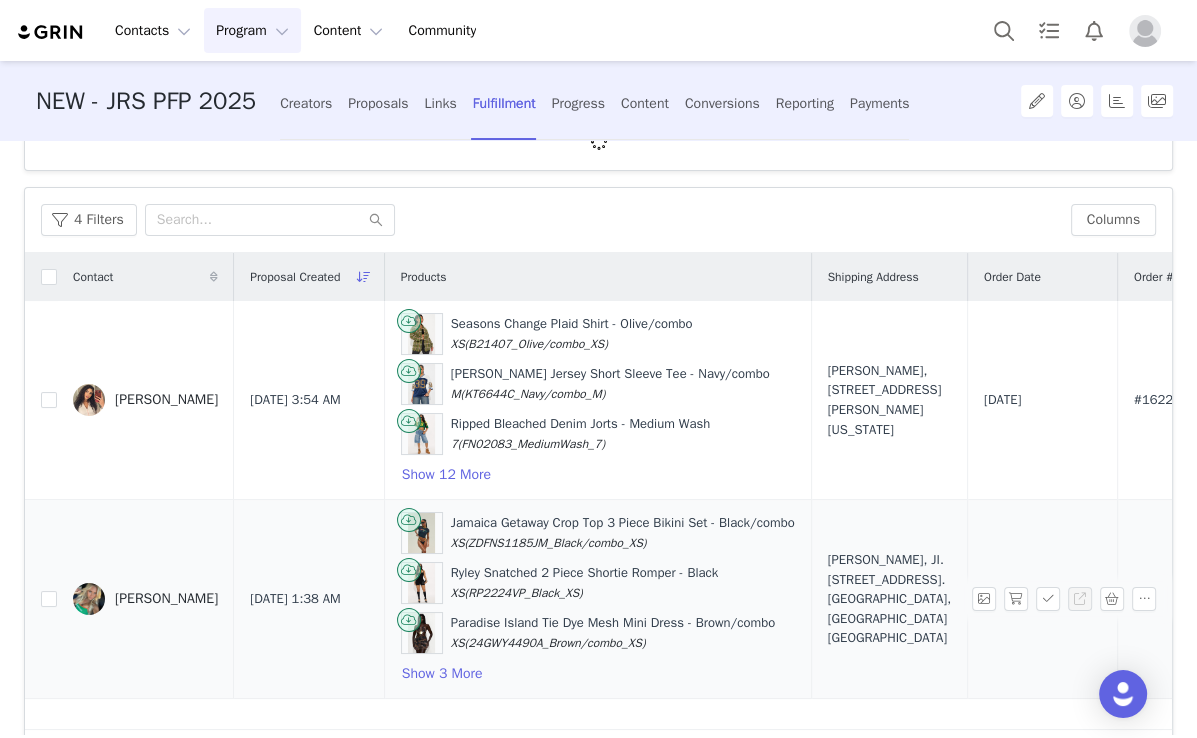 scroll, scrollTop: 80, scrollLeft: 0, axis: vertical 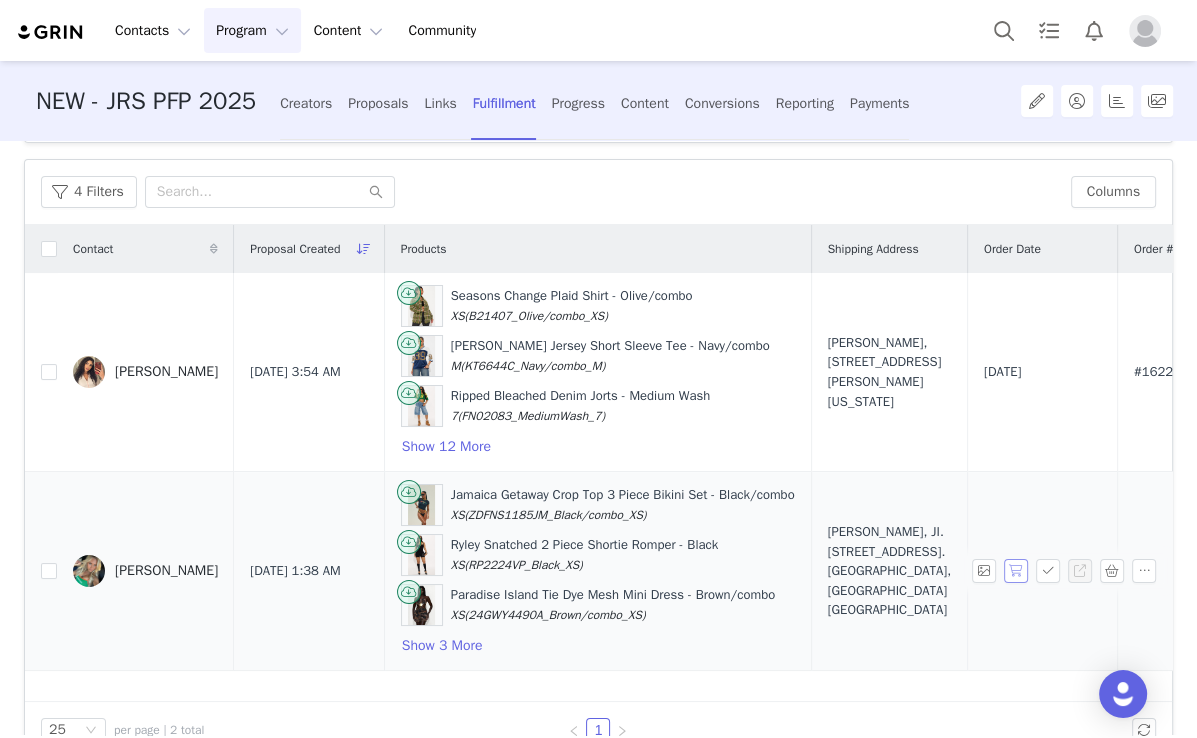click at bounding box center (1016, 571) 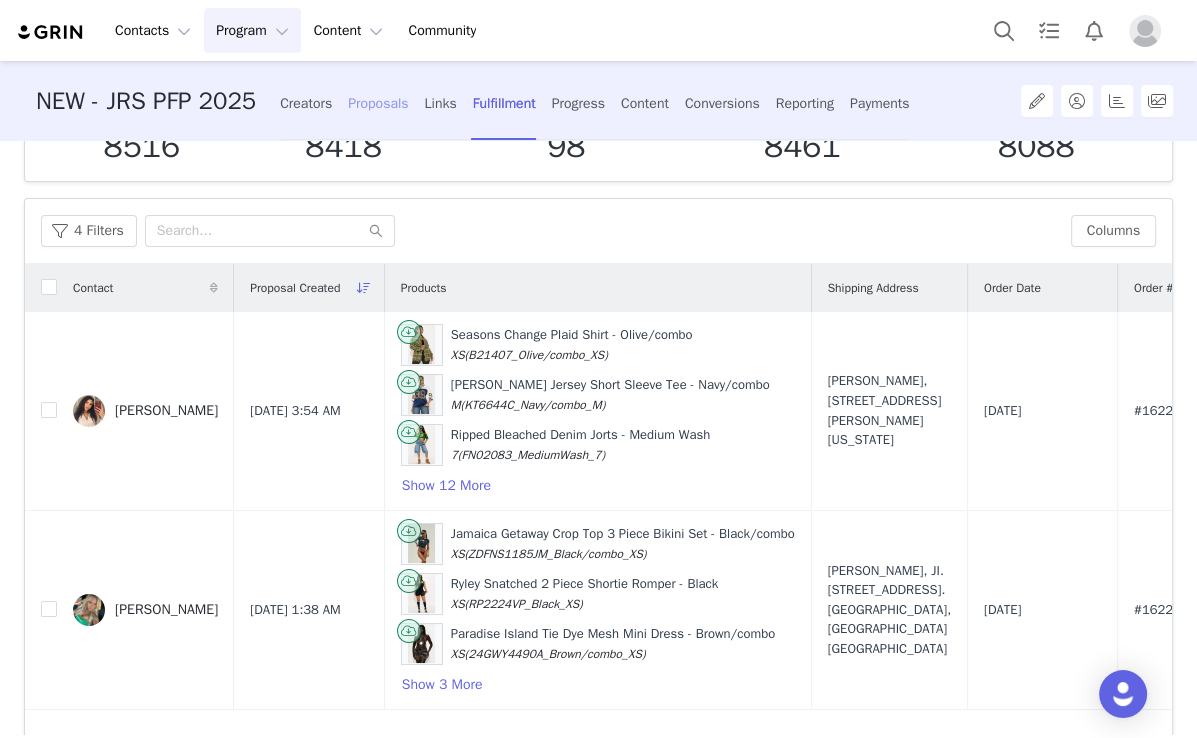 click on "Proposals" at bounding box center [378, 103] 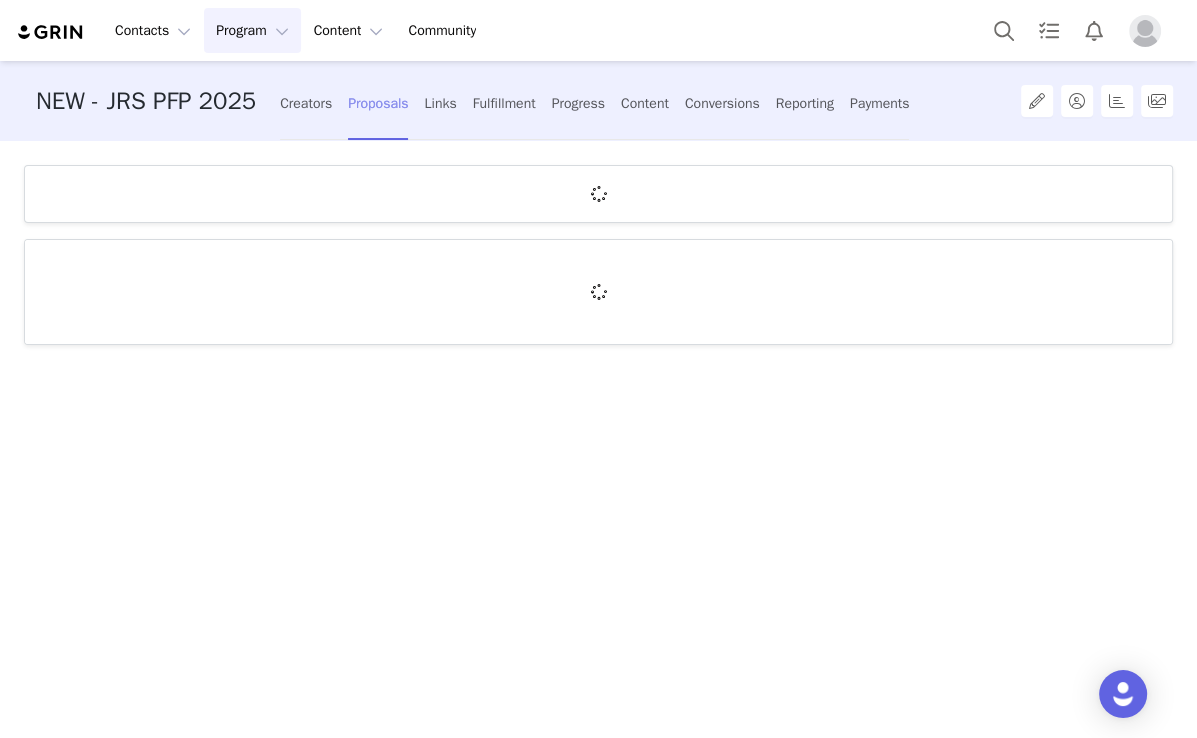 scroll, scrollTop: 0, scrollLeft: 0, axis: both 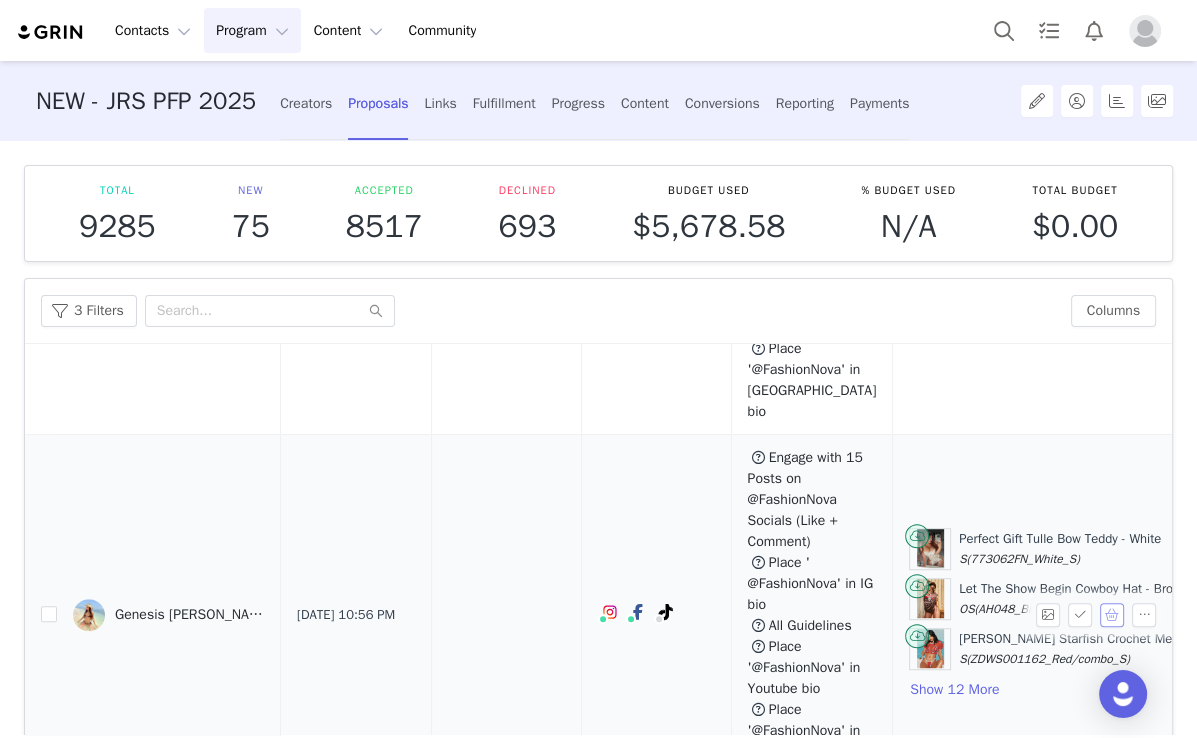 click at bounding box center [1112, 615] 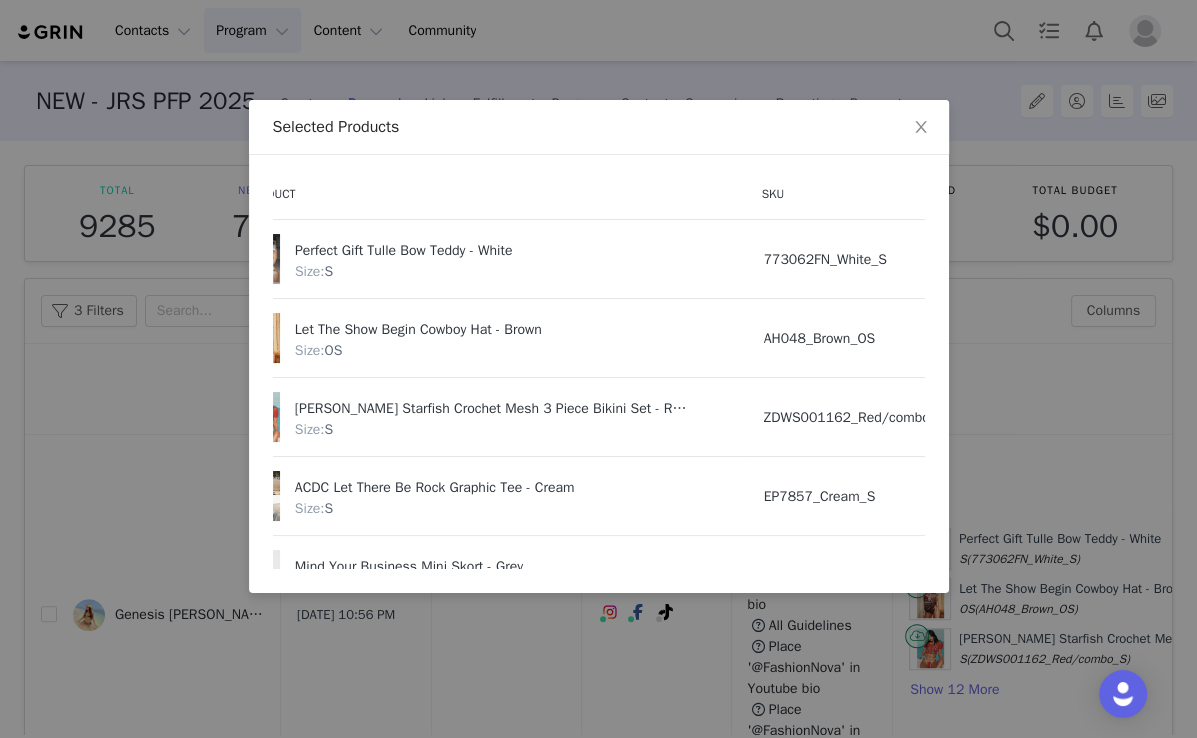 scroll, scrollTop: 0, scrollLeft: 180, axis: horizontal 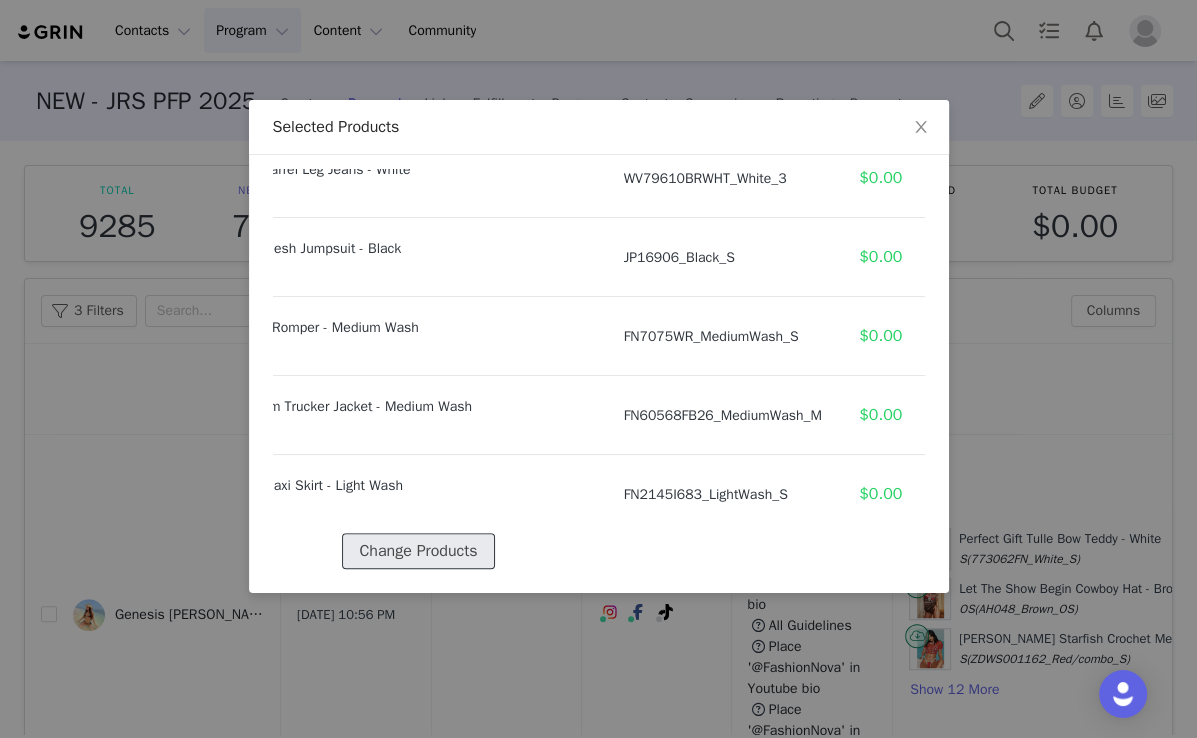 click on "Change Products" at bounding box center [418, 551] 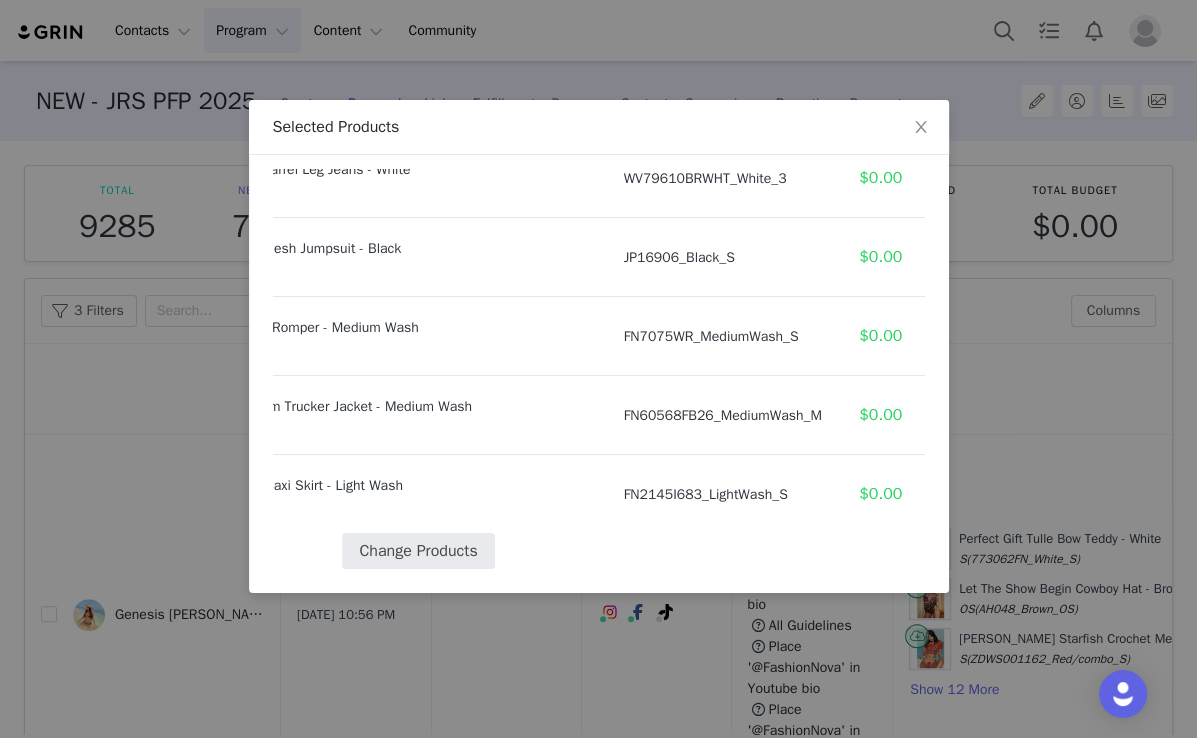 select on "22638927" 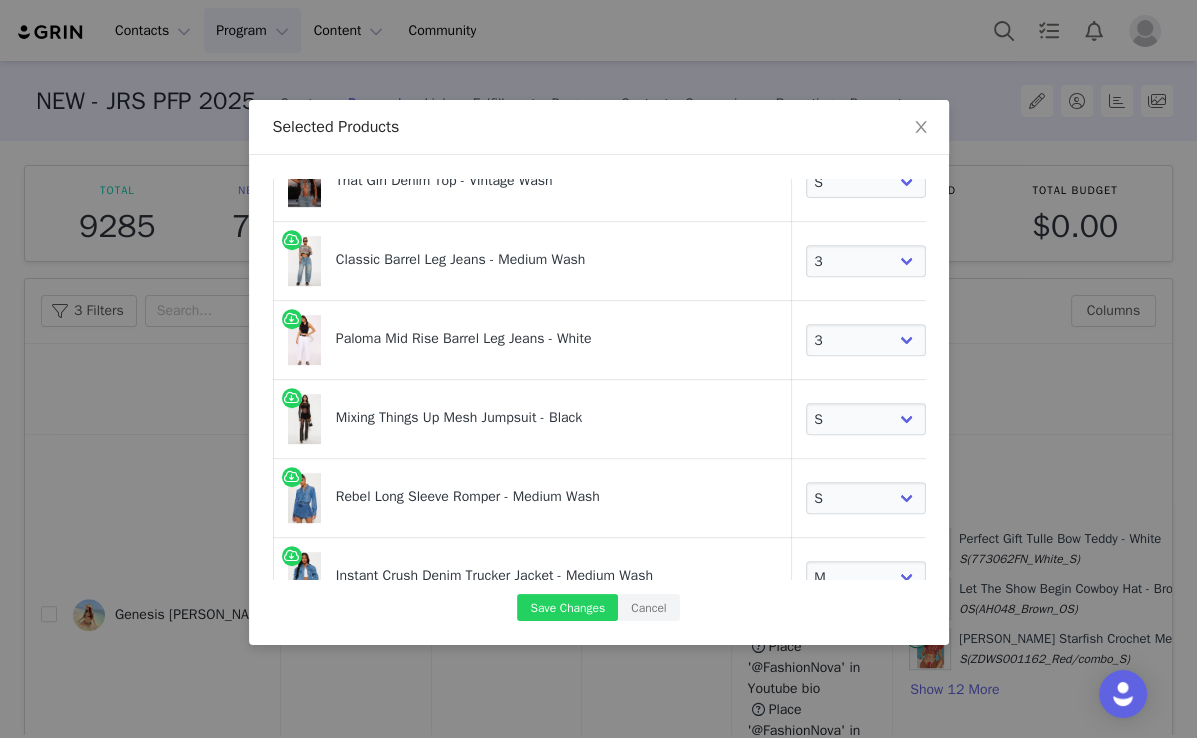 scroll, scrollTop: 910, scrollLeft: 0, axis: vertical 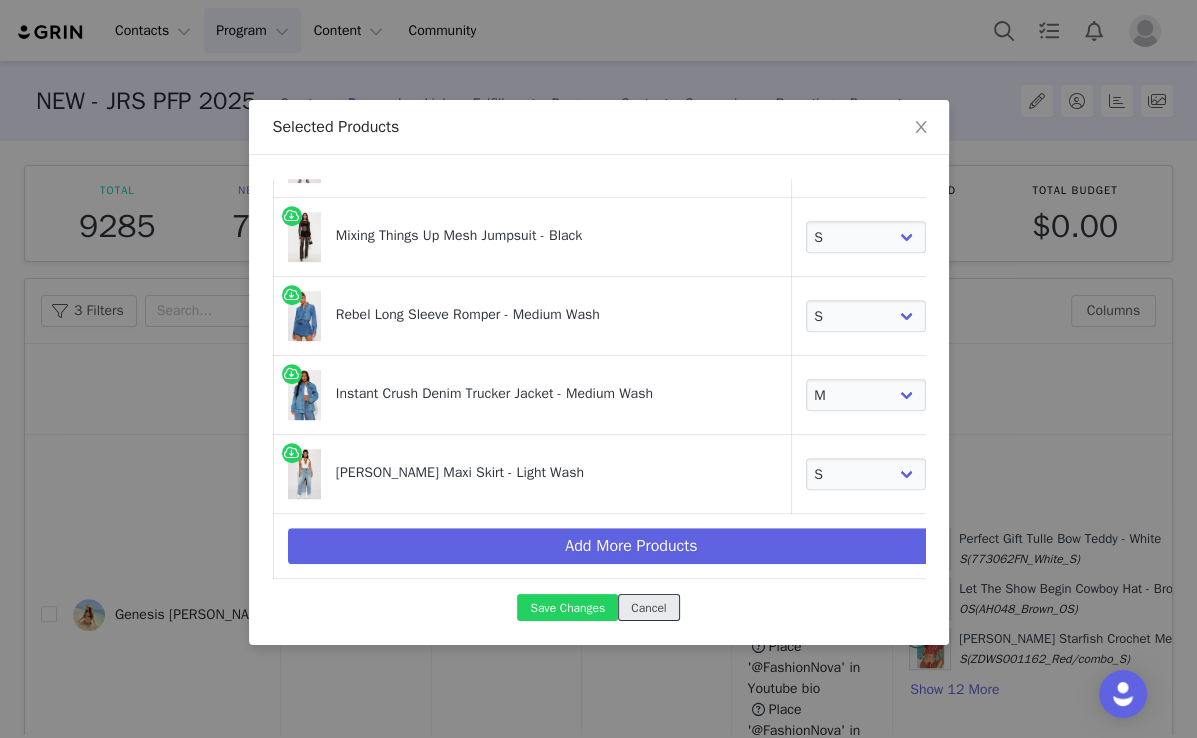 click on "Cancel" at bounding box center (648, 607) 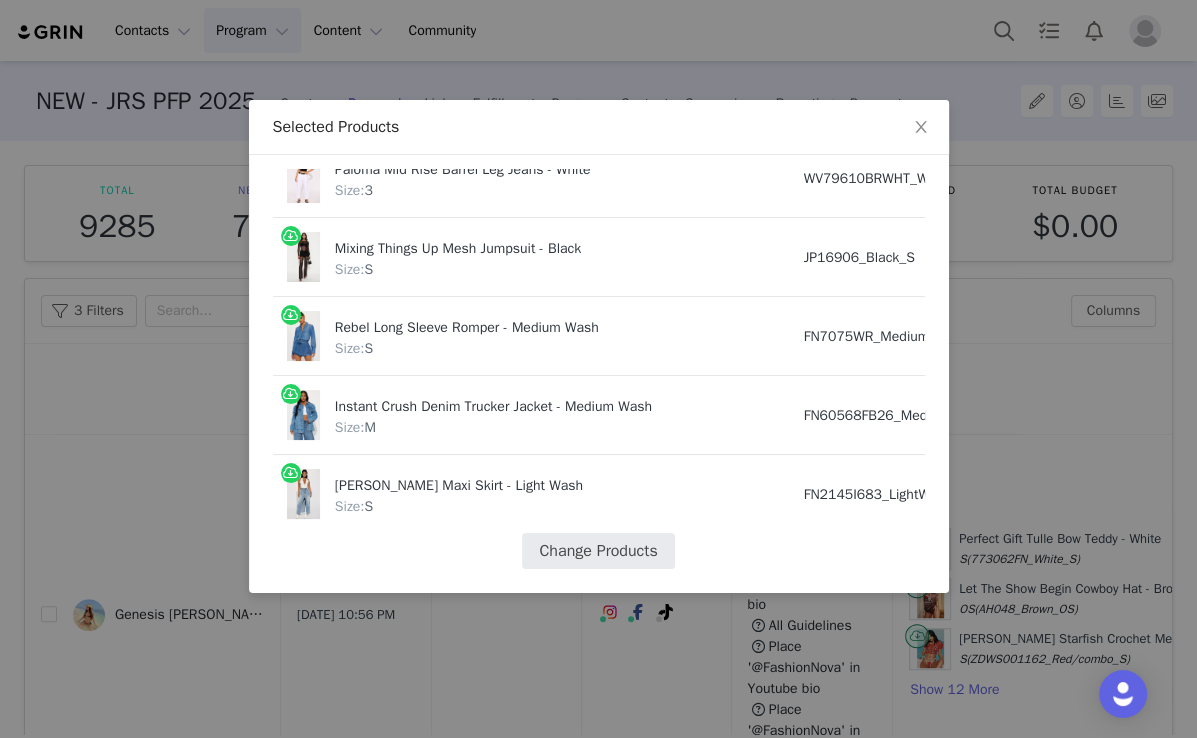 scroll, scrollTop: 880, scrollLeft: 0, axis: vertical 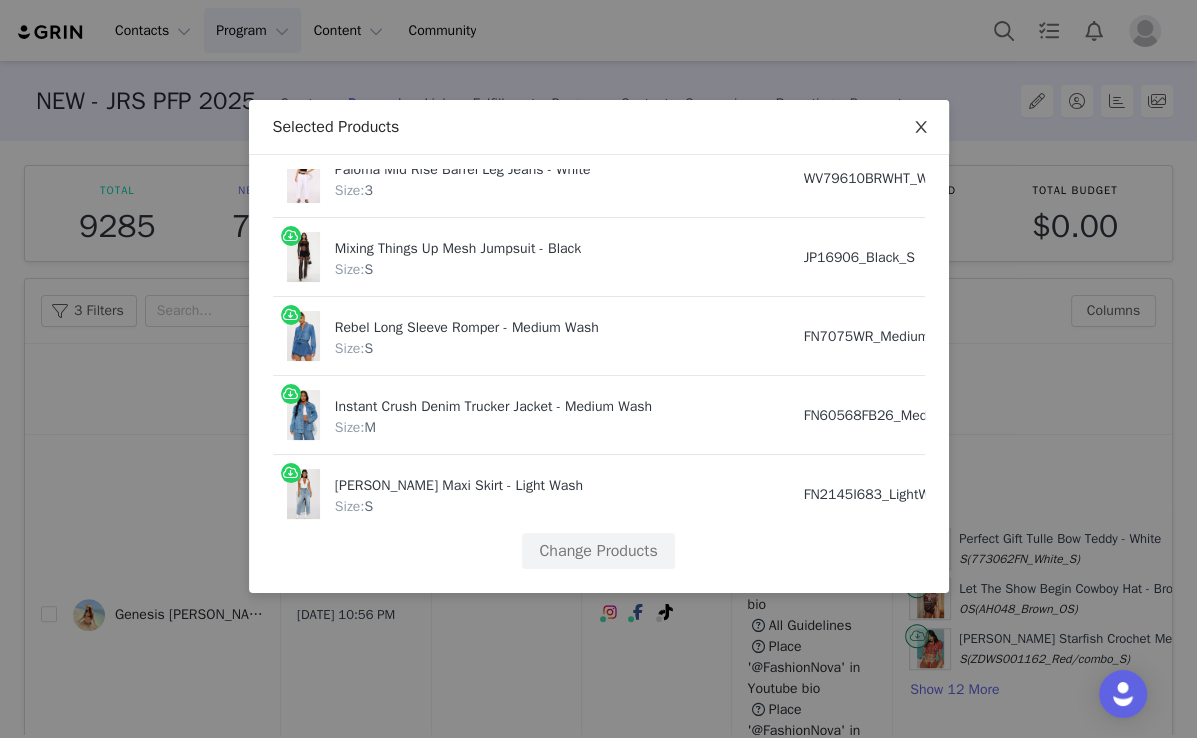 click 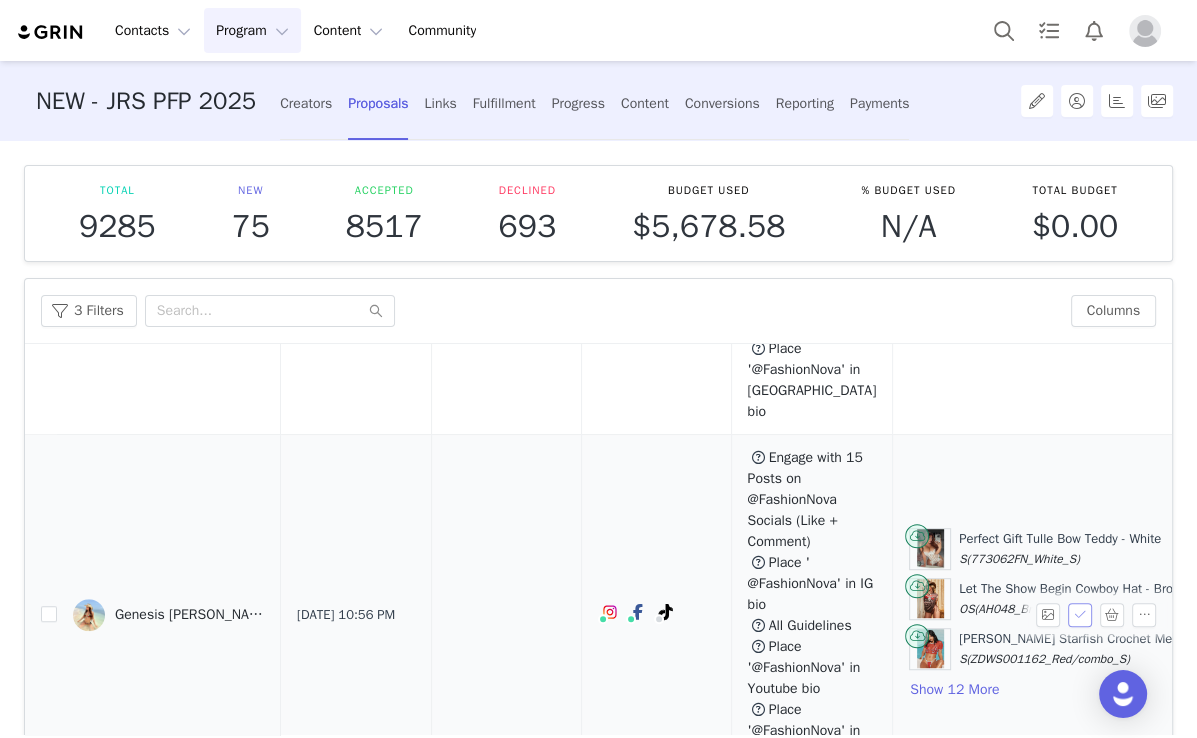 click at bounding box center (1080, 615) 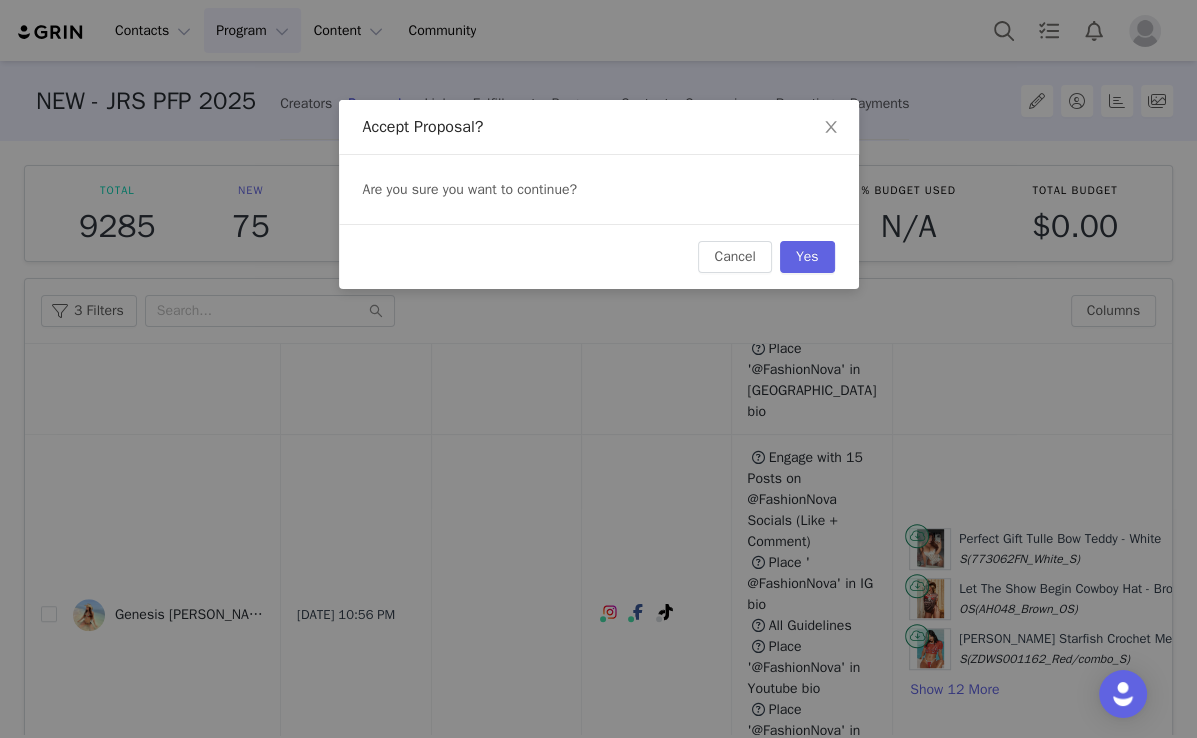 click on "Cancel Yes" at bounding box center [599, 256] 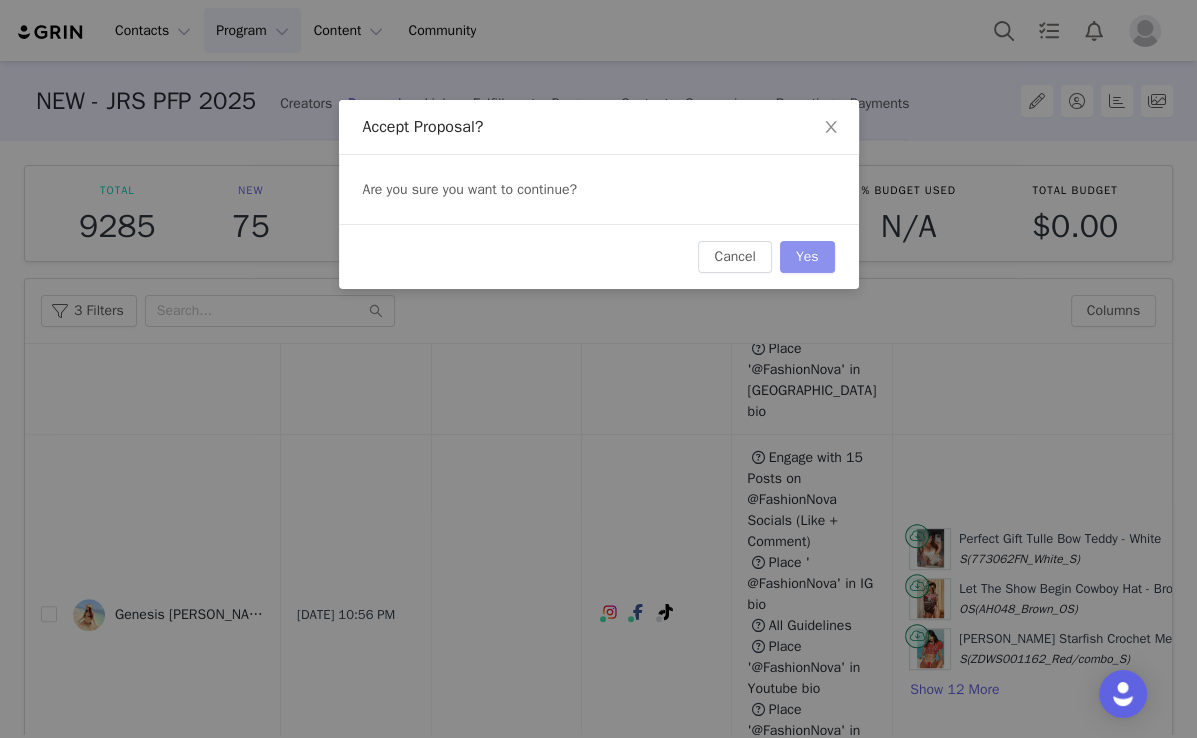click on "Yes" at bounding box center (807, 257) 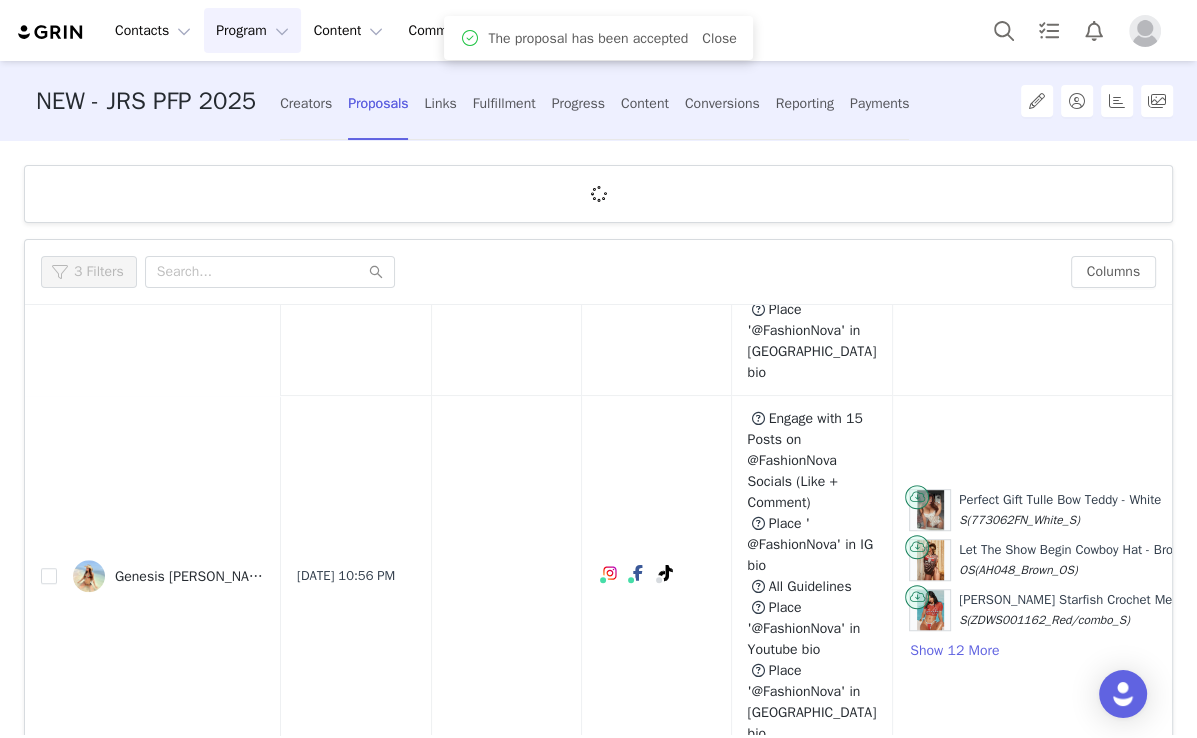 scroll, scrollTop: 0, scrollLeft: 0, axis: both 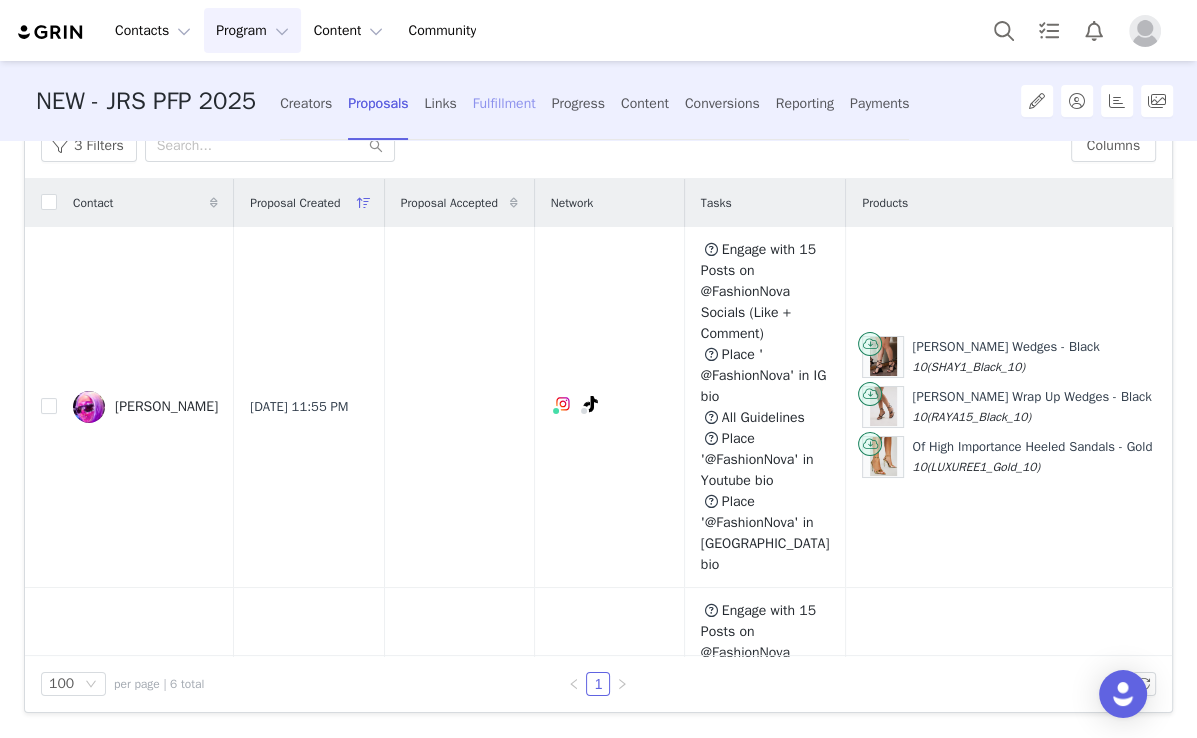 click on "Fulfillment" at bounding box center [504, 103] 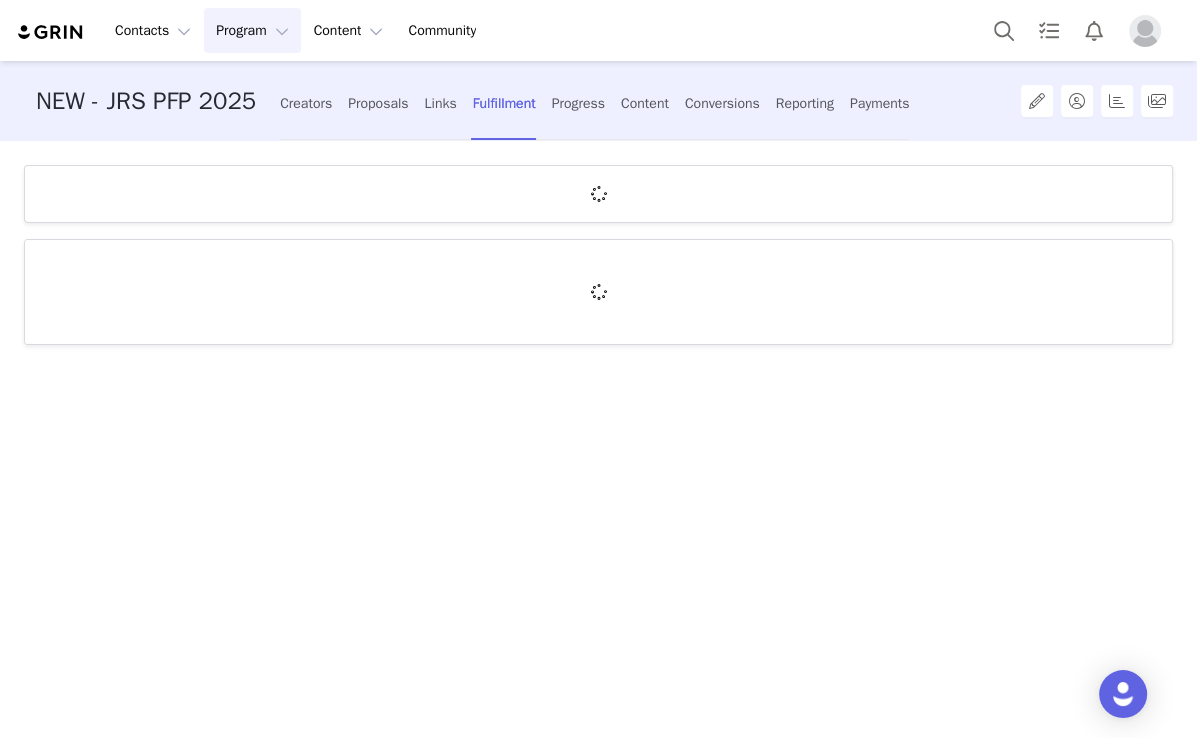 scroll, scrollTop: 0, scrollLeft: 0, axis: both 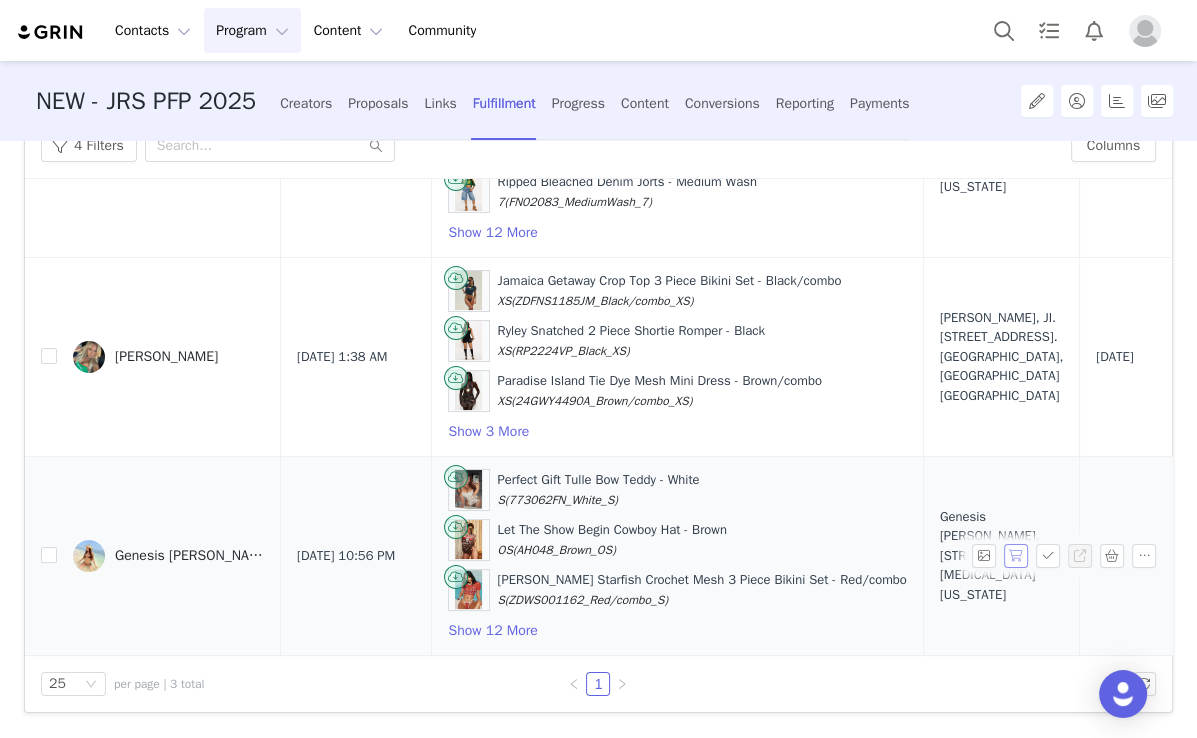 click at bounding box center (1016, 556) 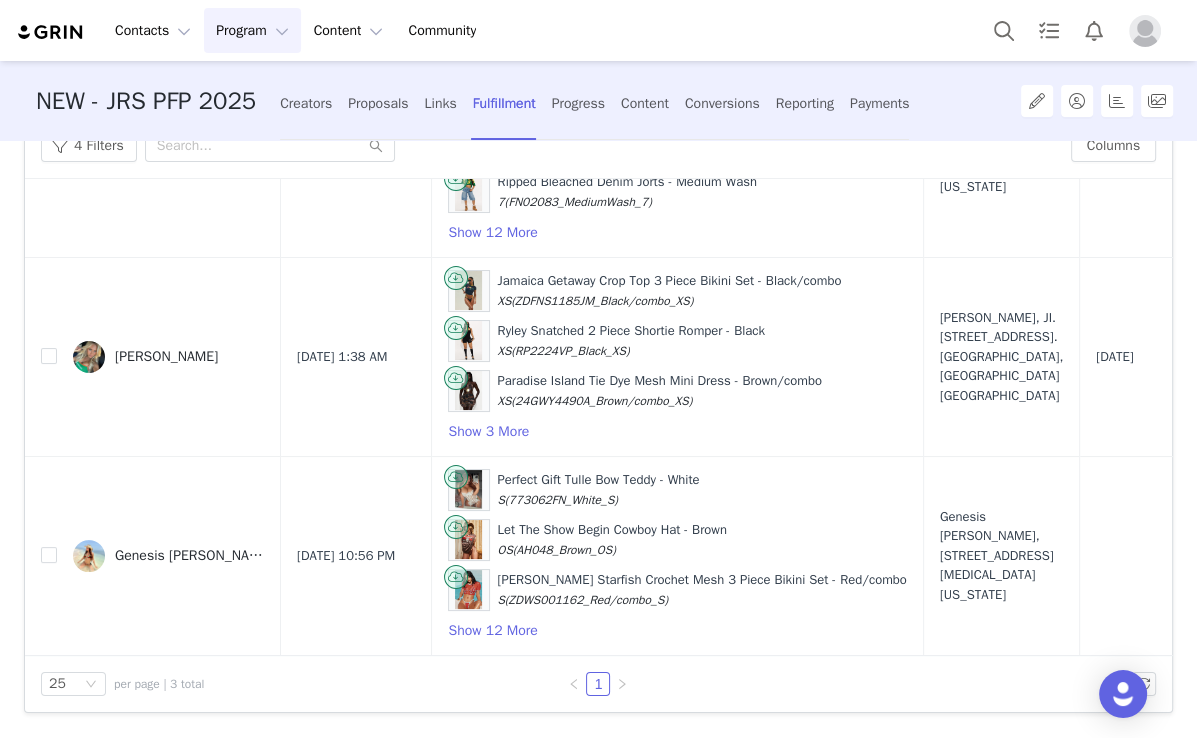 scroll, scrollTop: 127, scrollLeft: 0, axis: vertical 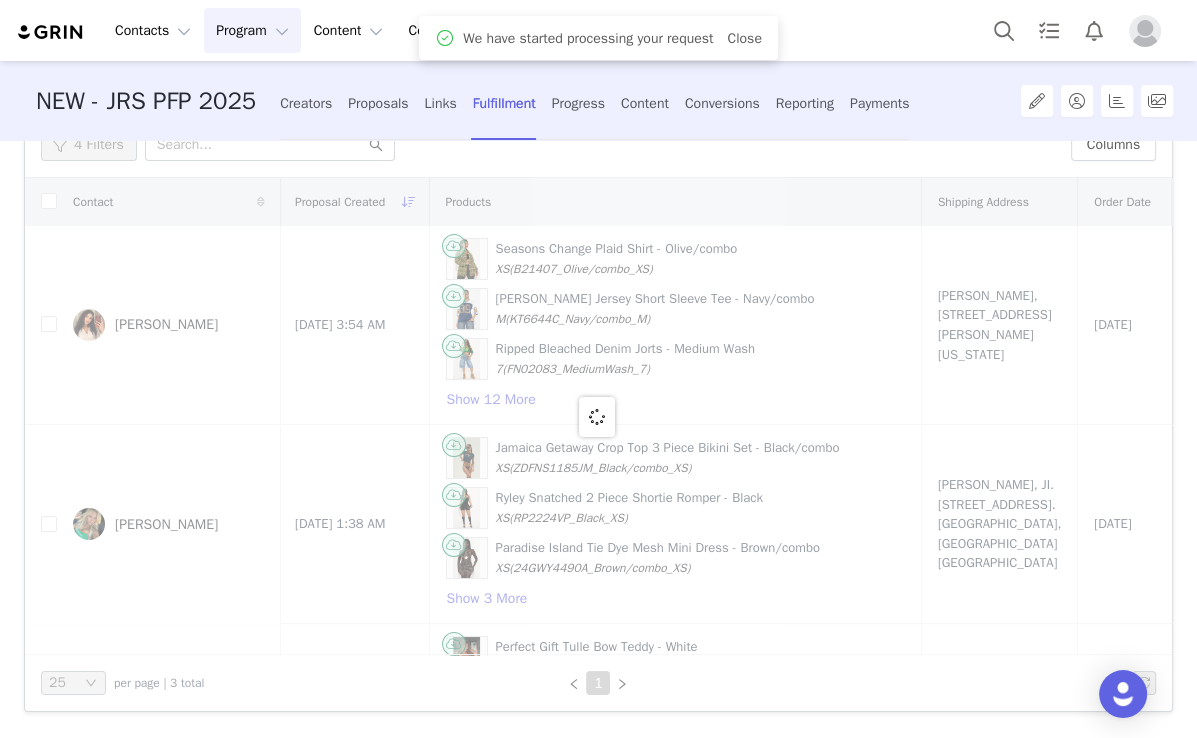 drag, startPoint x: 262, startPoint y: 645, endPoint x: 280, endPoint y: 646, distance: 18.027756 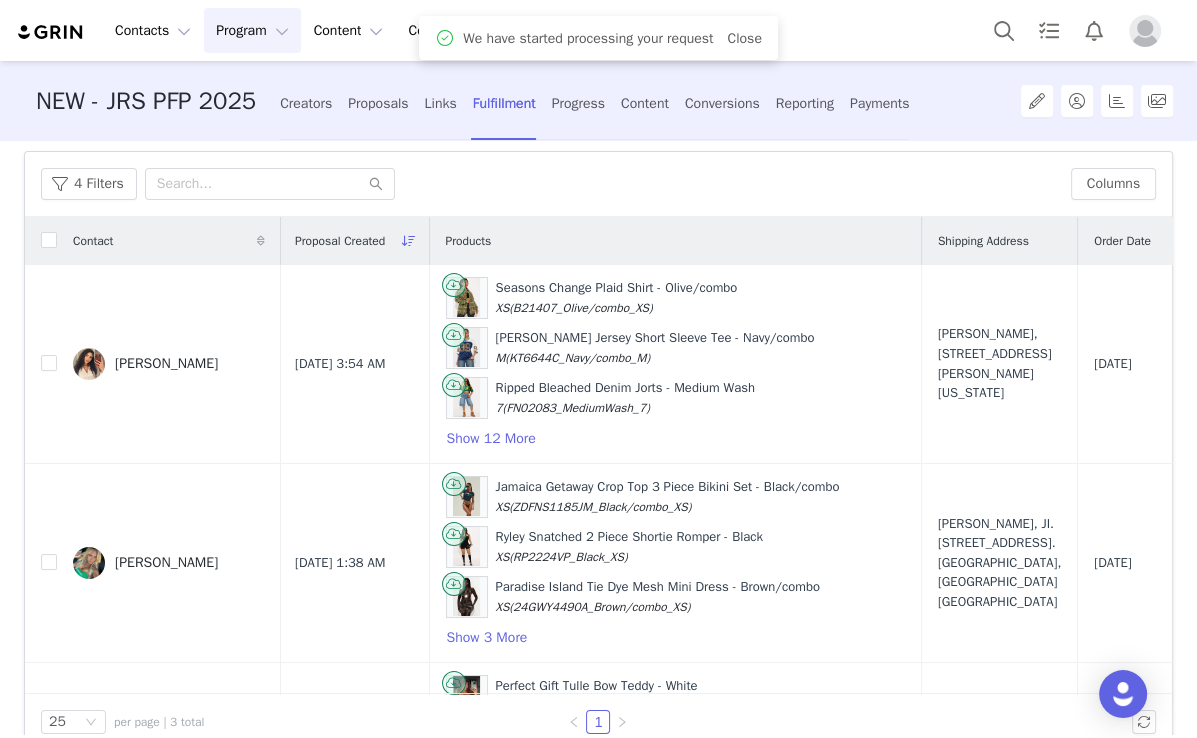 scroll, scrollTop: 0, scrollLeft: 313, axis: horizontal 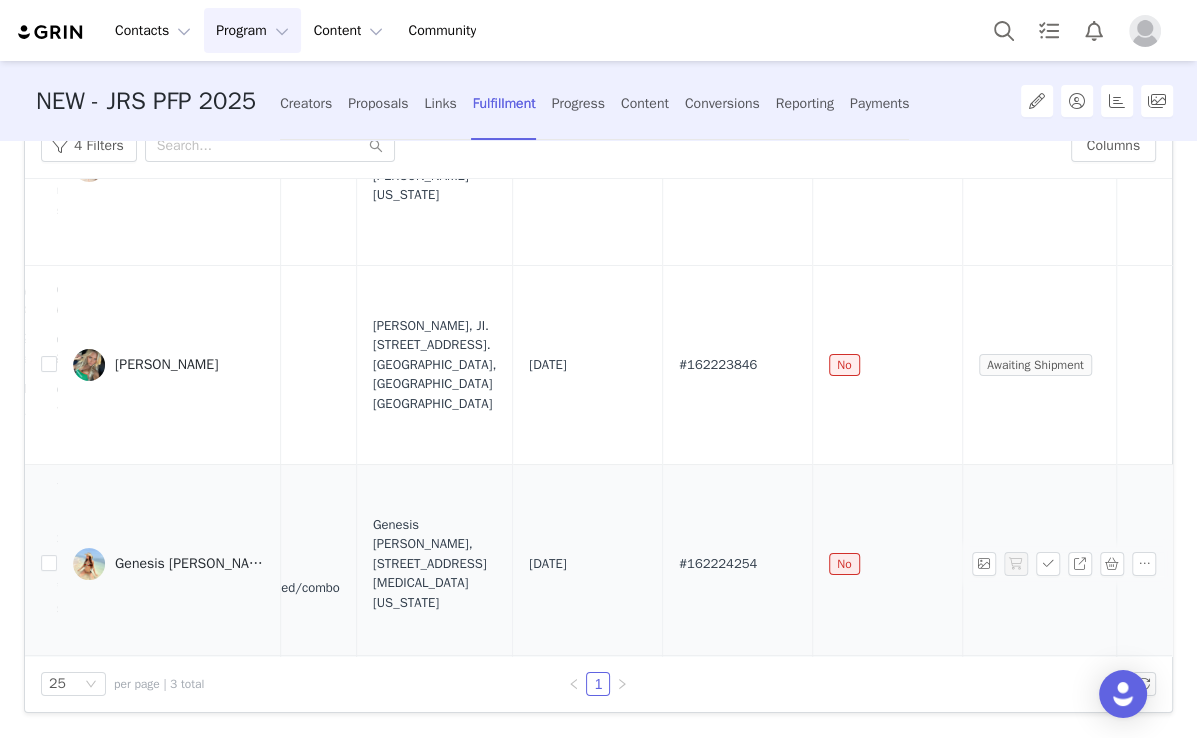 drag, startPoint x: 670, startPoint y: 582, endPoint x: 473, endPoint y: 576, distance: 197.09135 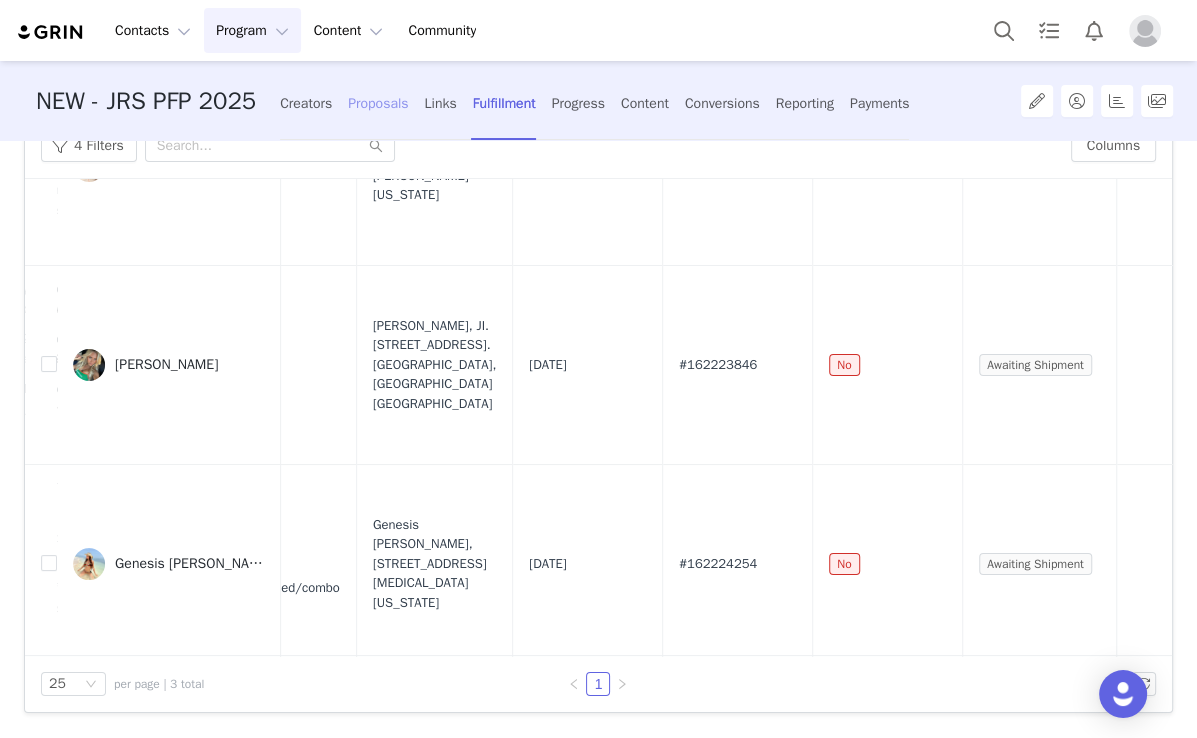 click on "Proposals" at bounding box center [378, 103] 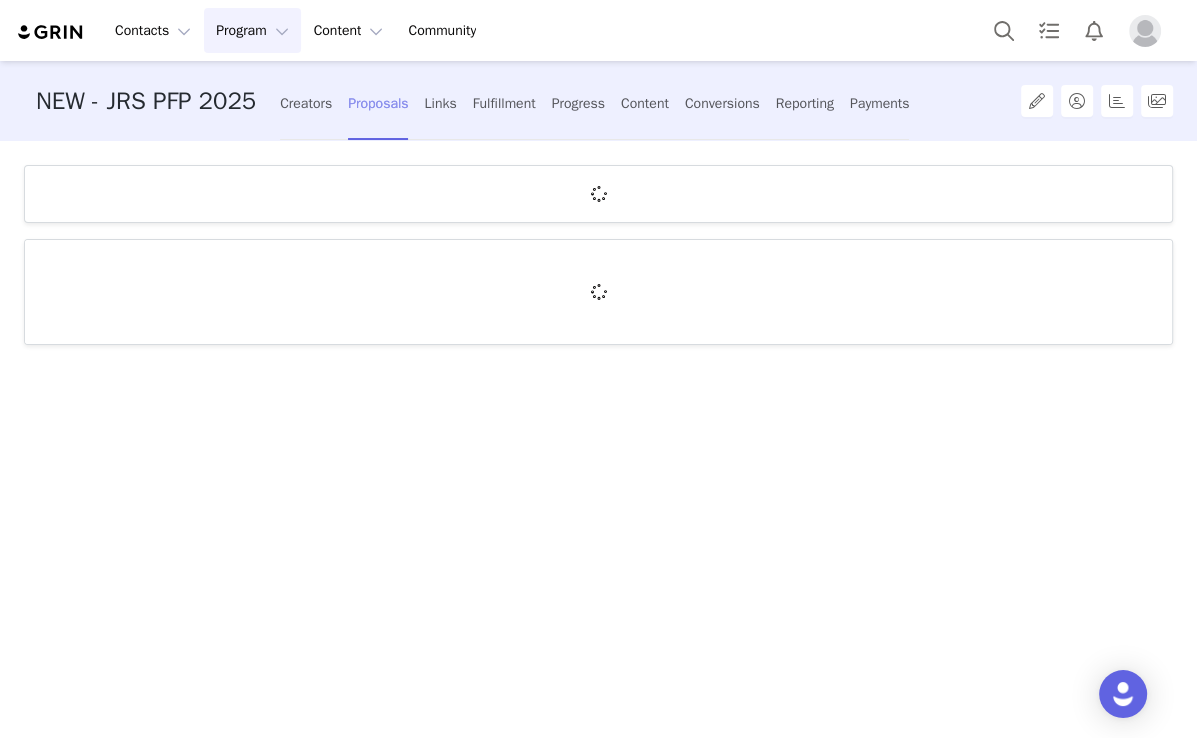 scroll, scrollTop: 0, scrollLeft: 0, axis: both 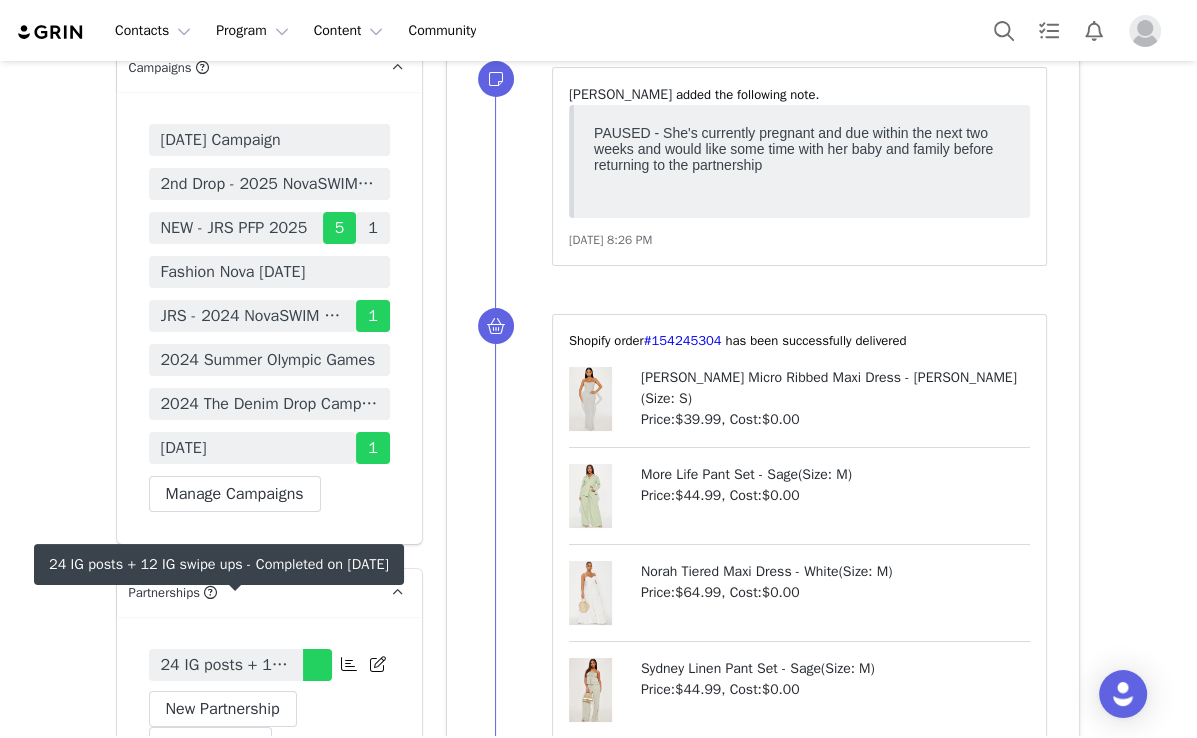click on "24 IG posts + 12 IG swipe ups" at bounding box center (226, 665) 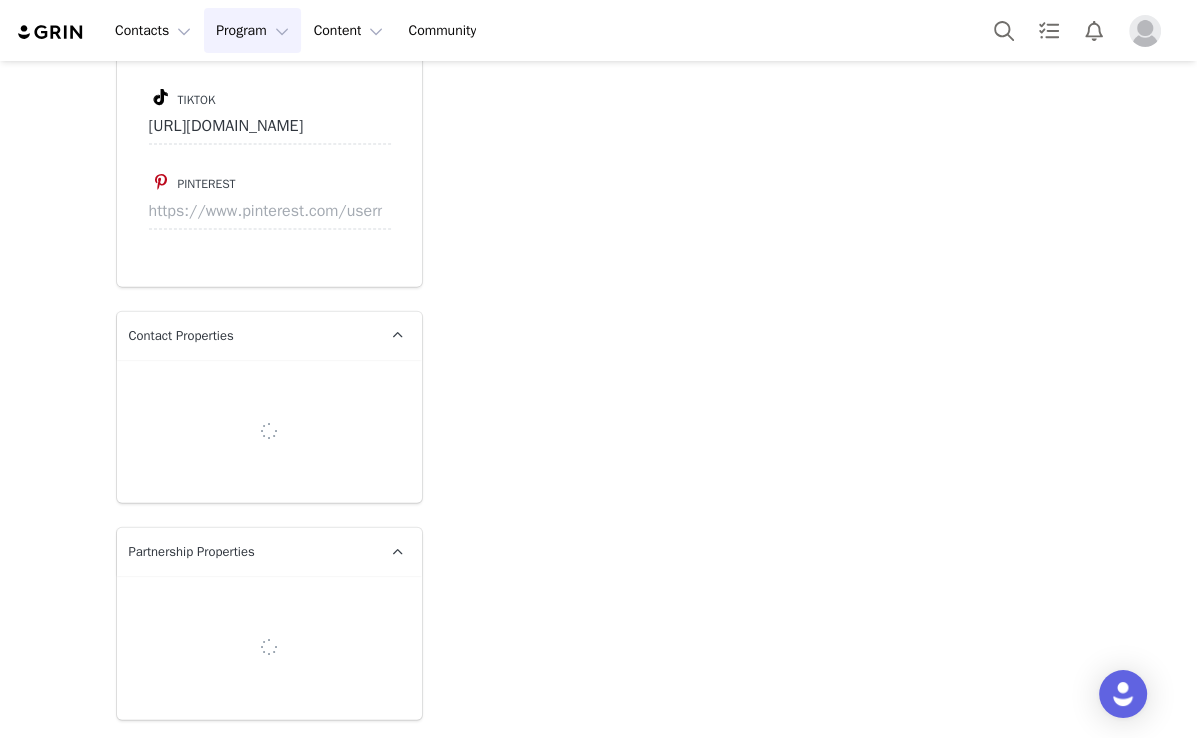 scroll, scrollTop: 0, scrollLeft: 0, axis: both 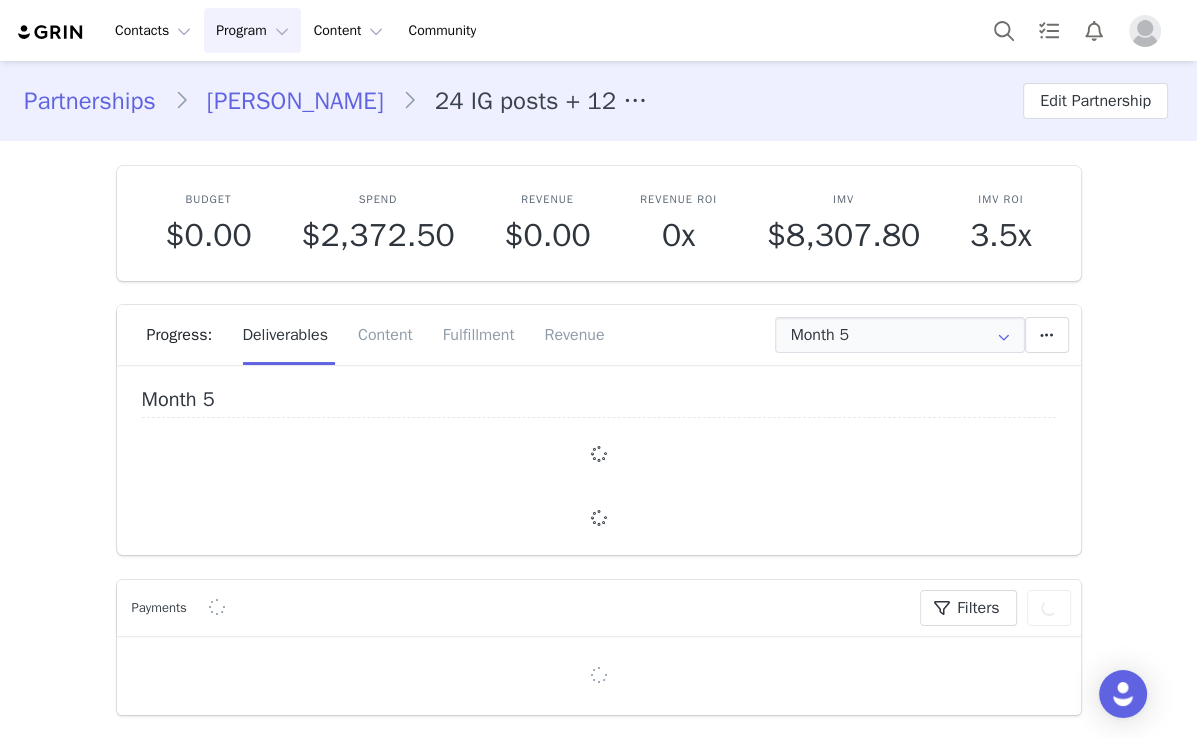 type on "+49 ([GEOGRAPHIC_DATA])" 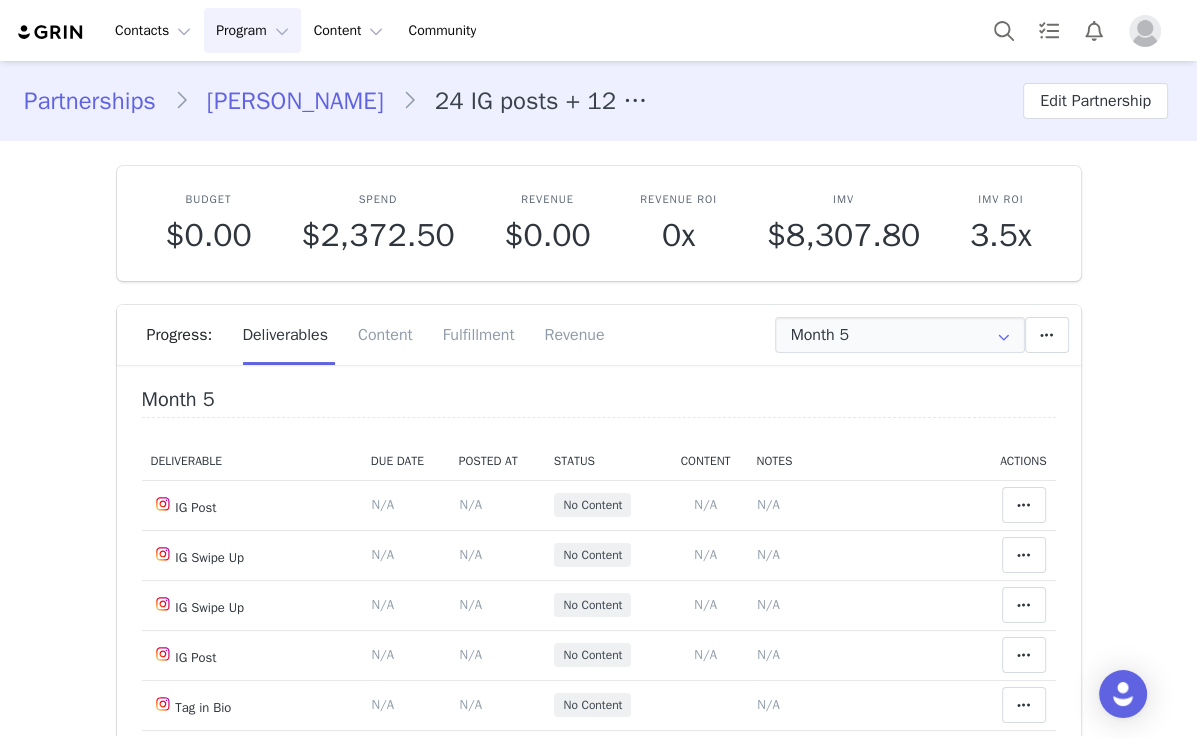 scroll, scrollTop: 160, scrollLeft: 0, axis: vertical 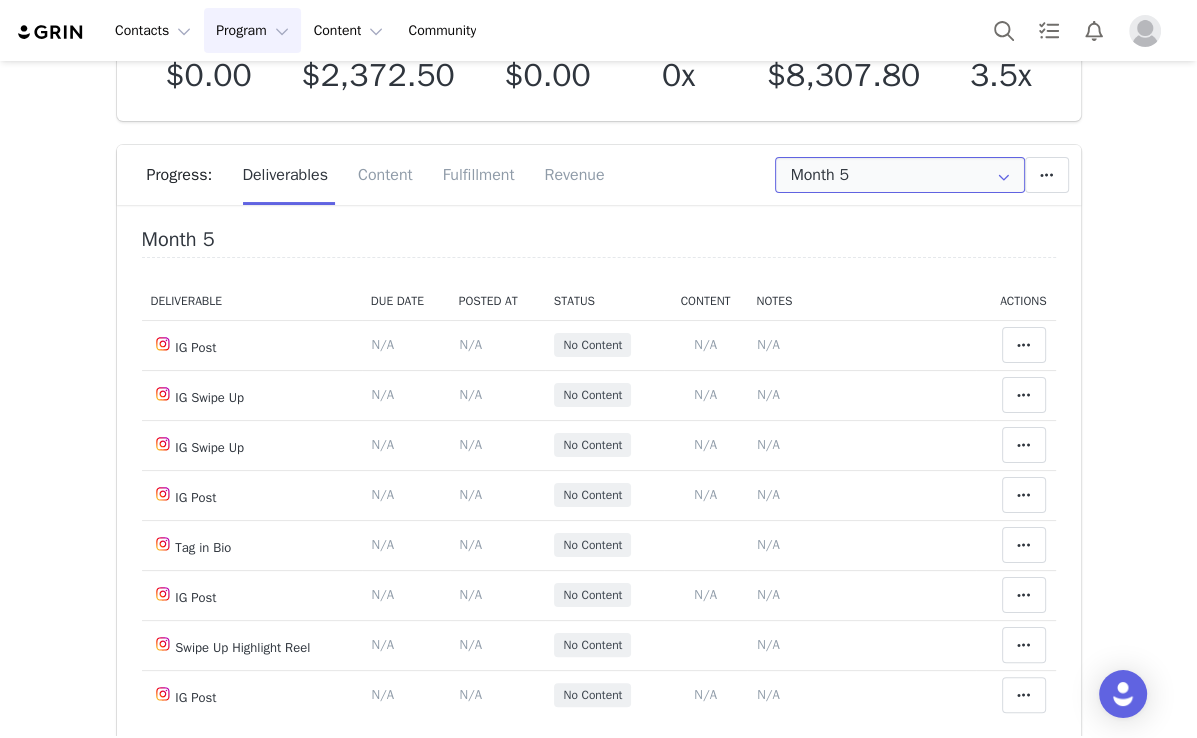 click on "Month 5" at bounding box center (900, 175) 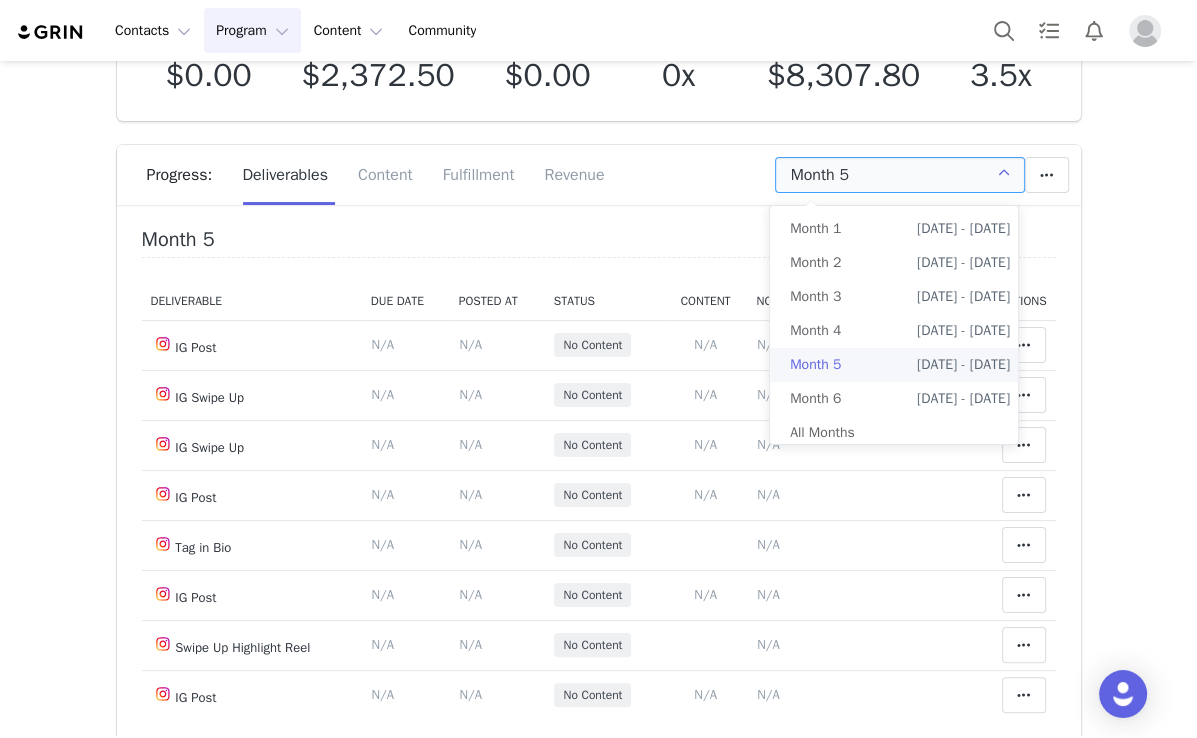 click on "Month 5  Jan 9th - Feb 8th" at bounding box center (900, 365) 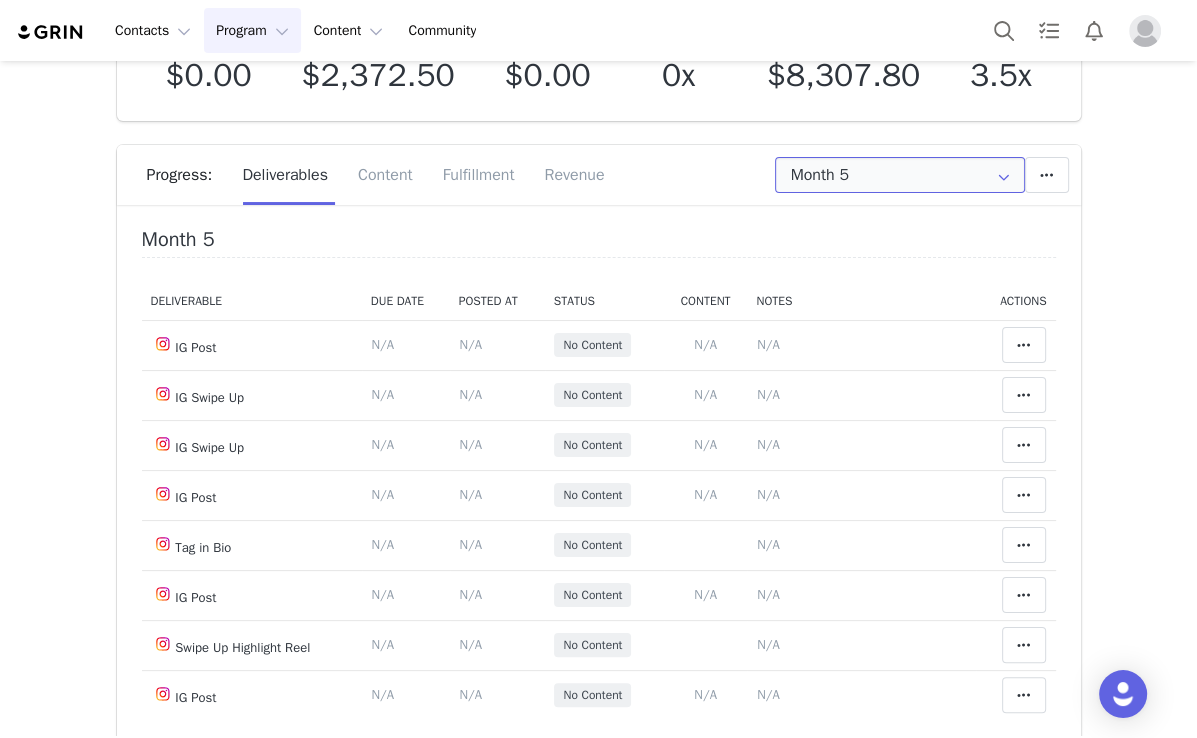 click on "Month 5" at bounding box center (900, 175) 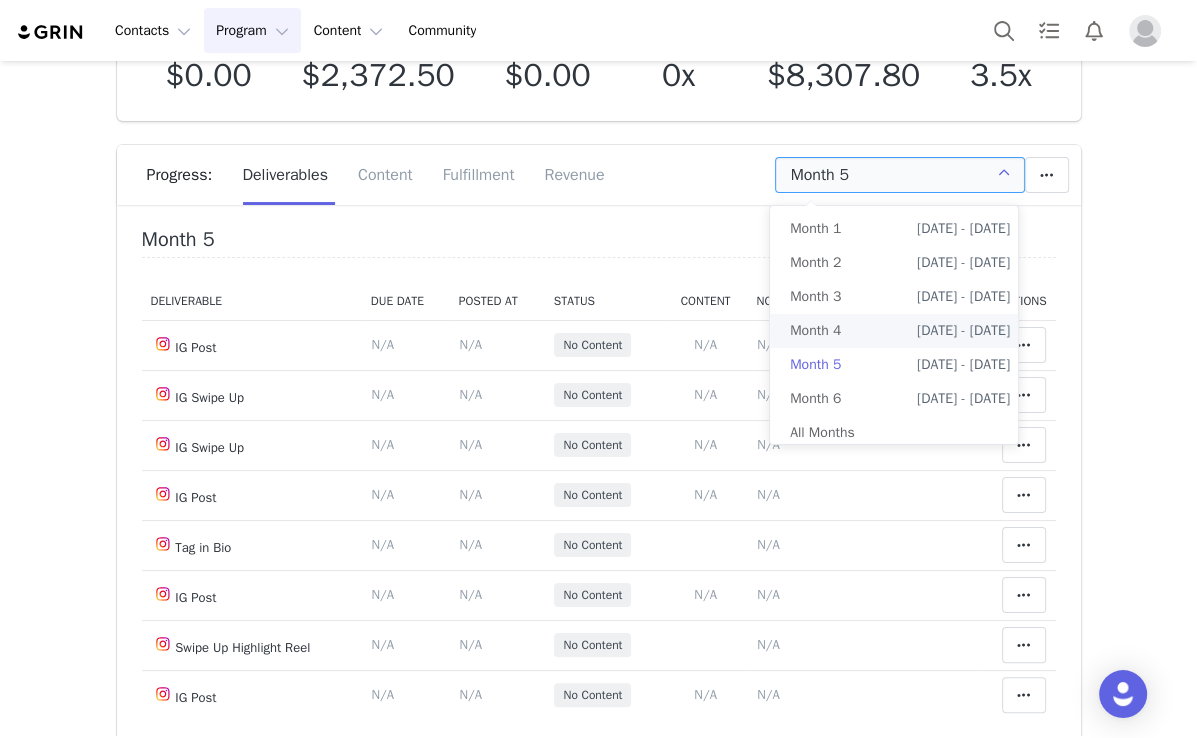 click on "Dec 9th - Jan 8th" at bounding box center [963, 331] 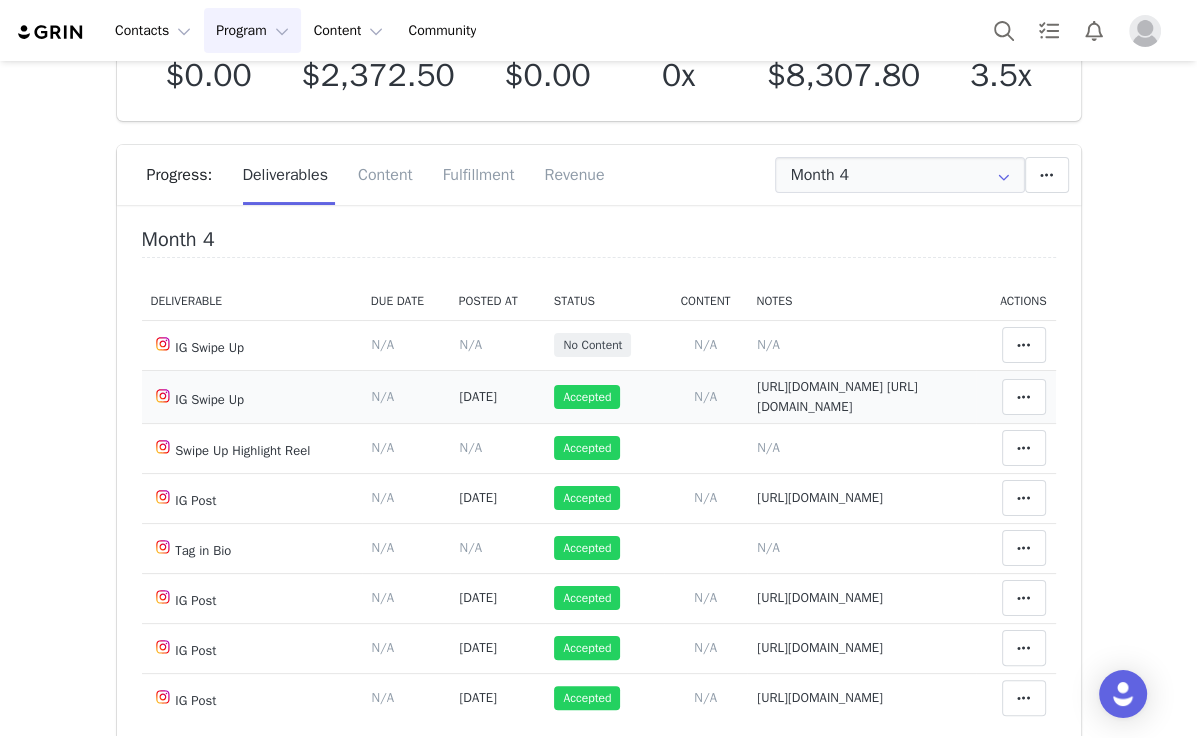 scroll, scrollTop: 77, scrollLeft: 0, axis: vertical 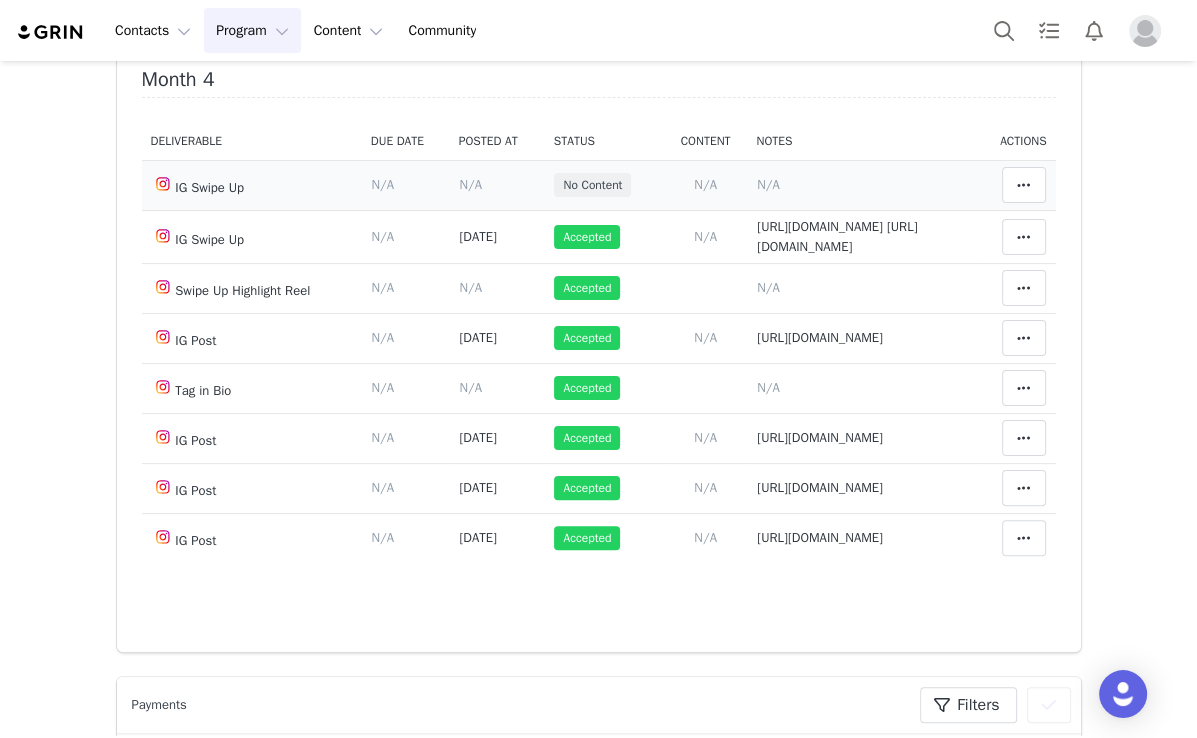 click on "N/A" at bounding box center (768, 184) 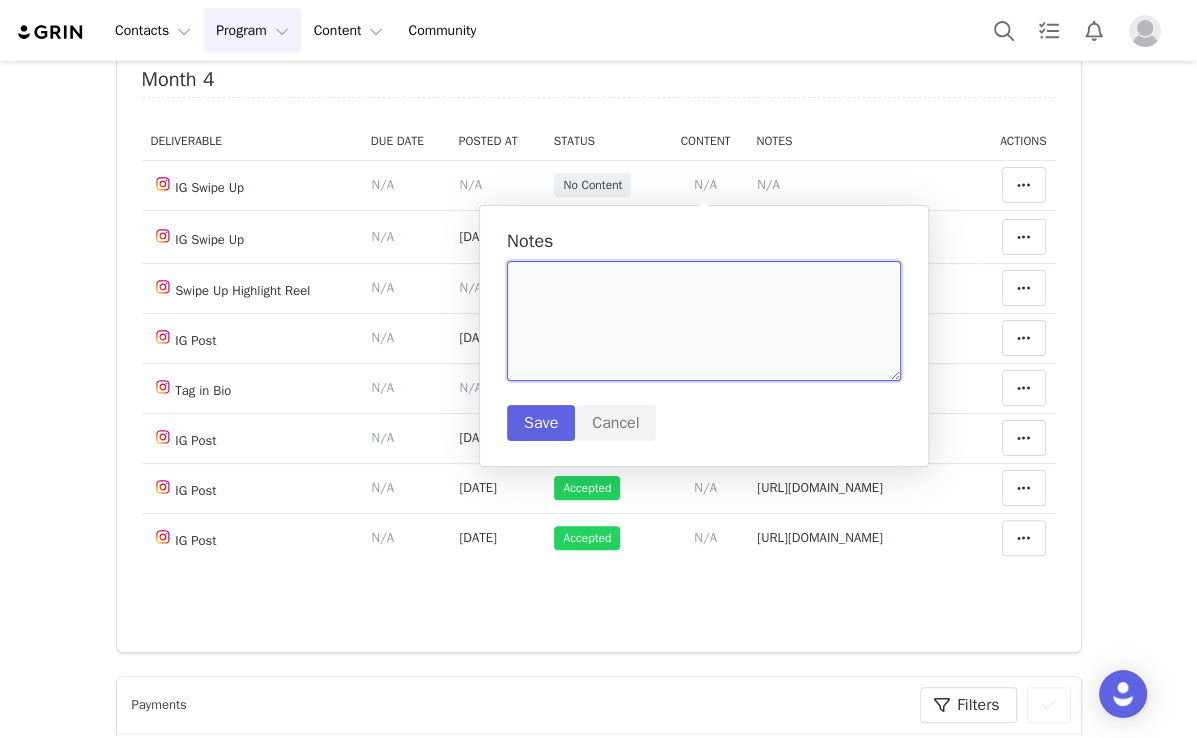click at bounding box center [704, 321] 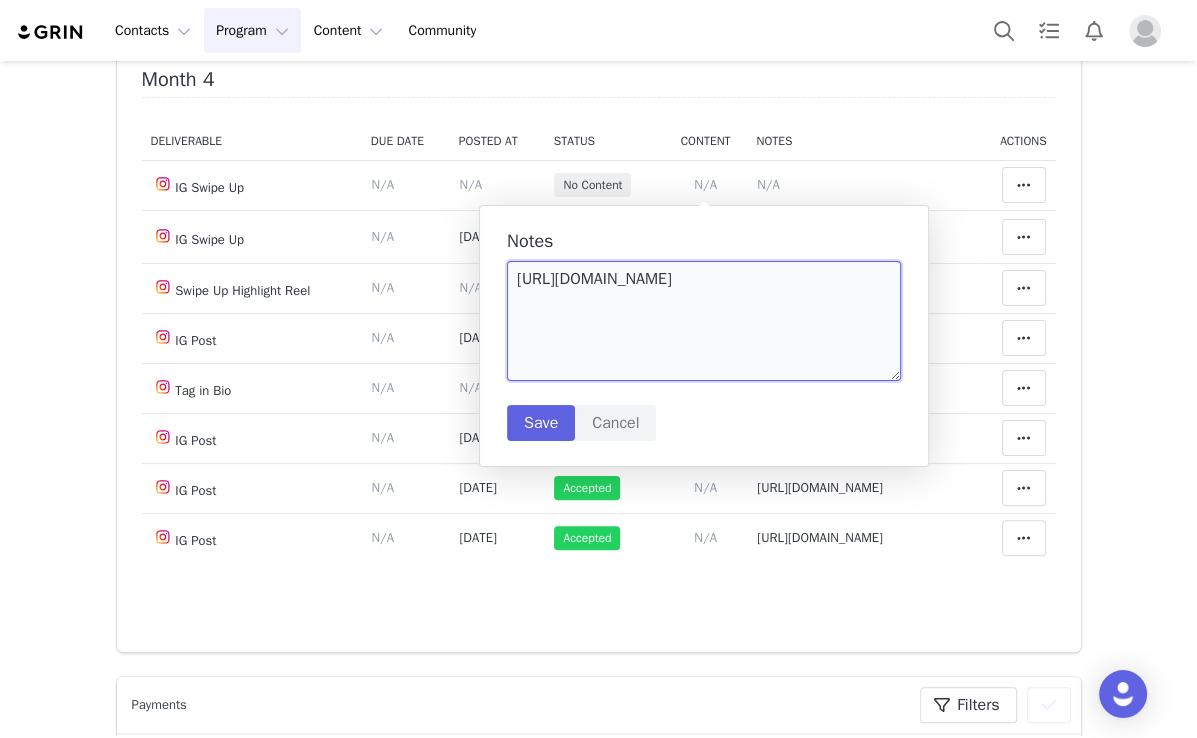 click on "https://static-resources.creatoriq.com/instagram-stories/videos/3625044783763951834.mp4" at bounding box center [704, 321] 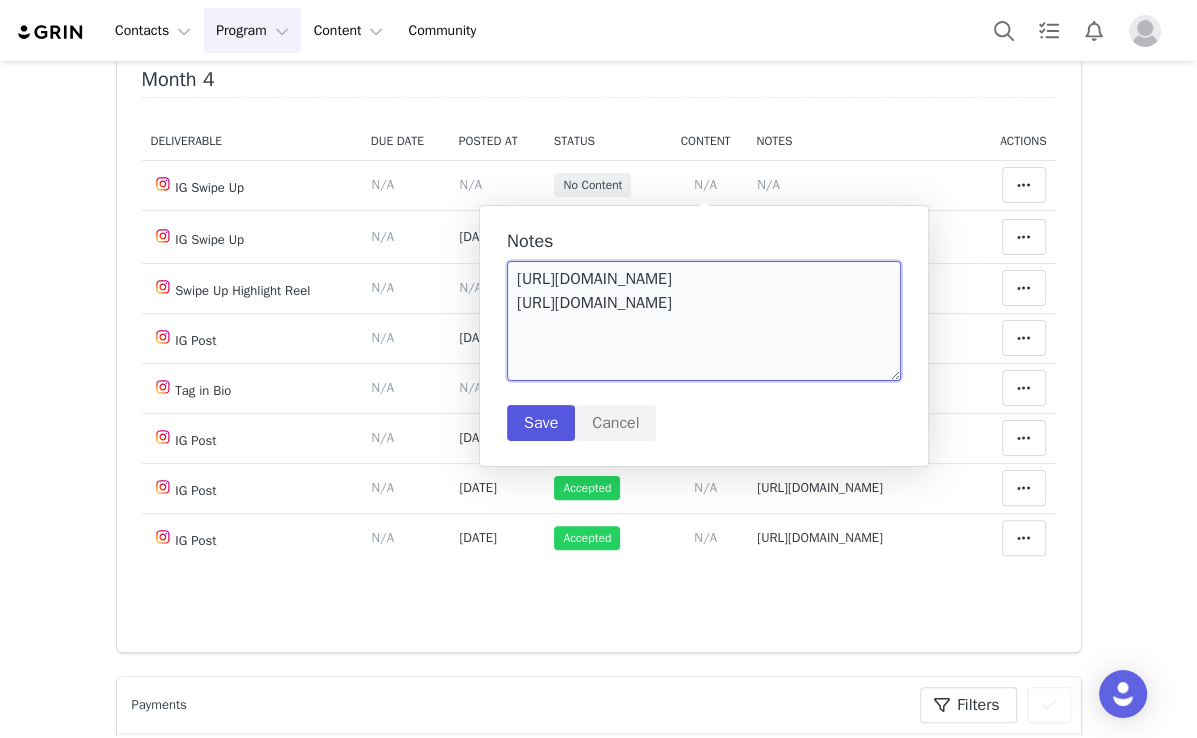 type on "https://static-resources.creatoriq.com/instagram-stories/videos/3625044783763951834.mp4
https://static-resources.creatoriq.com/instagram-stories/videos/3625048221541422952.mp4" 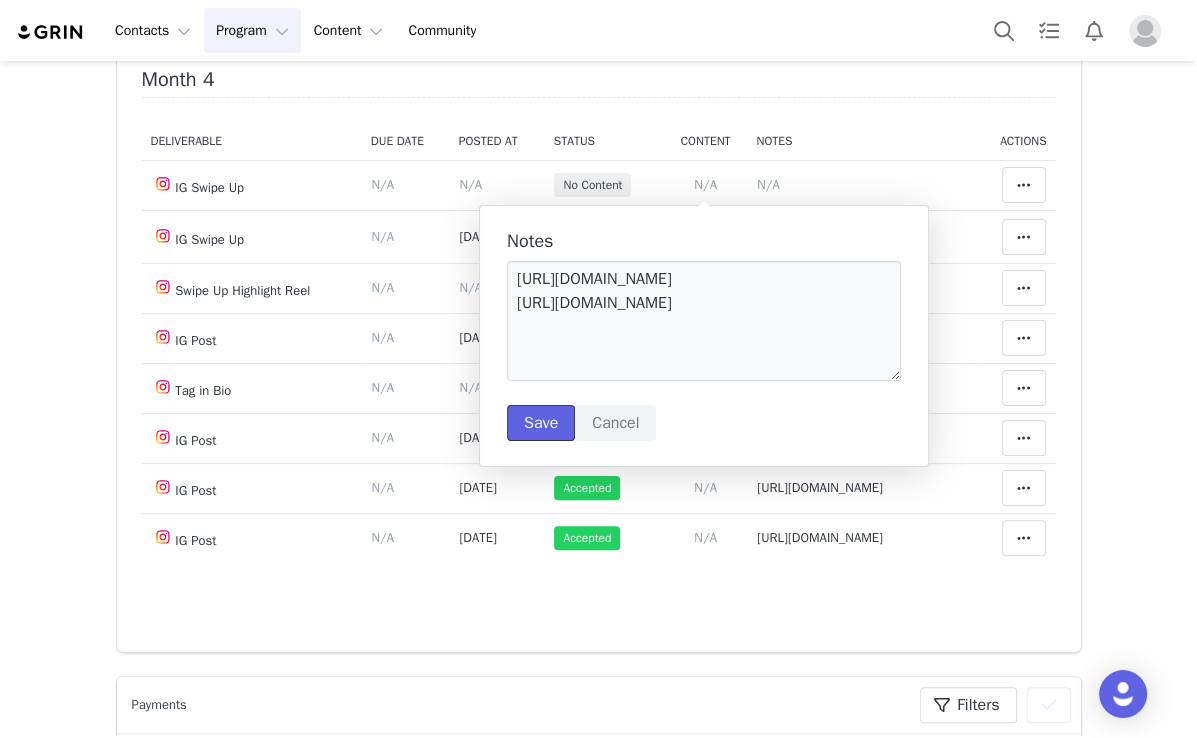 click on "Save" at bounding box center (541, 423) 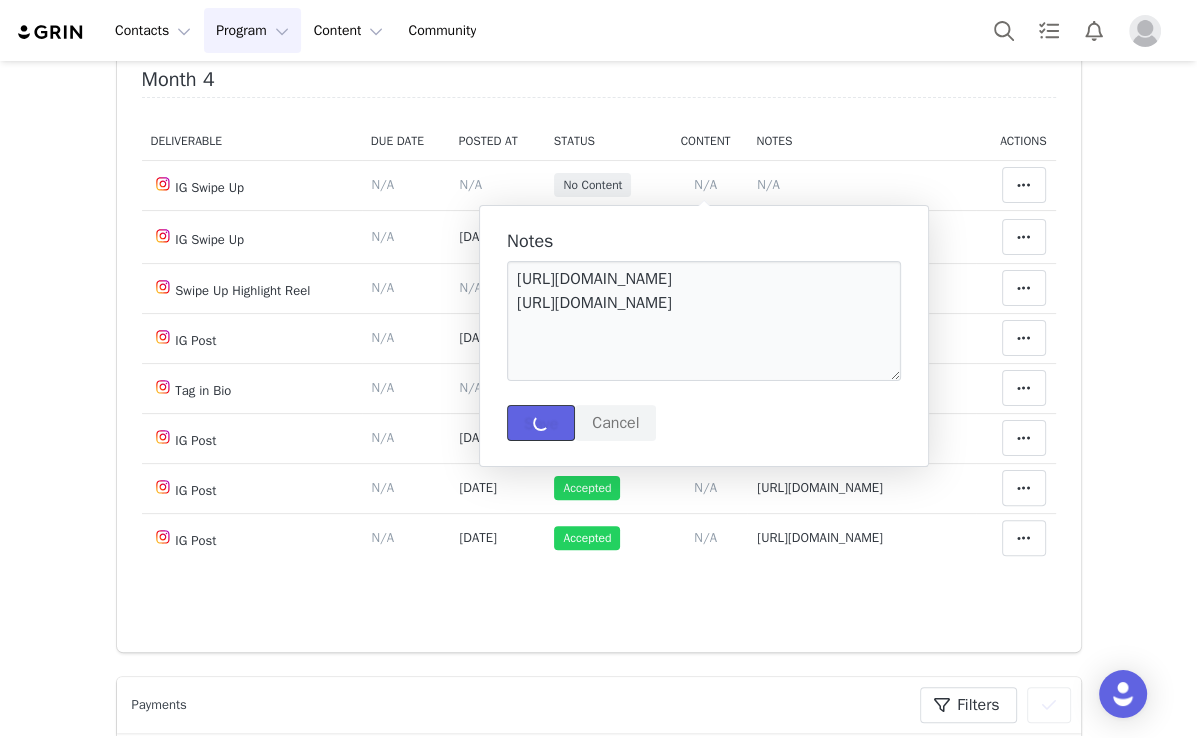 type 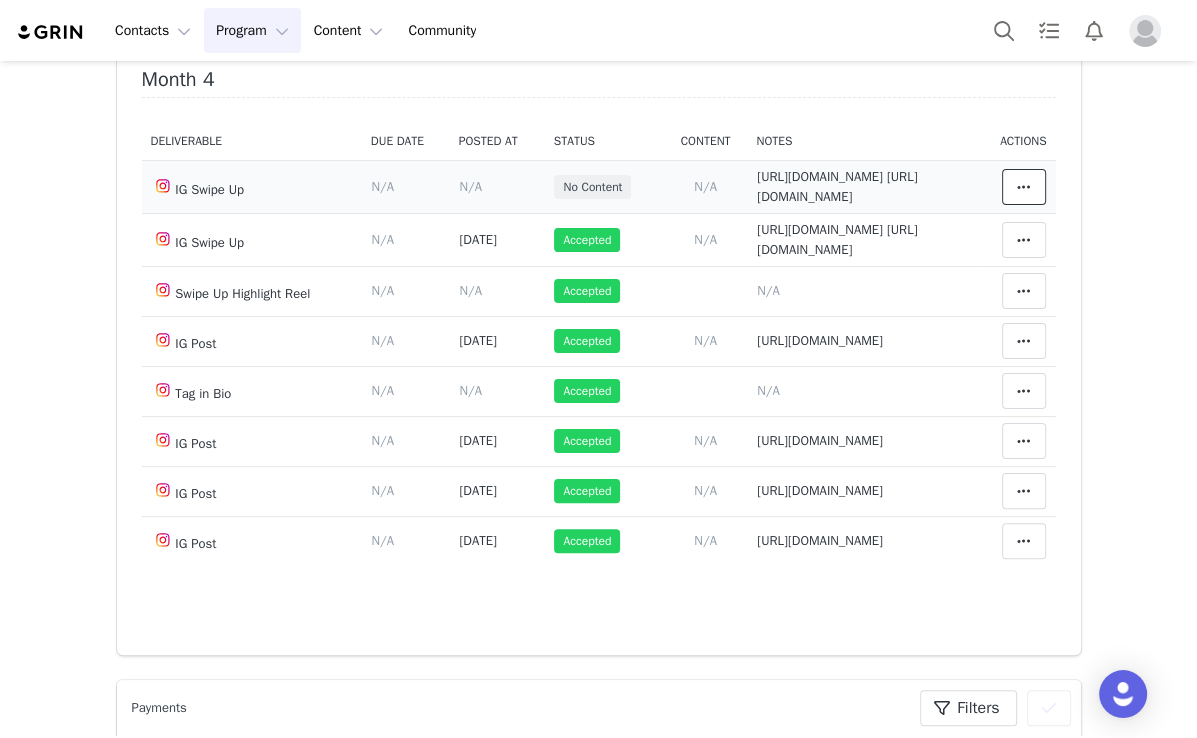 click at bounding box center [1024, 187] 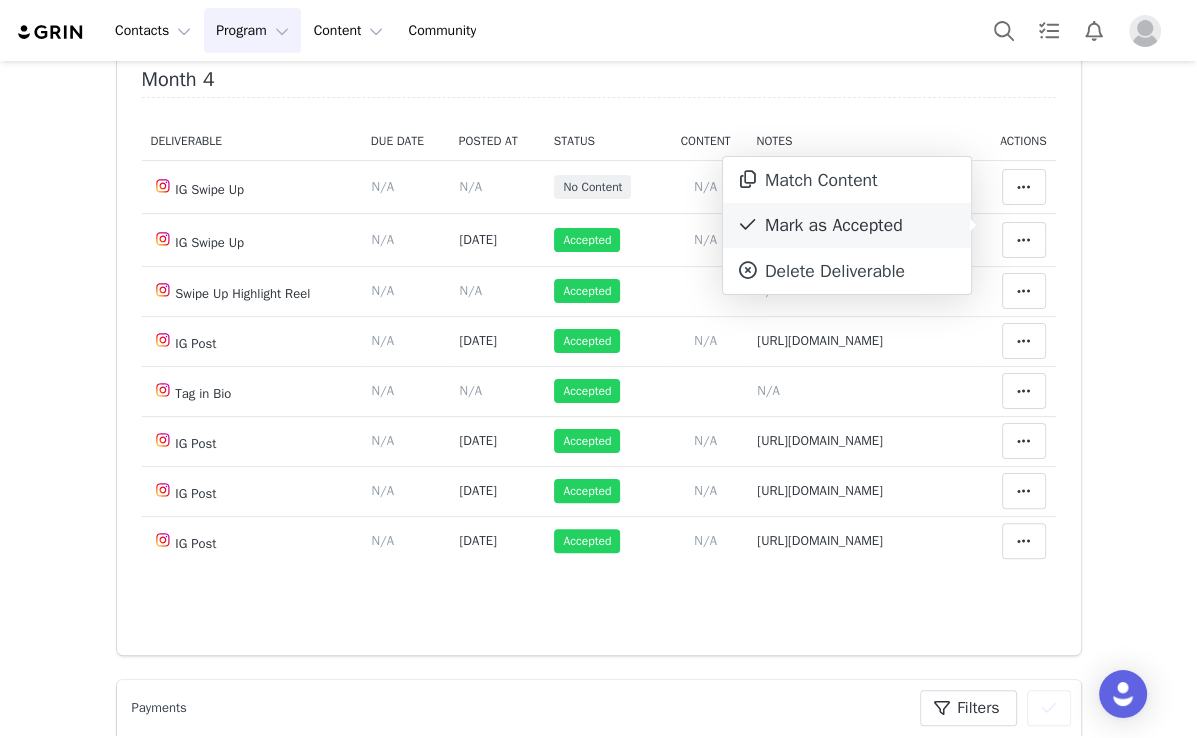 click on "Mark as Accepted" at bounding box center [847, 226] 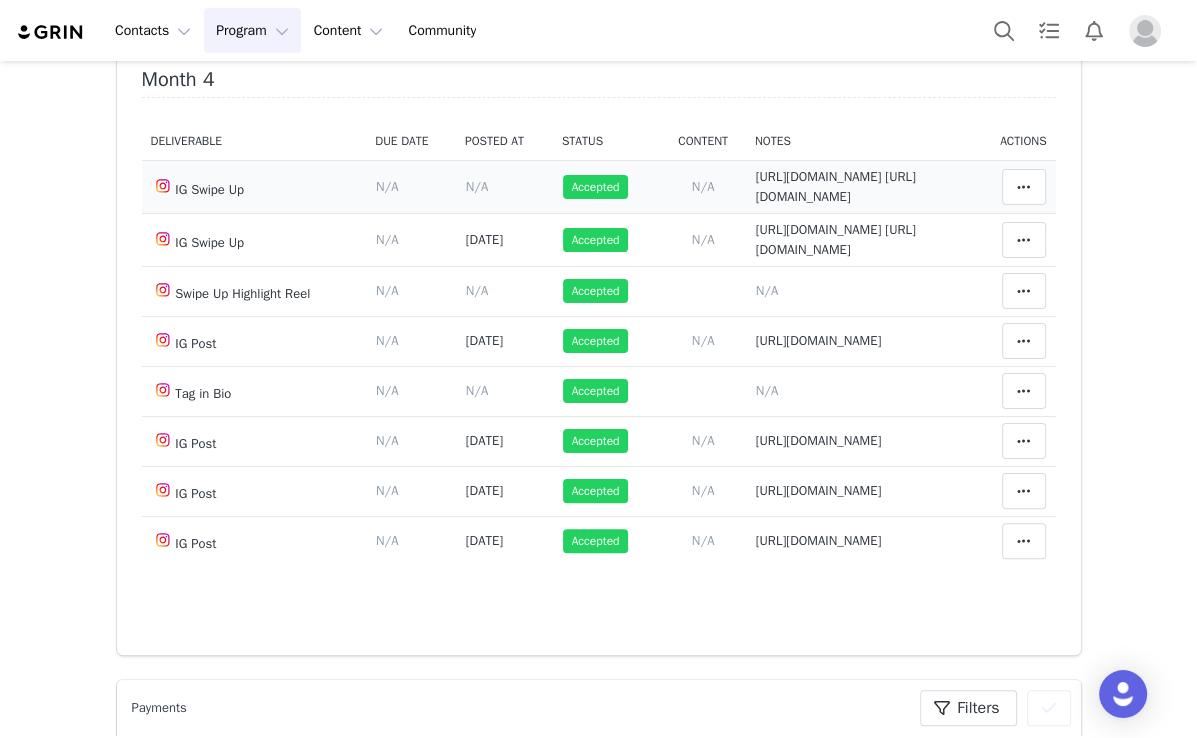 click on "Content Posted Date Set the date when this content was posted  Save  Cancel N/A" at bounding box center [504, 186] 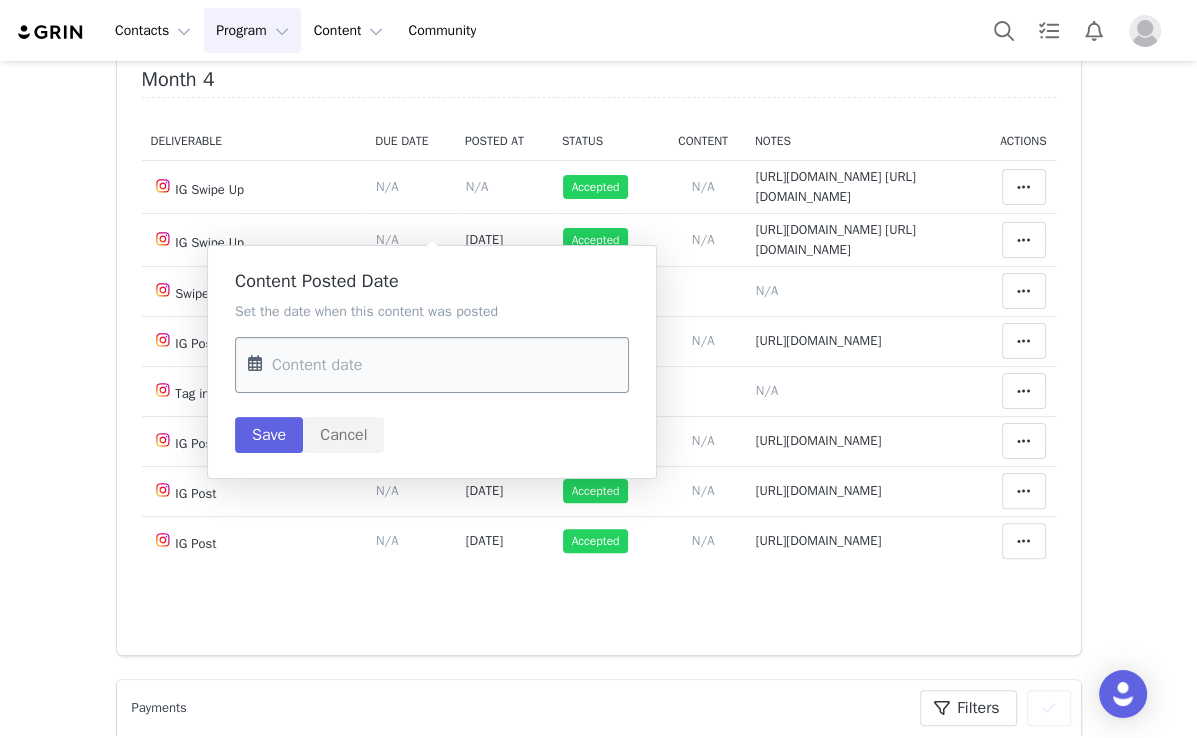 click at bounding box center (432, 365) 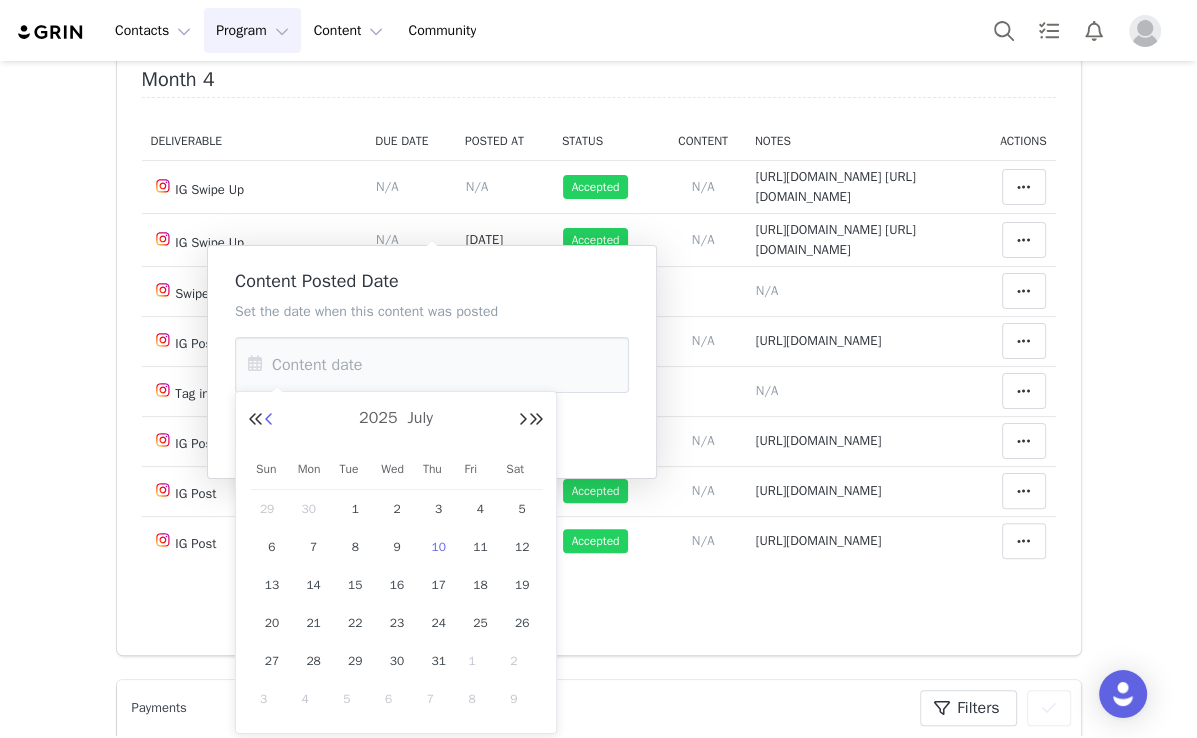 click at bounding box center [269, 420] 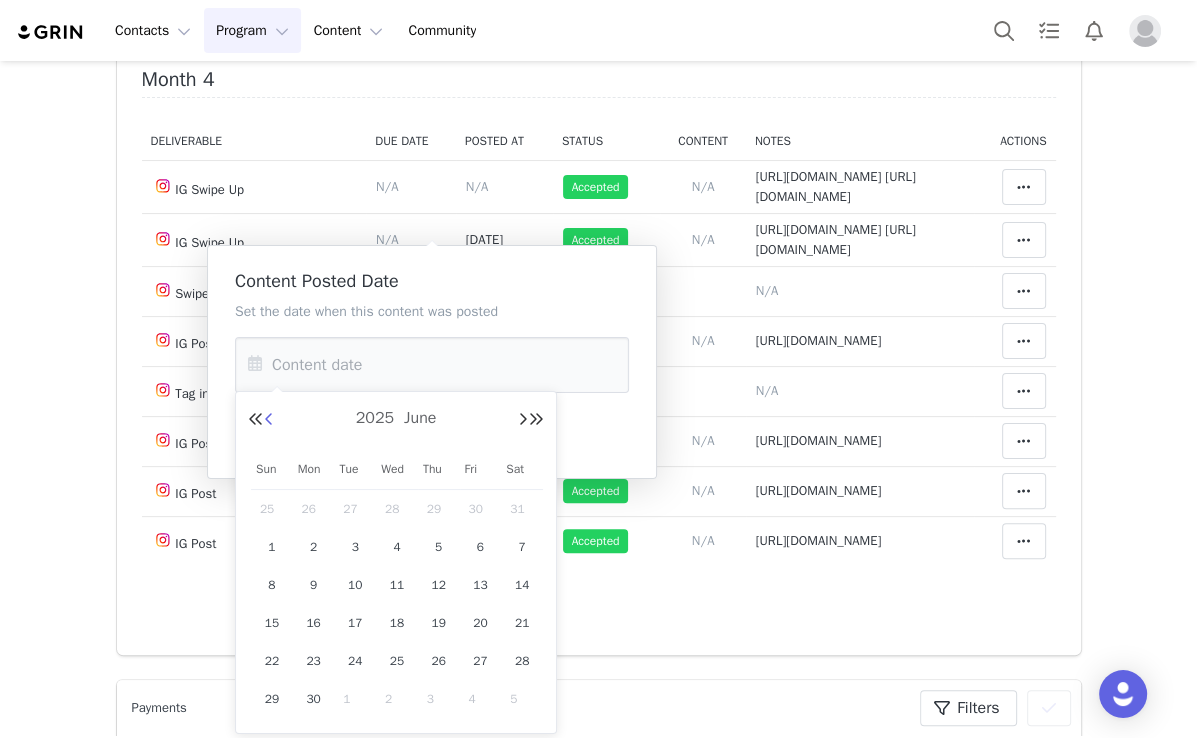 click at bounding box center (269, 420) 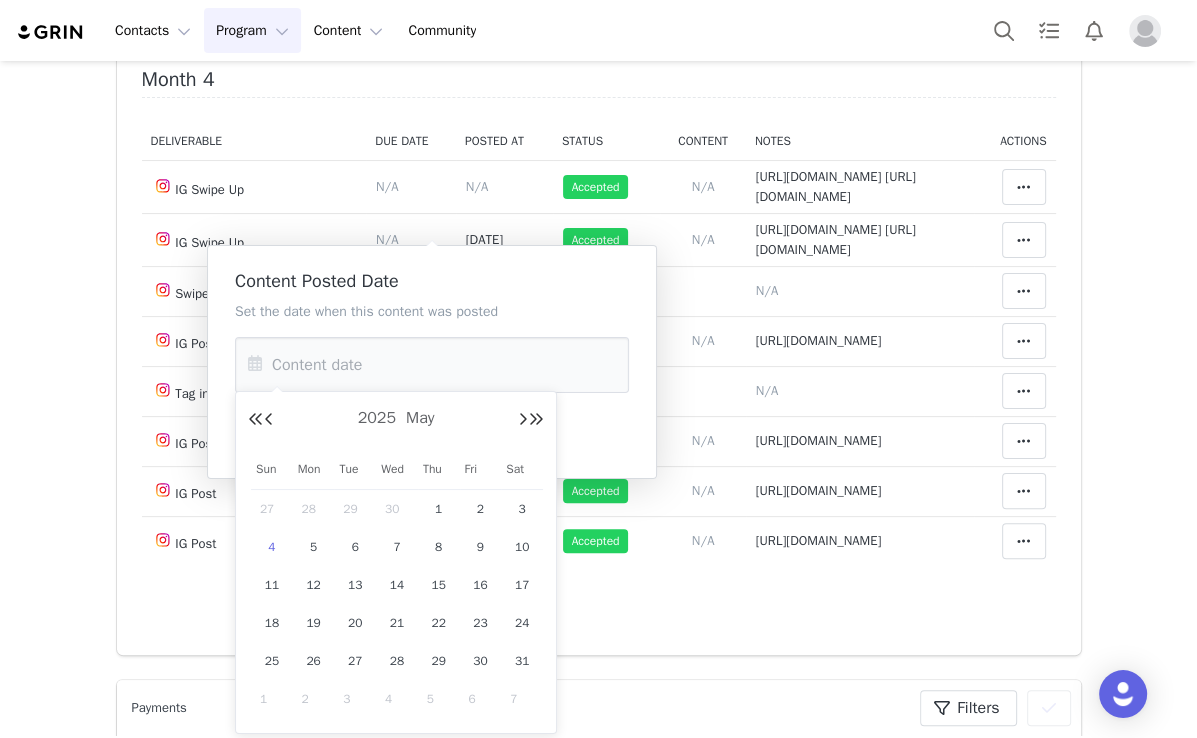 click on "4" at bounding box center [272, 547] 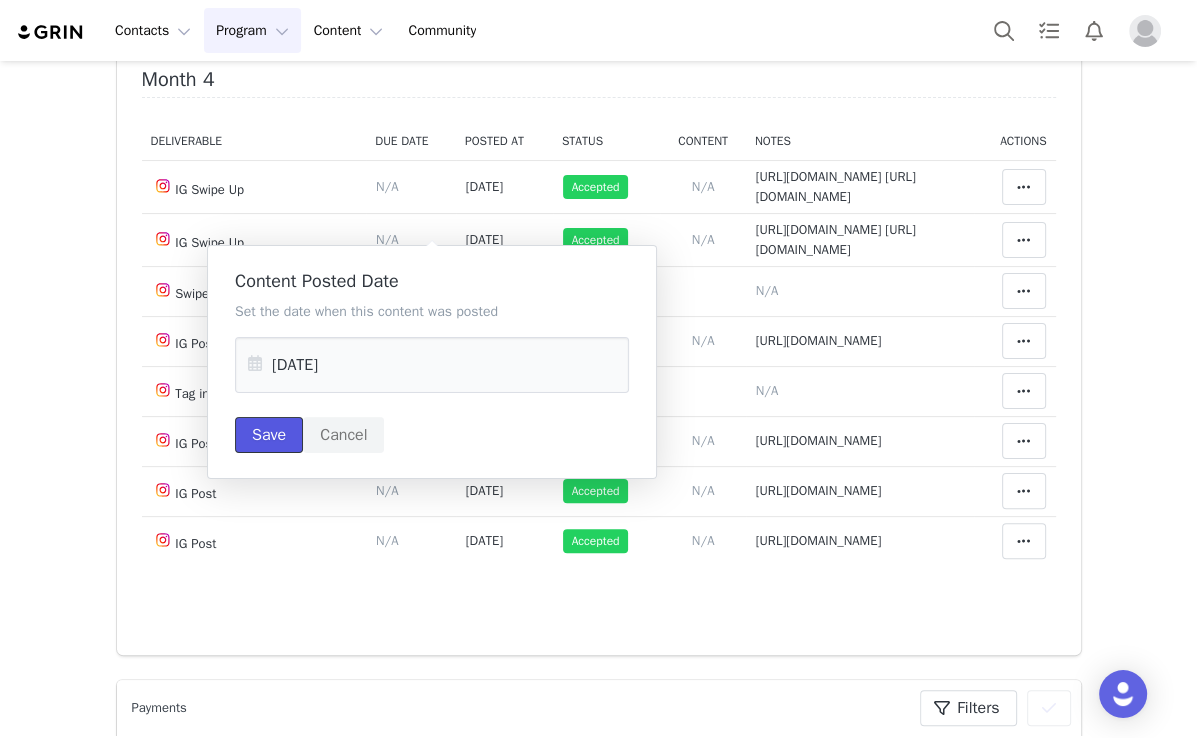click on "Save" at bounding box center [269, 435] 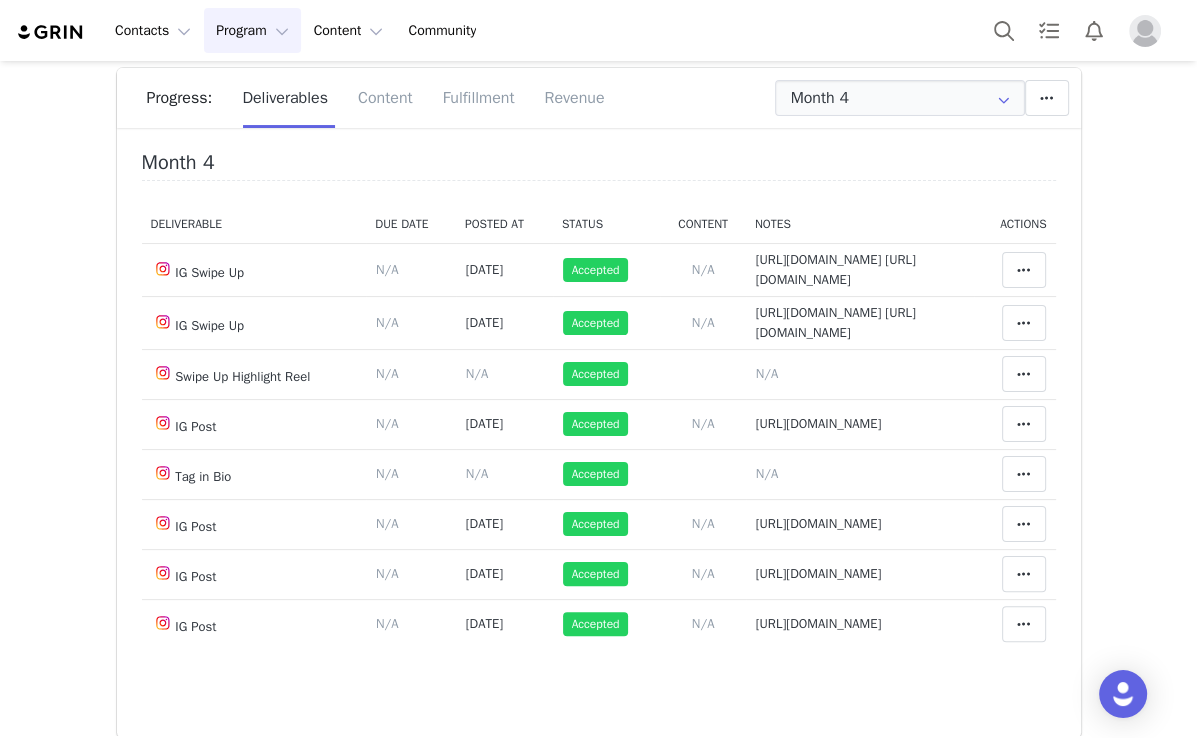 scroll, scrollTop: 160, scrollLeft: 0, axis: vertical 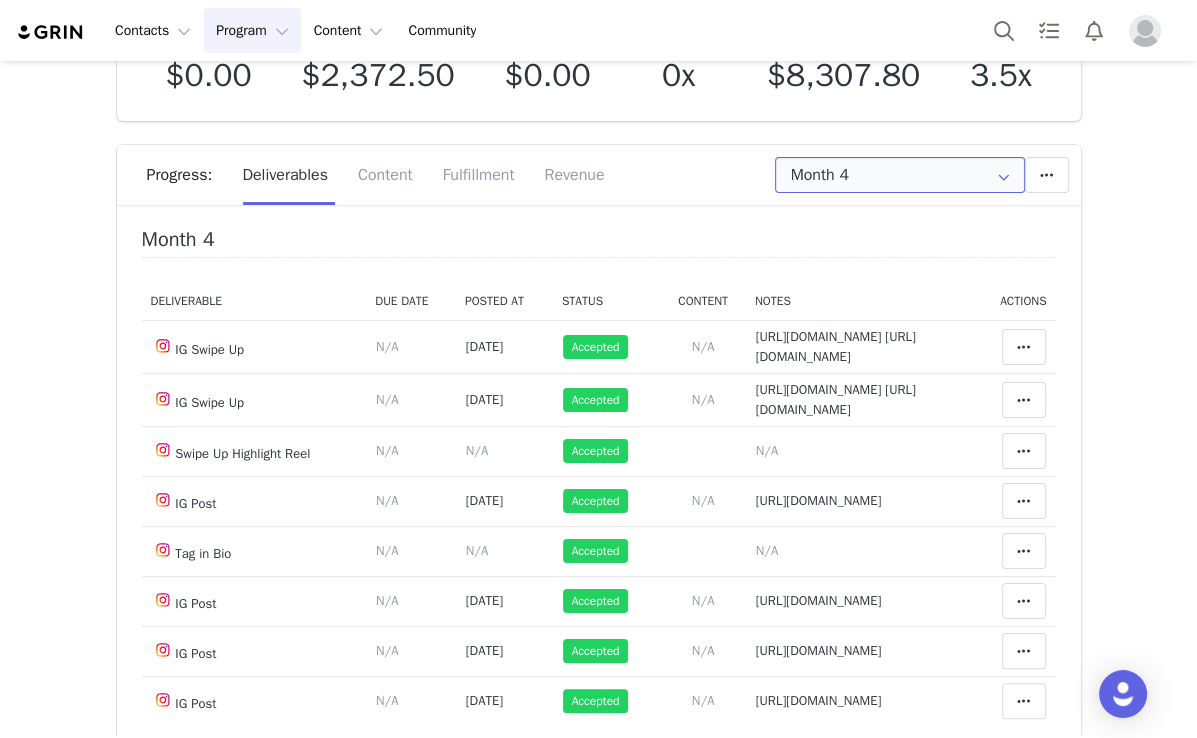 click on "Month 4" at bounding box center (900, 175) 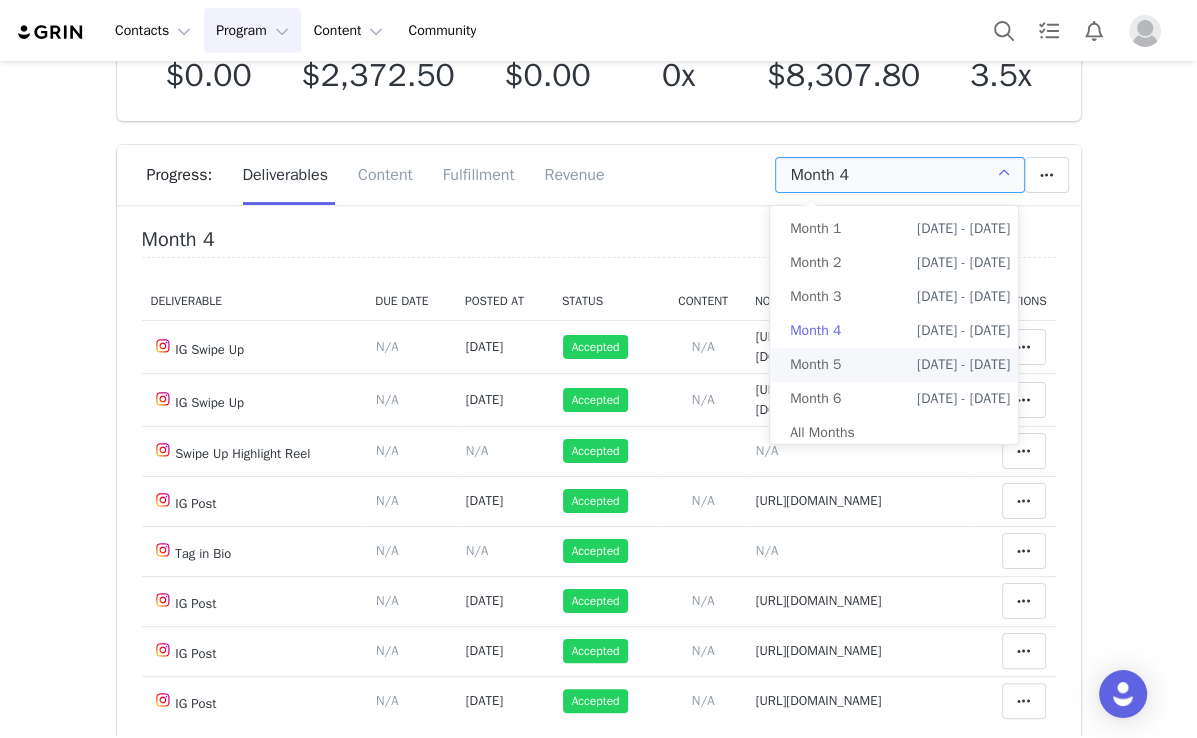 click on "Month 5  Jan 9th - Feb 8th" at bounding box center [900, 365] 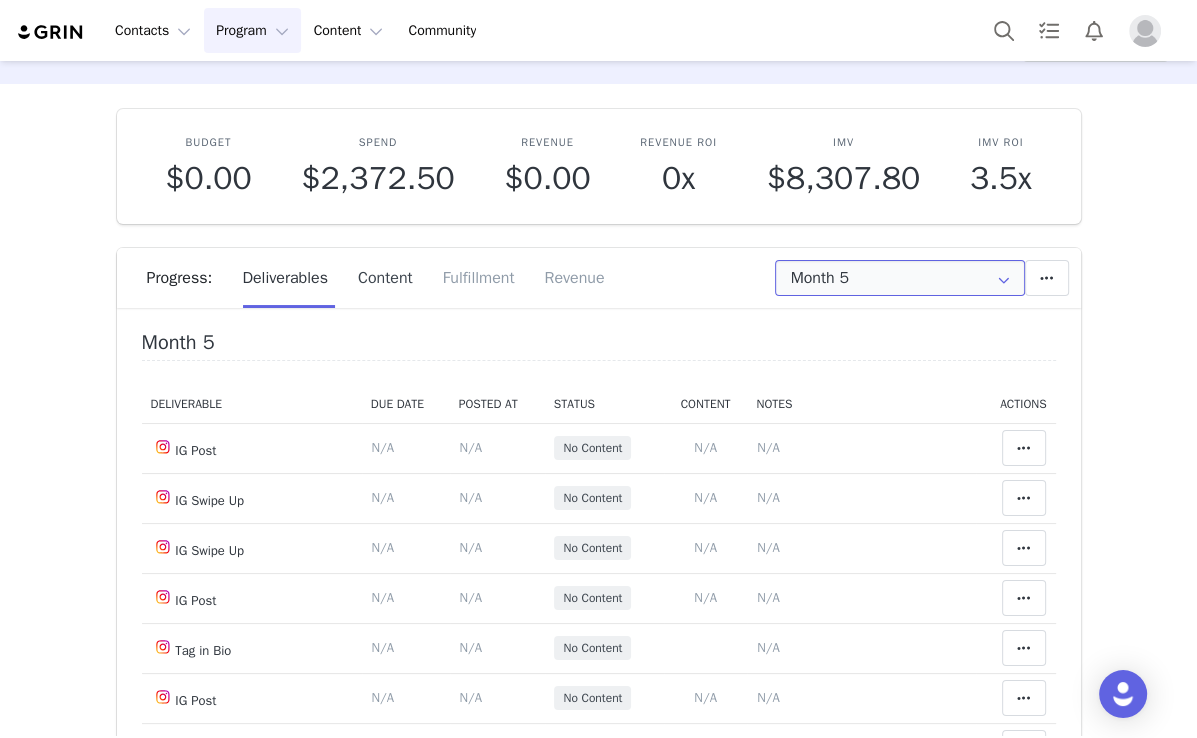 scroll, scrollTop: 0, scrollLeft: 0, axis: both 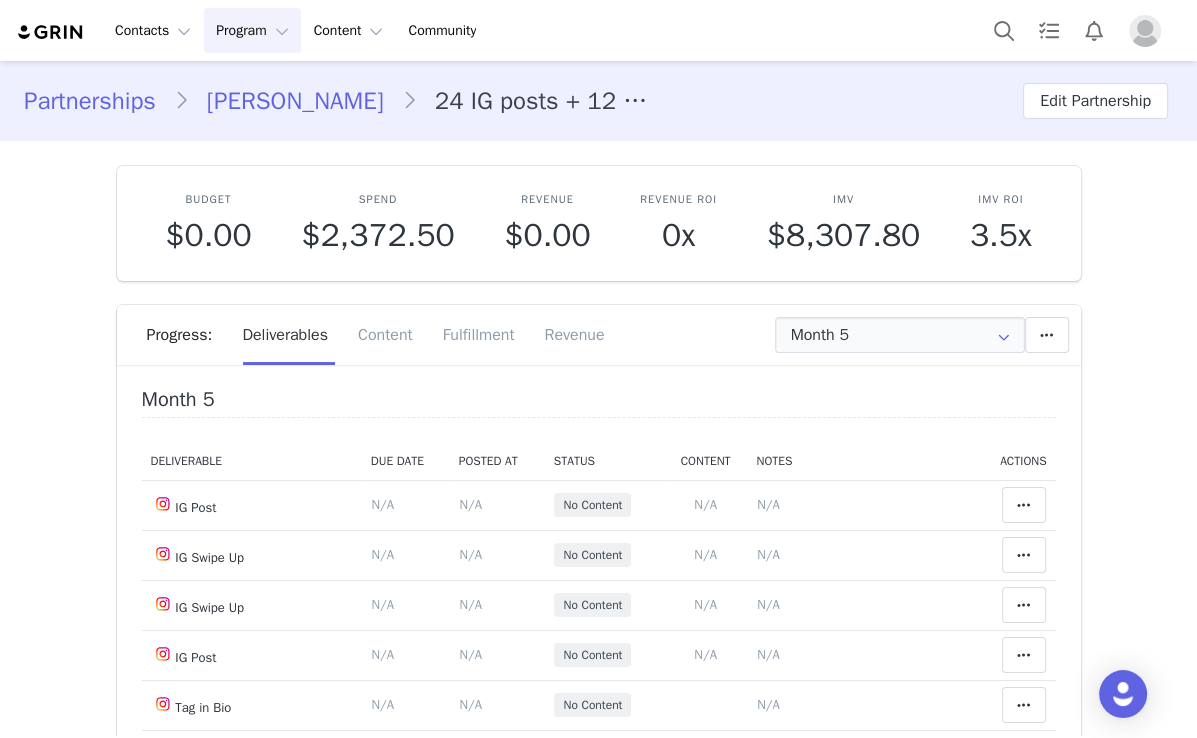 click on "Partnerships  SELIN    24 IG posts + 12 IG swipe ups  Edit Partnership" at bounding box center (598, 101) 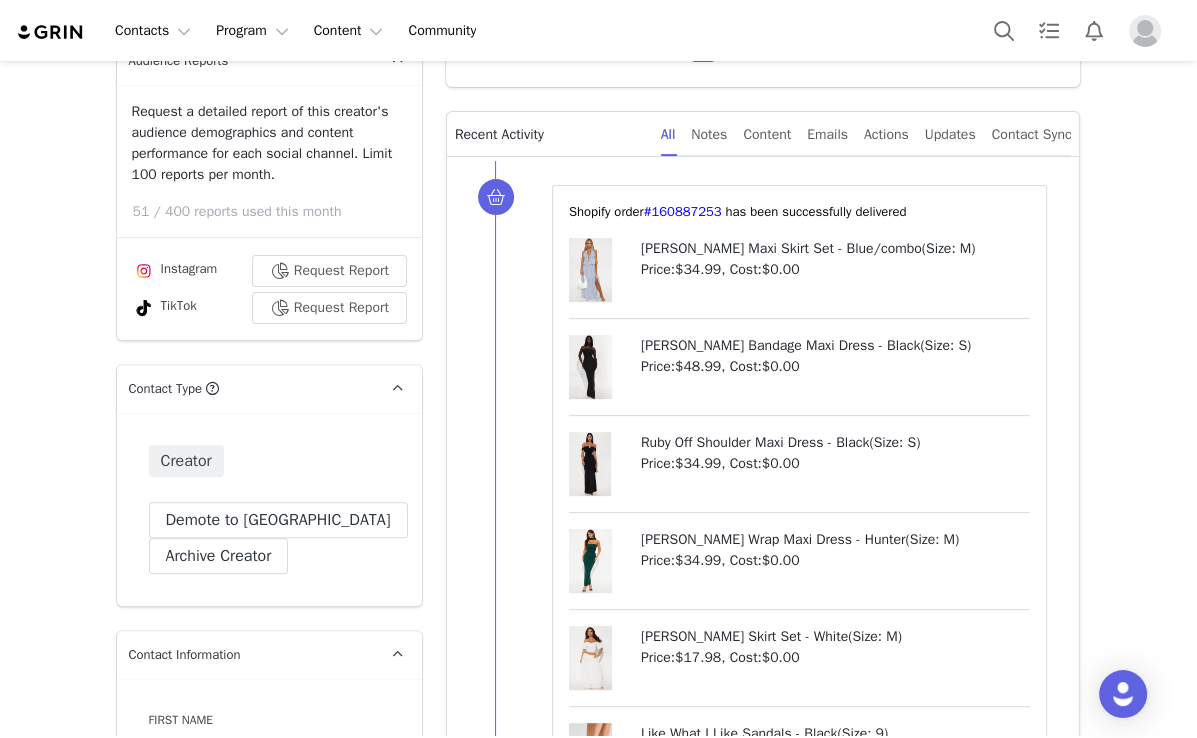 scroll, scrollTop: 960, scrollLeft: 0, axis: vertical 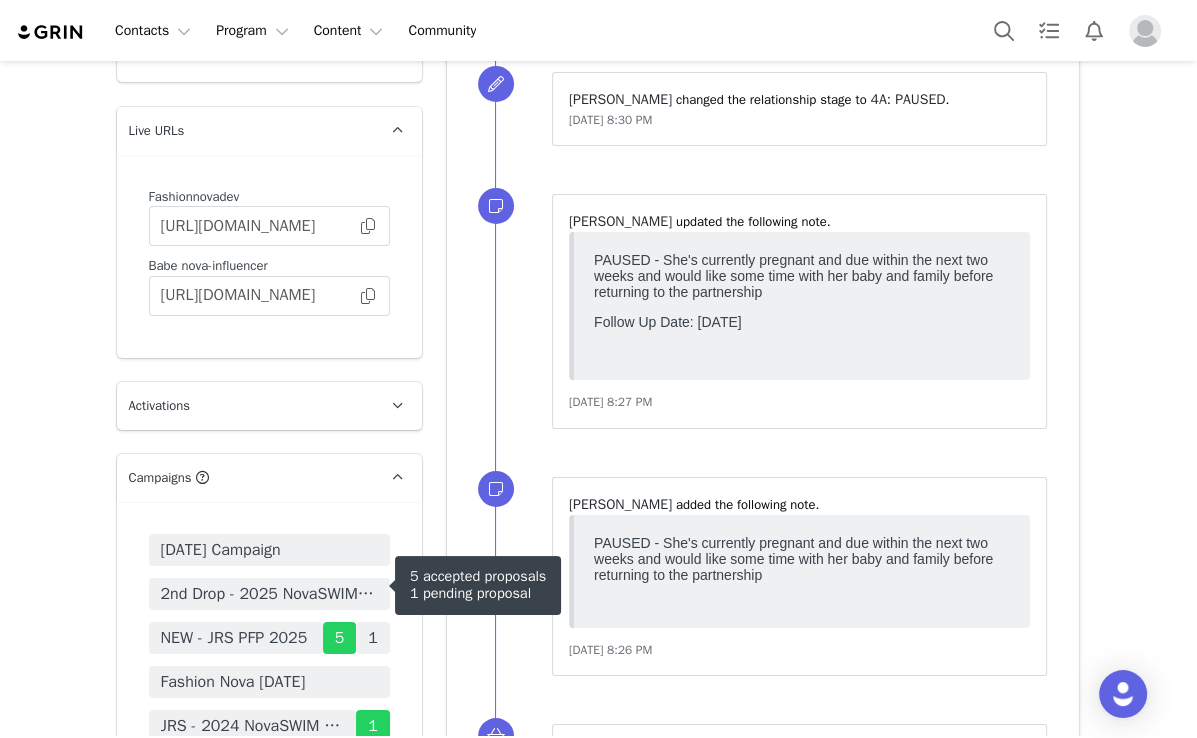 click on "NEW - JRS PFP 2025" at bounding box center (234, 638) 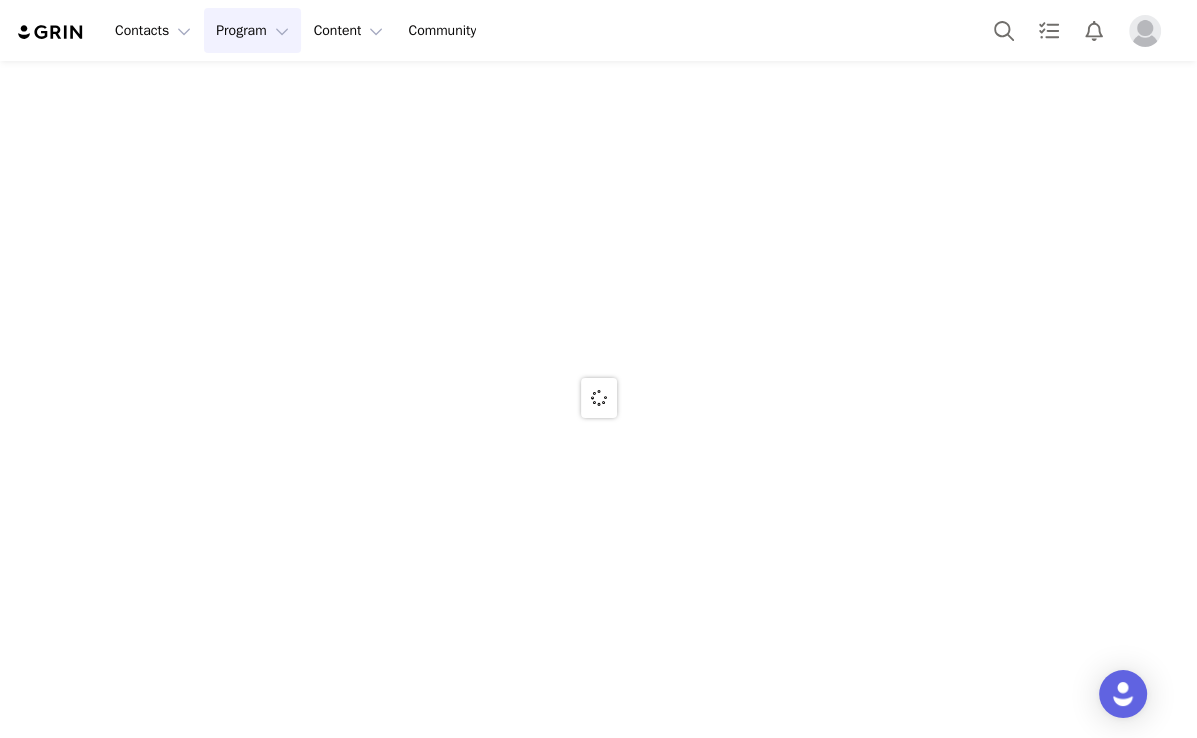 scroll, scrollTop: 0, scrollLeft: 0, axis: both 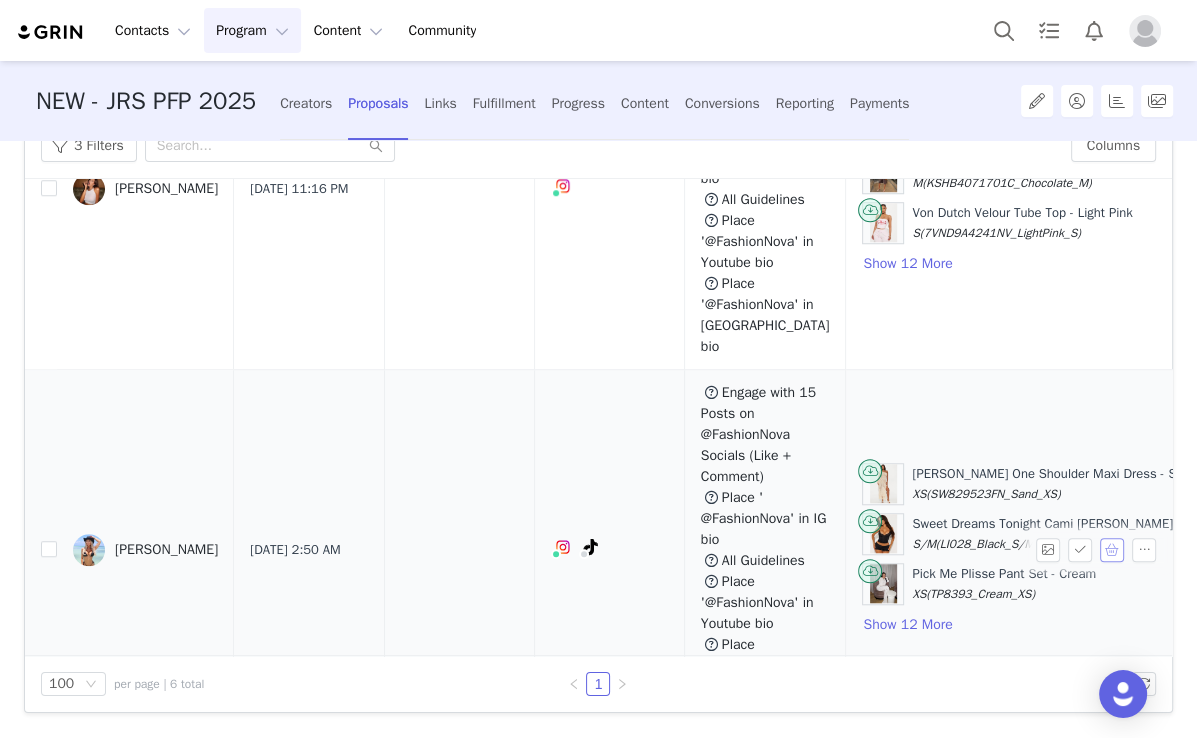click at bounding box center (1112, 550) 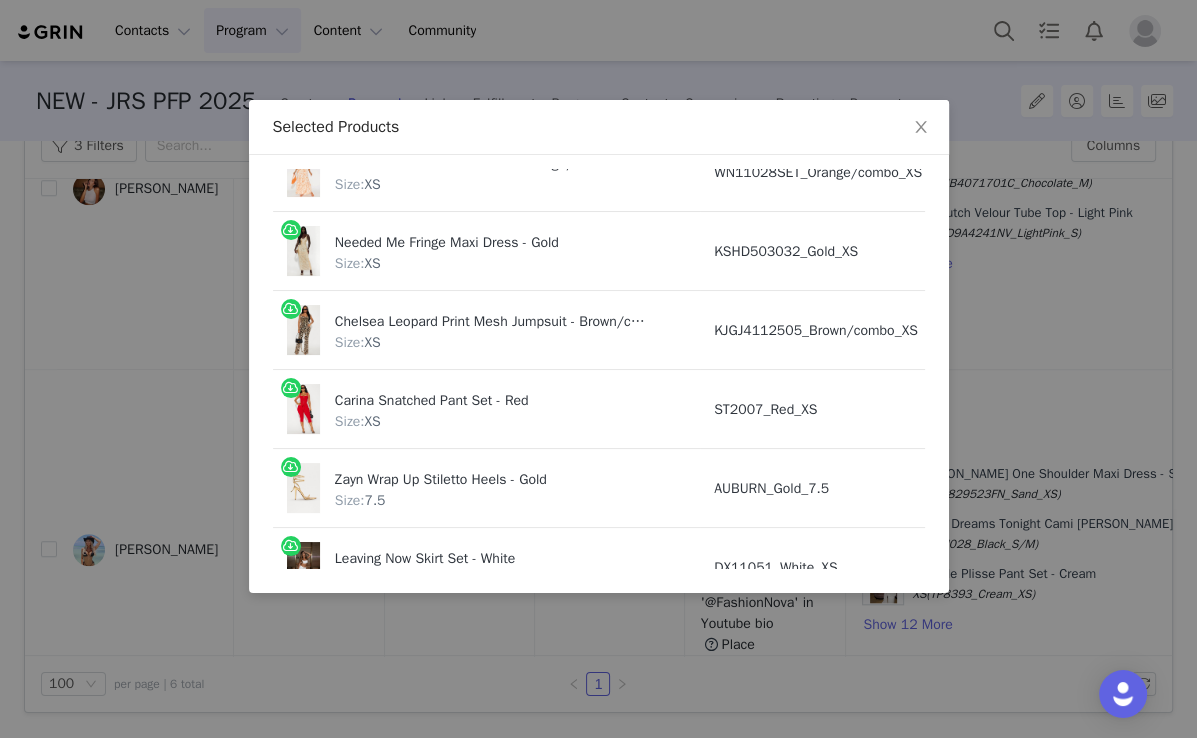 scroll, scrollTop: 880, scrollLeft: 0, axis: vertical 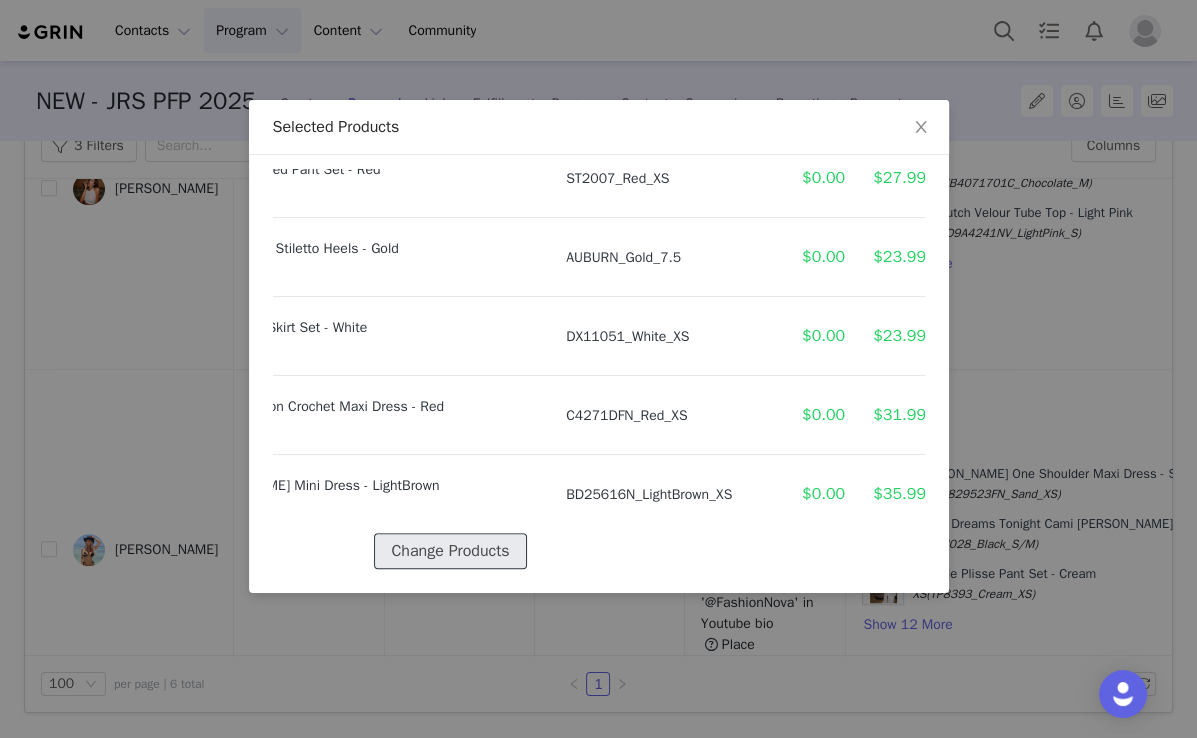 click on "Change Products" at bounding box center (450, 551) 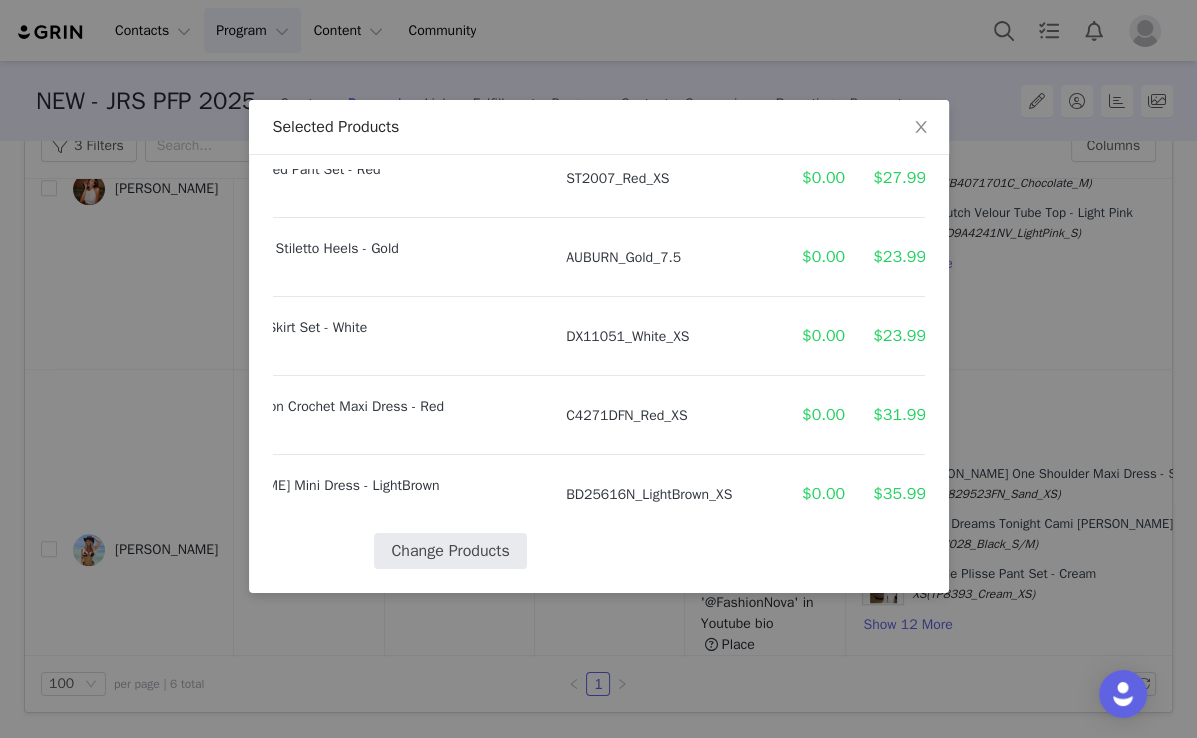 select on "26917470" 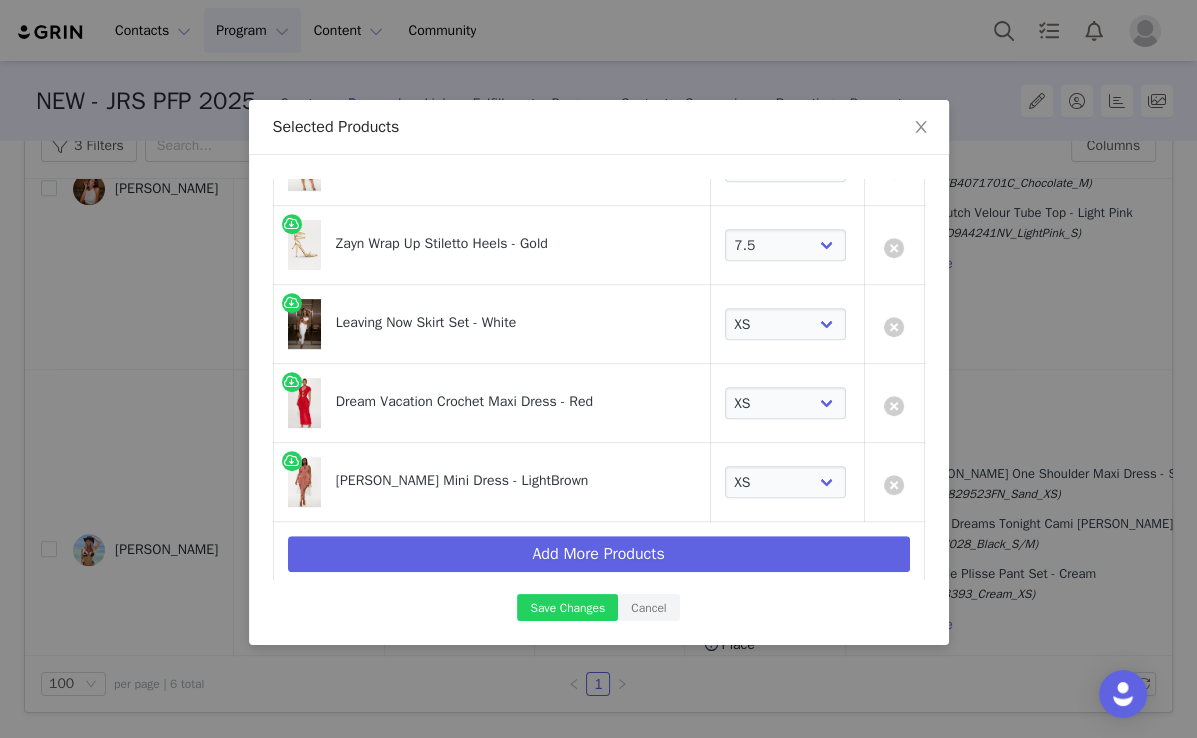 scroll, scrollTop: 898, scrollLeft: 0, axis: vertical 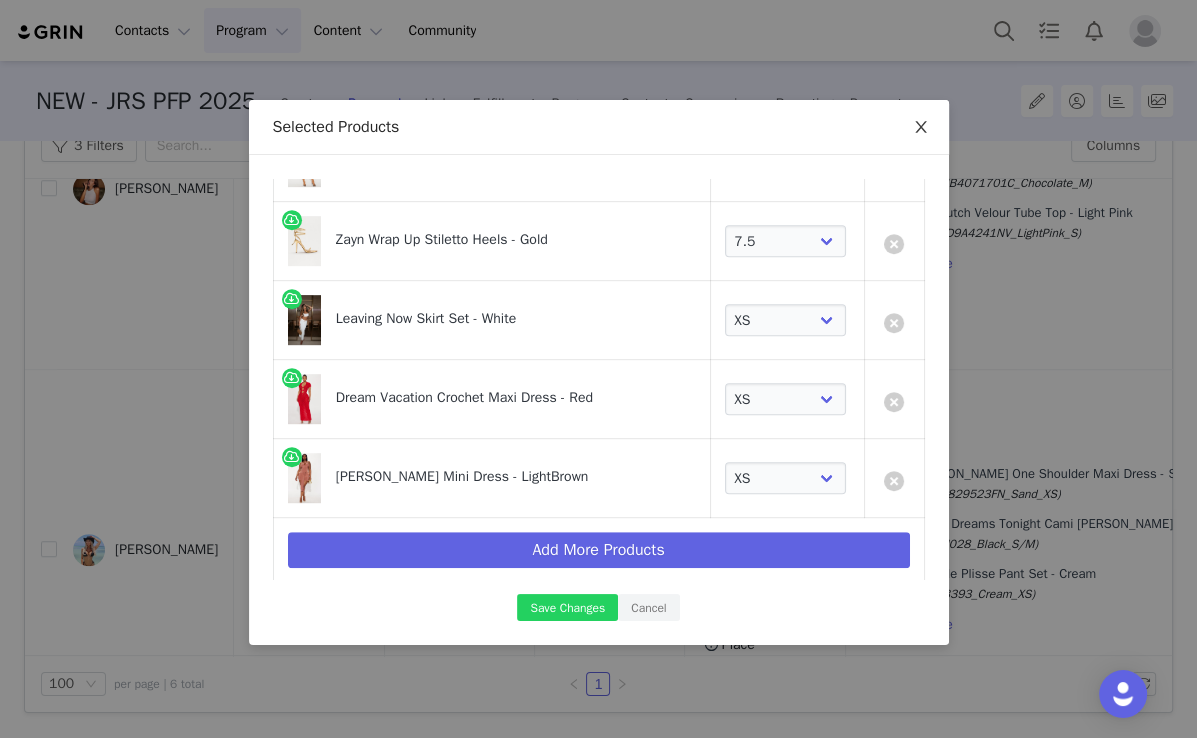 drag, startPoint x: 922, startPoint y: 137, endPoint x: 924, endPoint y: 150, distance: 13.152946 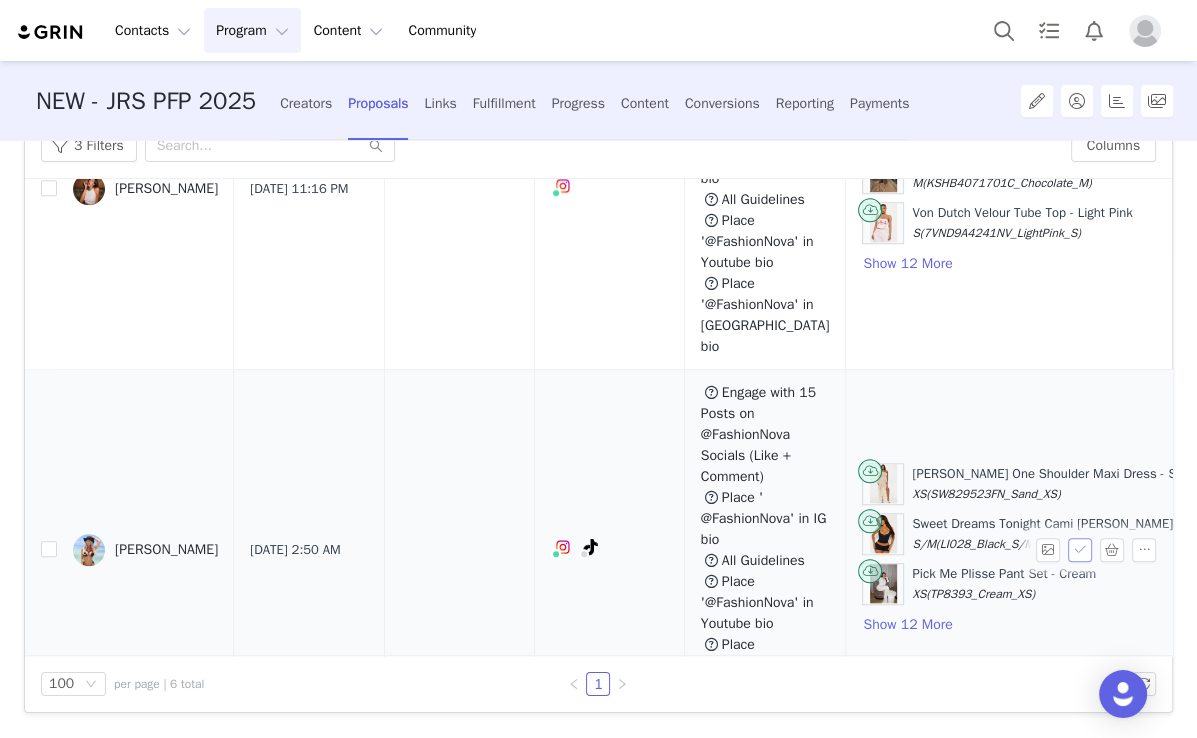 click at bounding box center (1080, 550) 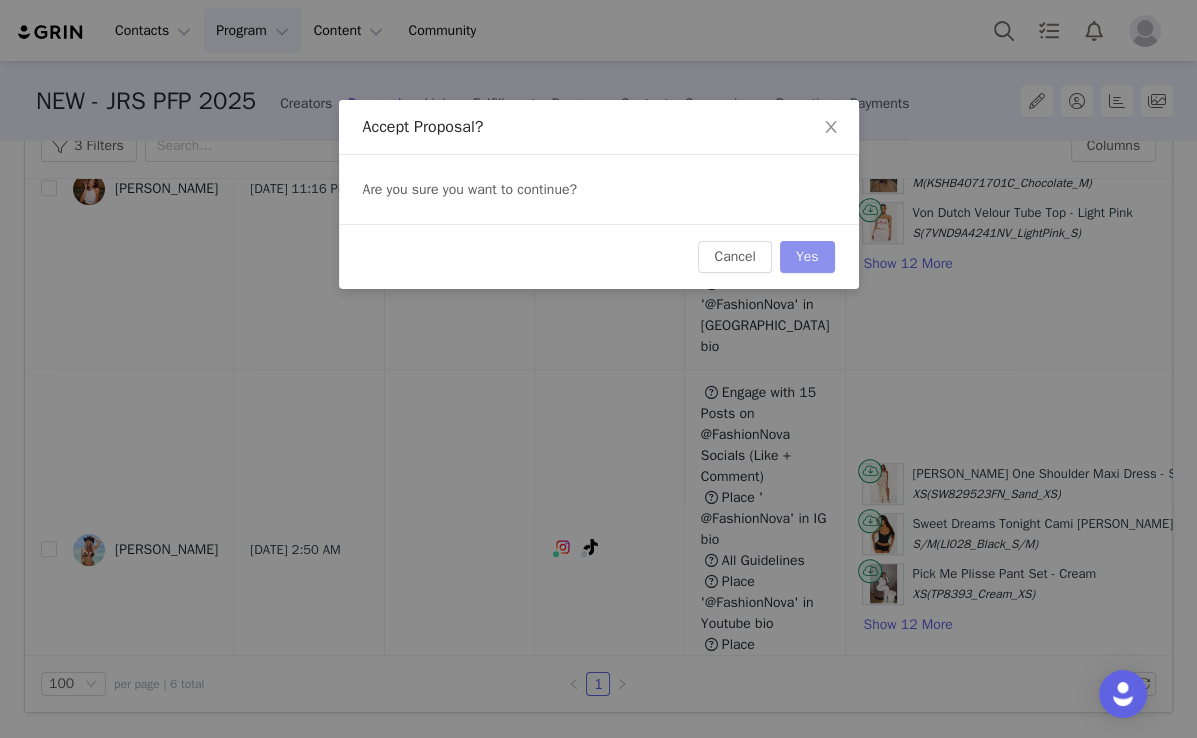 click on "Yes" at bounding box center [807, 257] 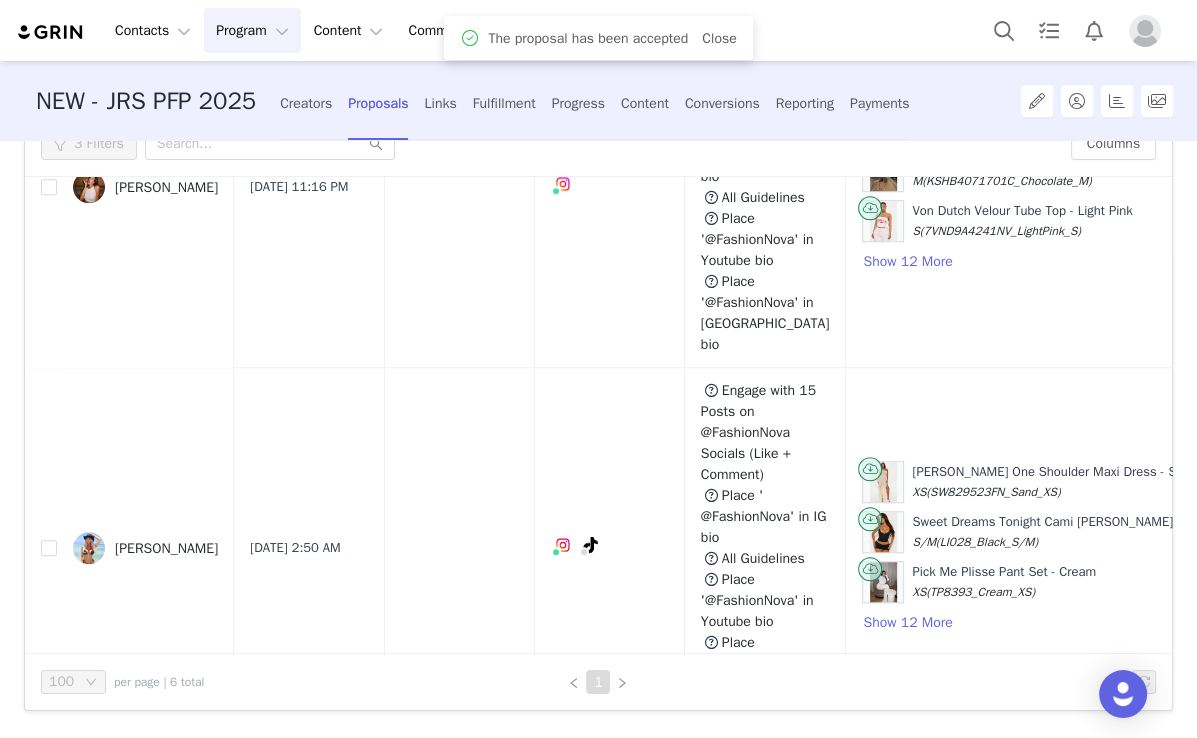 scroll, scrollTop: 127, scrollLeft: 0, axis: vertical 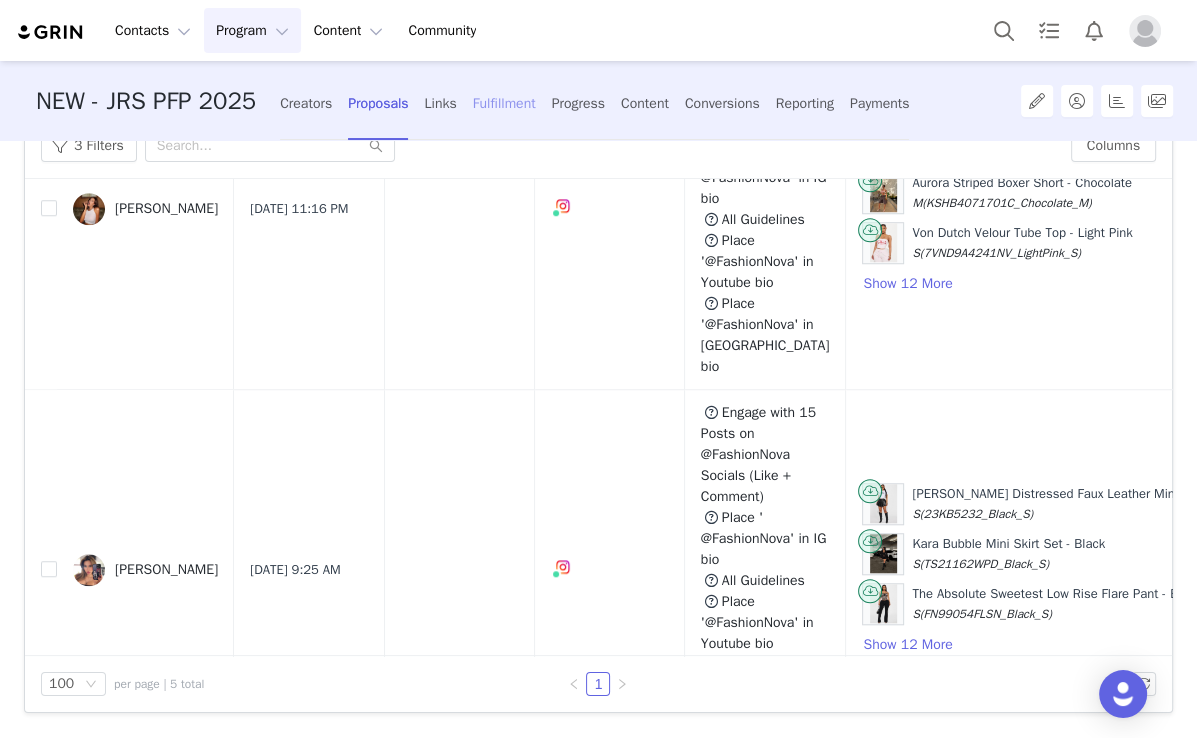 click on "Fulfillment" at bounding box center [504, 103] 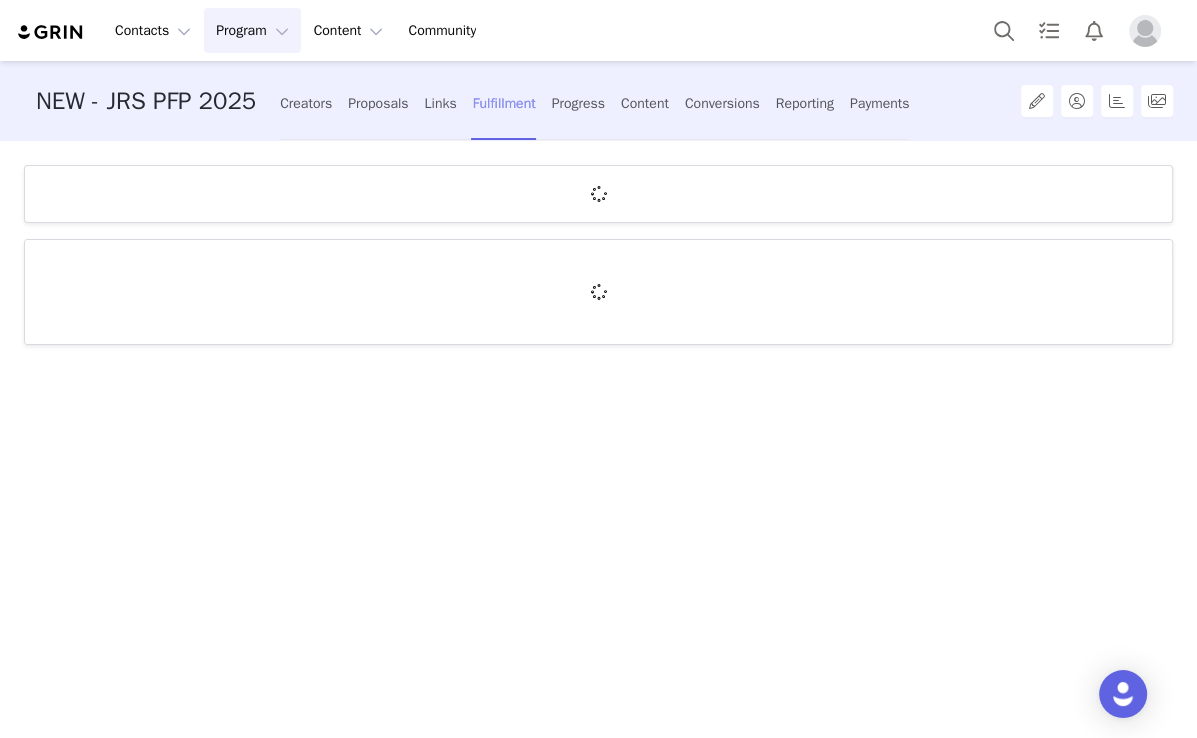 scroll, scrollTop: 0, scrollLeft: 0, axis: both 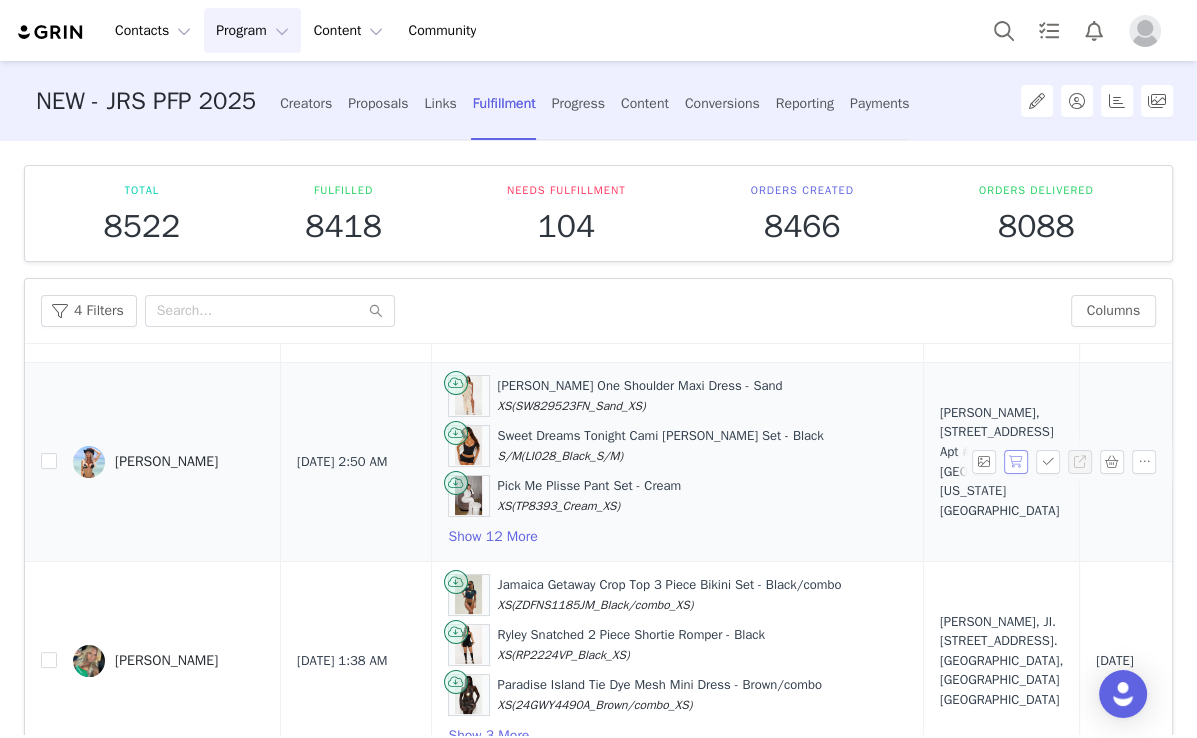 click at bounding box center [1016, 462] 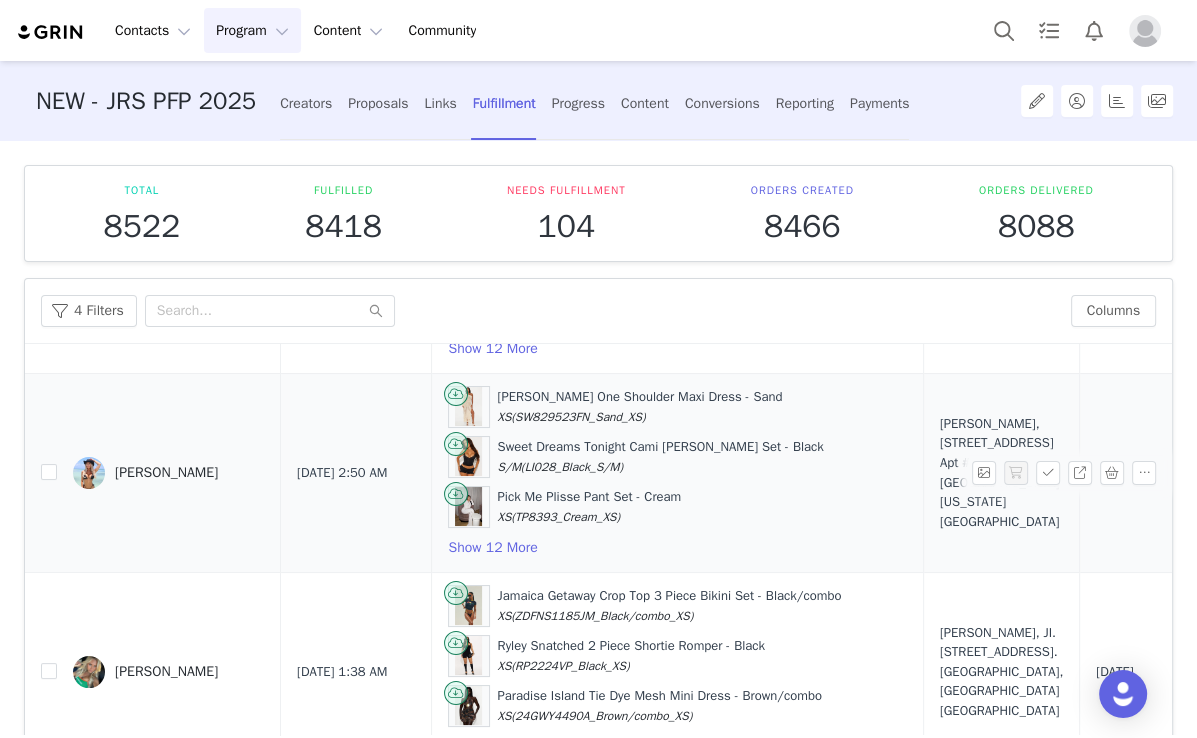 scroll, scrollTop: 240, scrollLeft: 0, axis: vertical 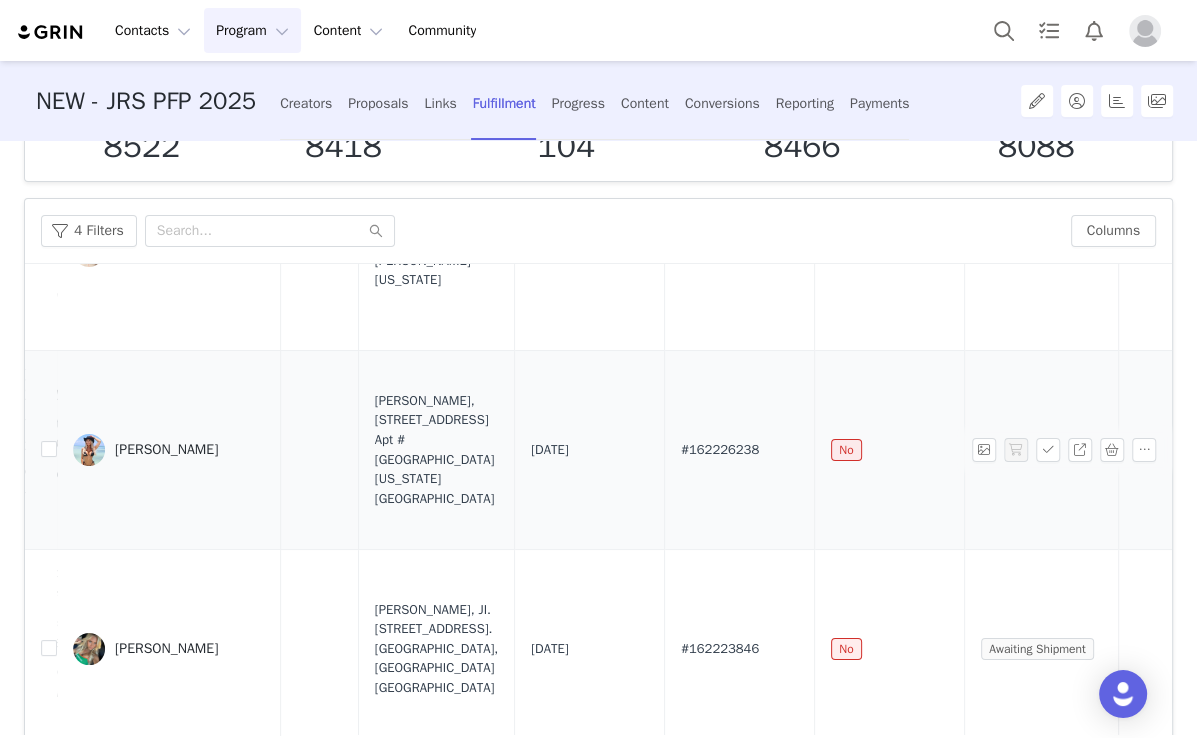 drag, startPoint x: 663, startPoint y: 474, endPoint x: 492, endPoint y: 471, distance: 171.0263 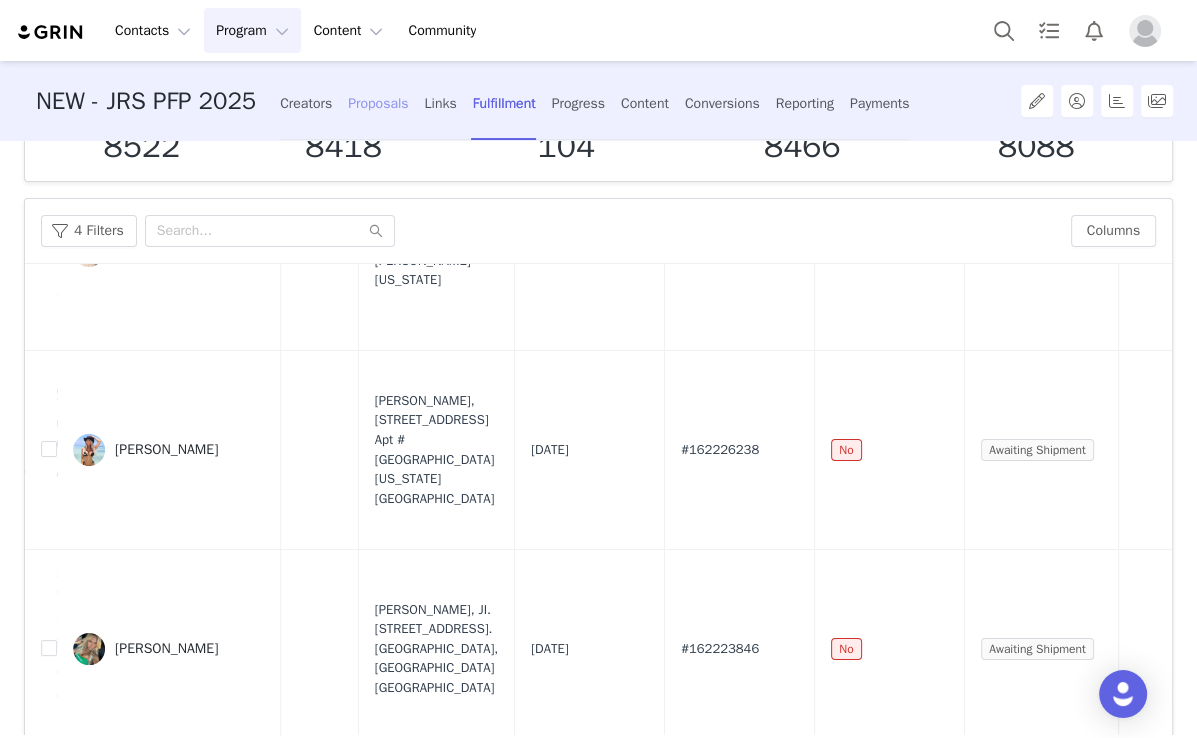 click on "Proposals" at bounding box center [378, 103] 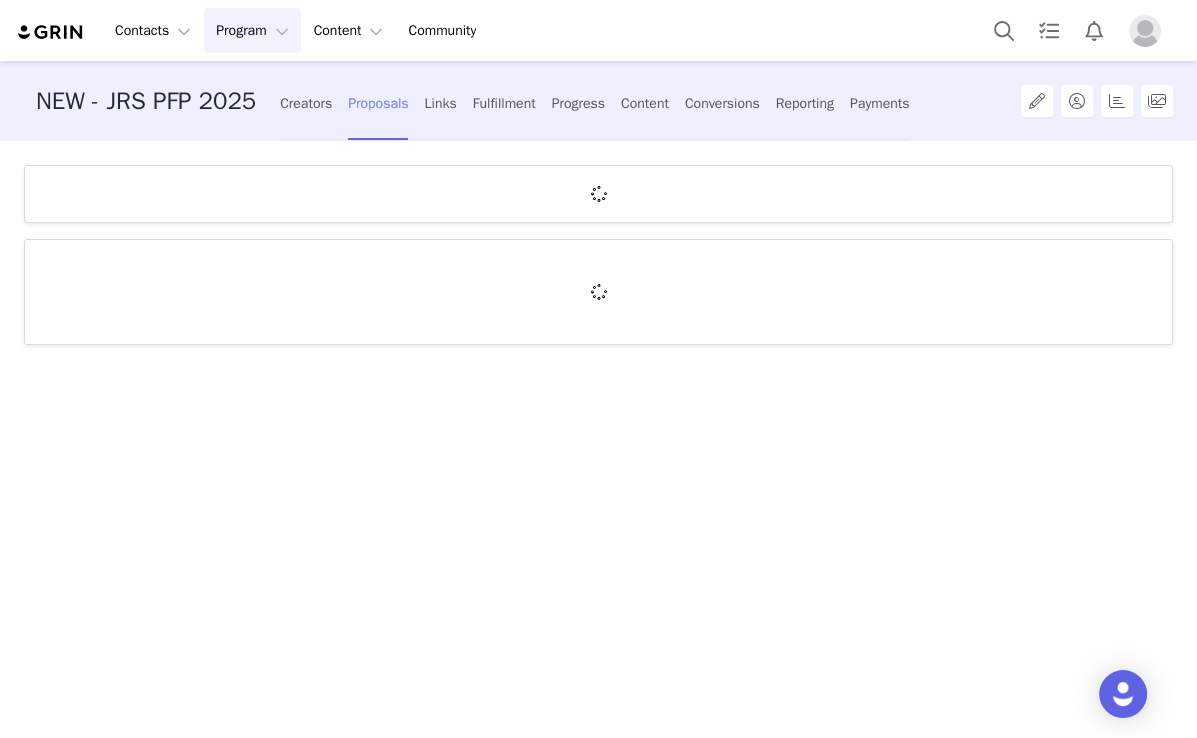 scroll, scrollTop: 0, scrollLeft: 0, axis: both 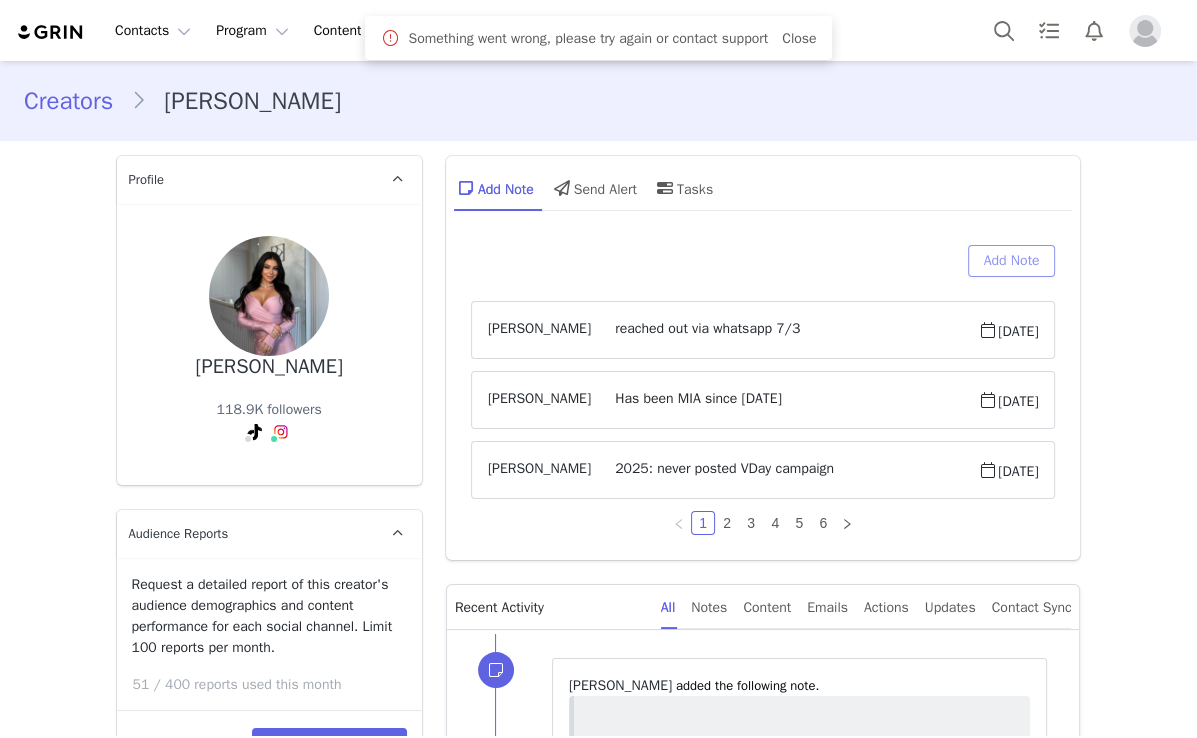 click on "Add Note" at bounding box center (1012, 261) 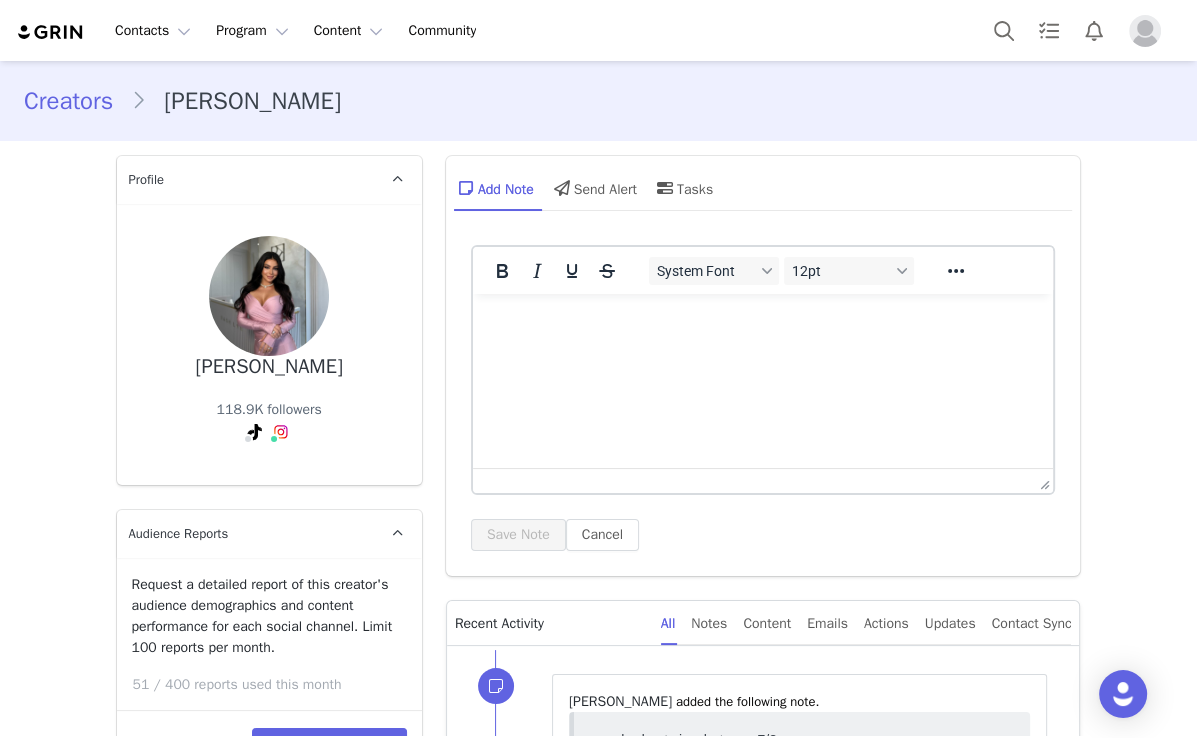scroll, scrollTop: 0, scrollLeft: 0, axis: both 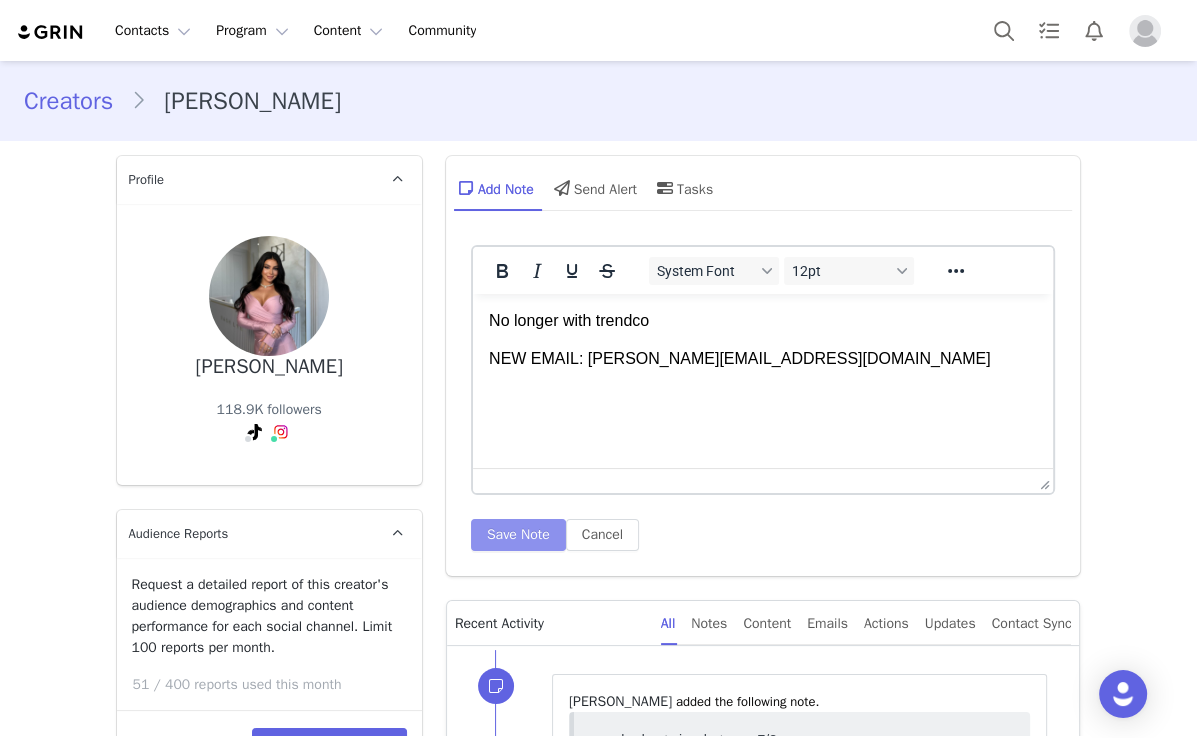 click on "Save Note" at bounding box center [518, 535] 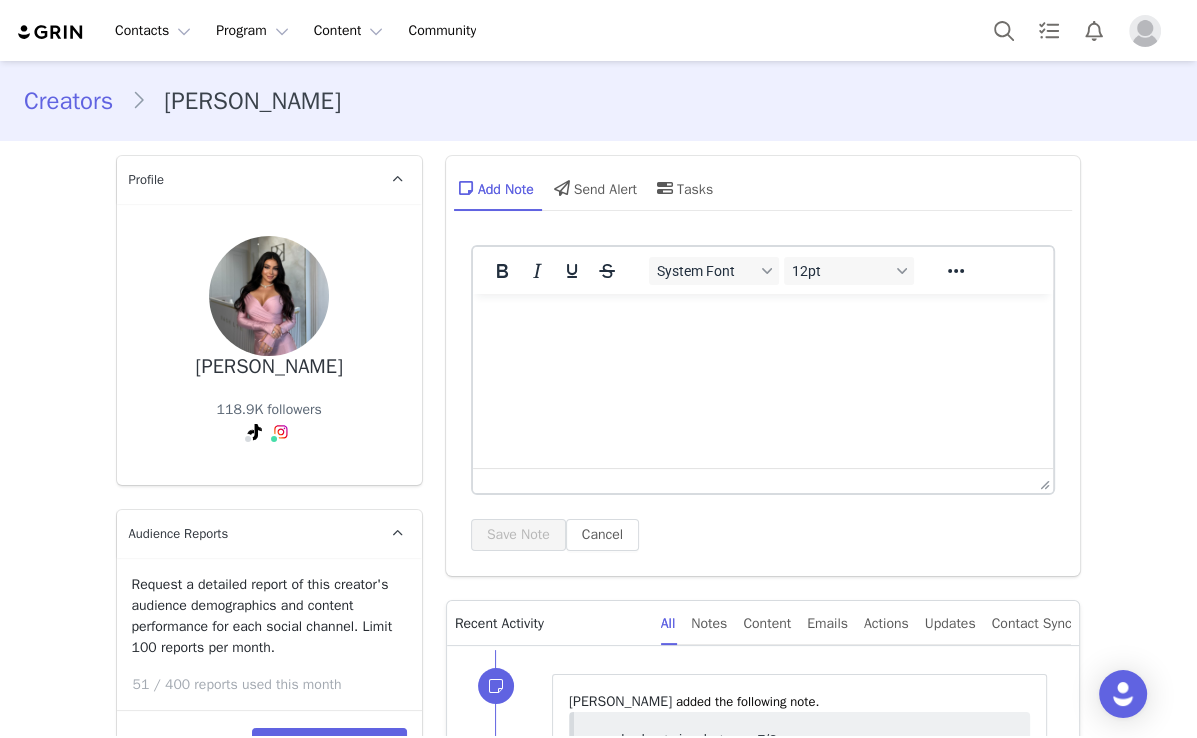 scroll, scrollTop: 0, scrollLeft: 0, axis: both 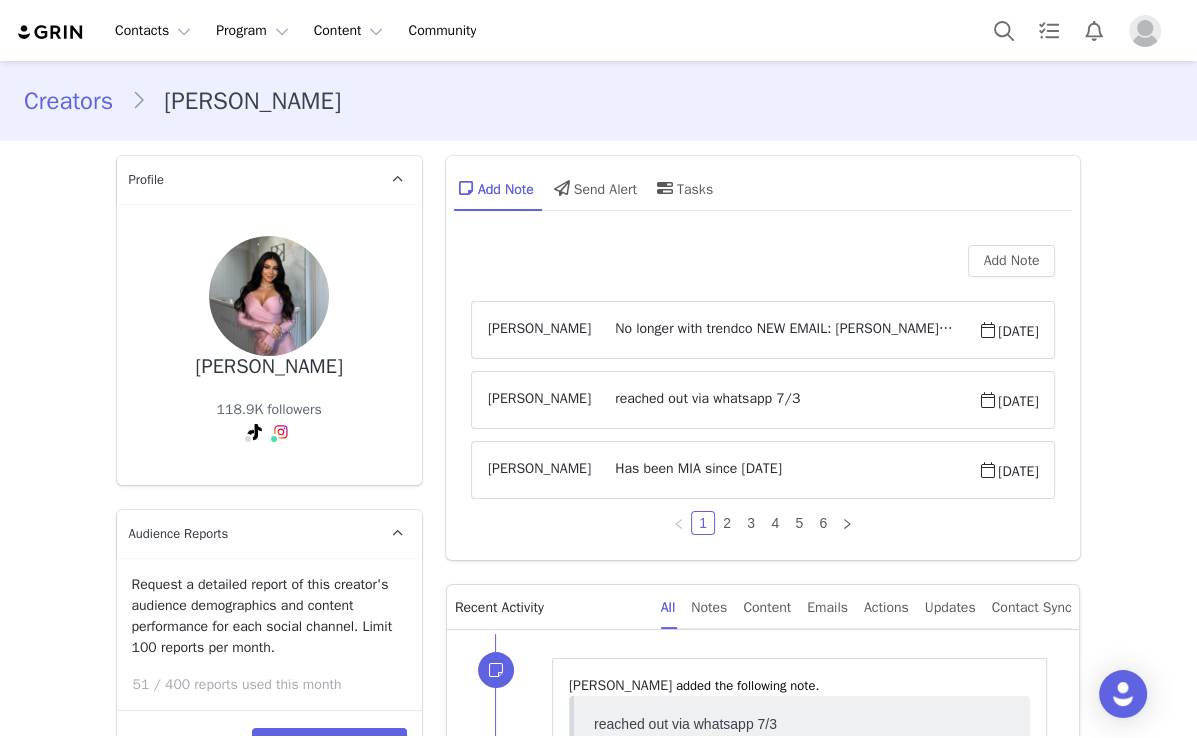 click on "No longer with trendco
NEW EMAIL: [PERSON_NAME][EMAIL_ADDRESS][DOMAIN_NAME]" at bounding box center [784, 330] 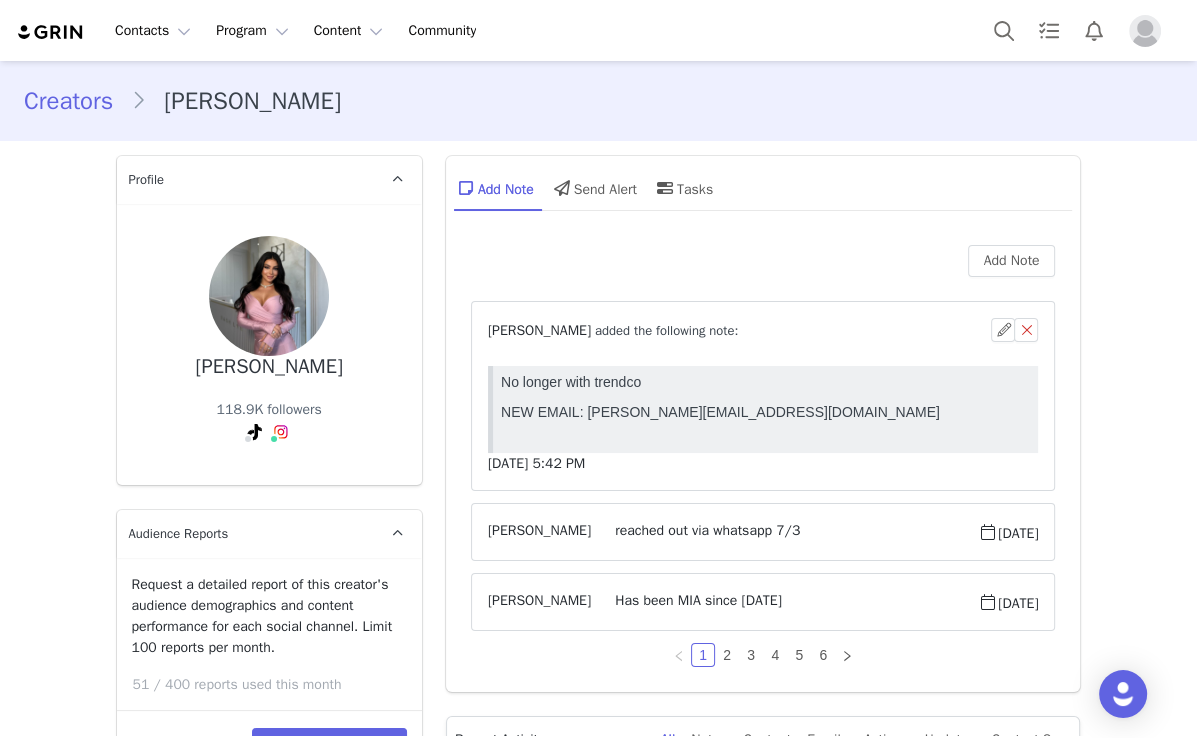 scroll, scrollTop: 0, scrollLeft: 0, axis: both 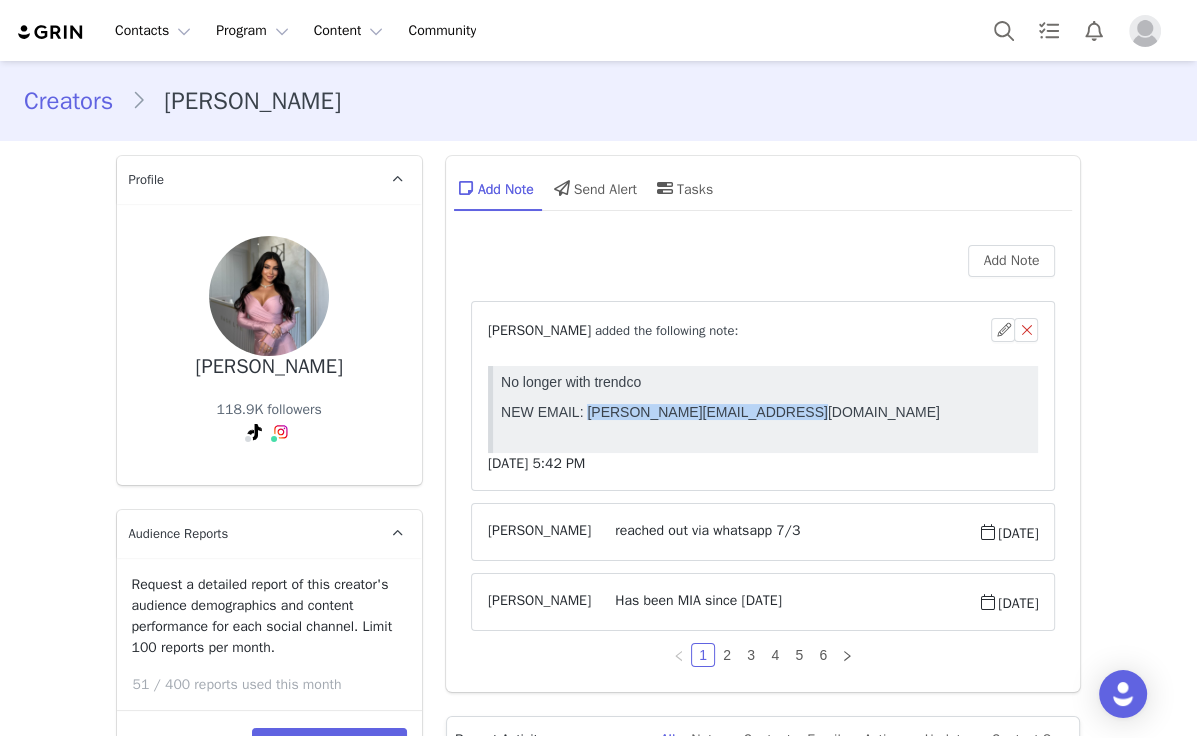 drag, startPoint x: 764, startPoint y: 415, endPoint x: 582, endPoint y: 422, distance: 182.13457 